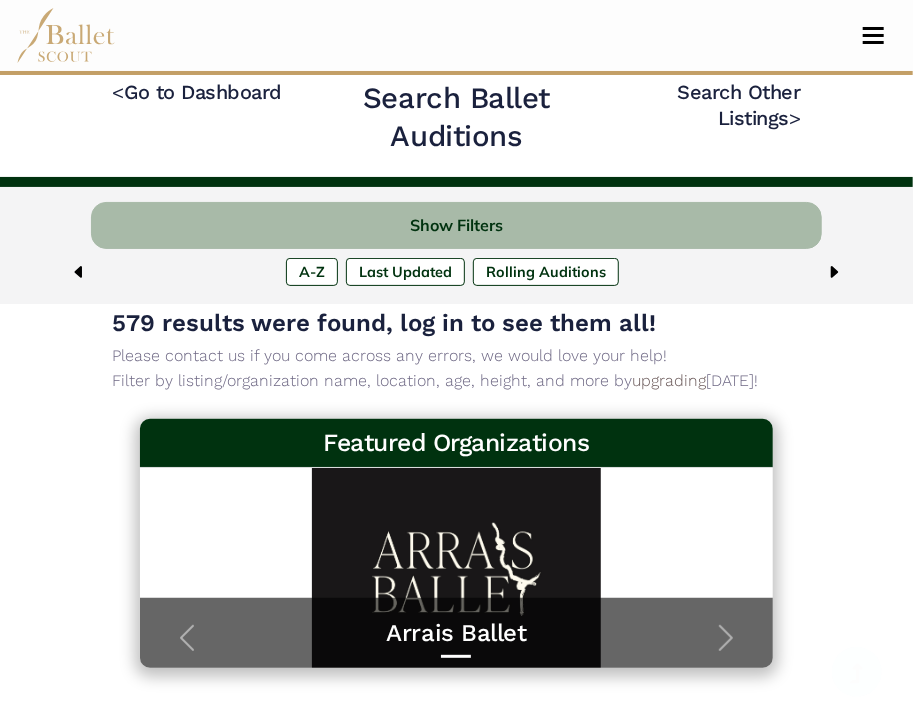 scroll, scrollTop: 0, scrollLeft: 0, axis: both 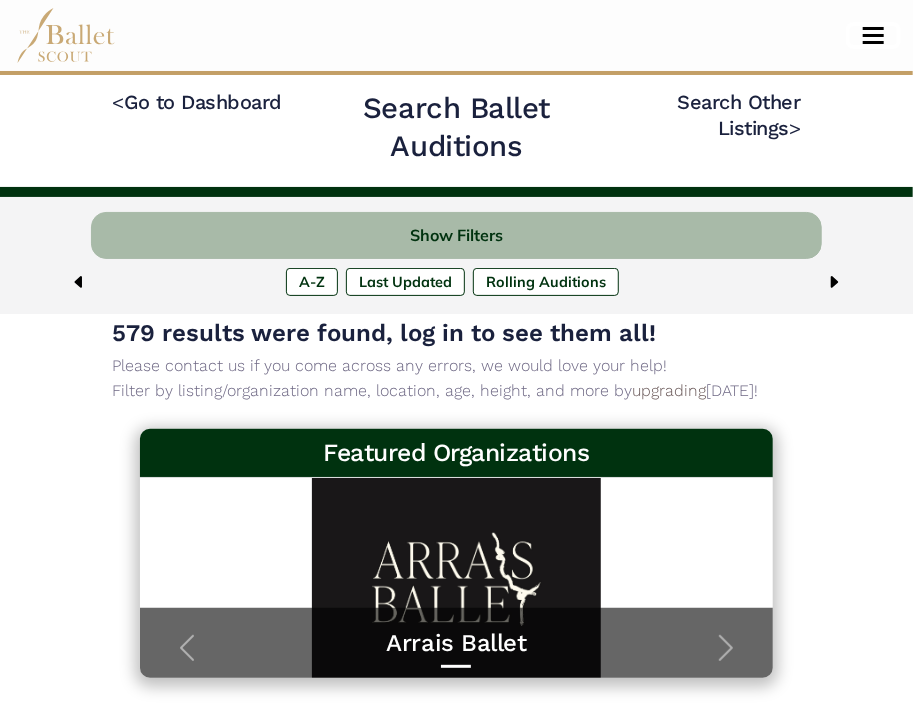 click at bounding box center [873, 42] 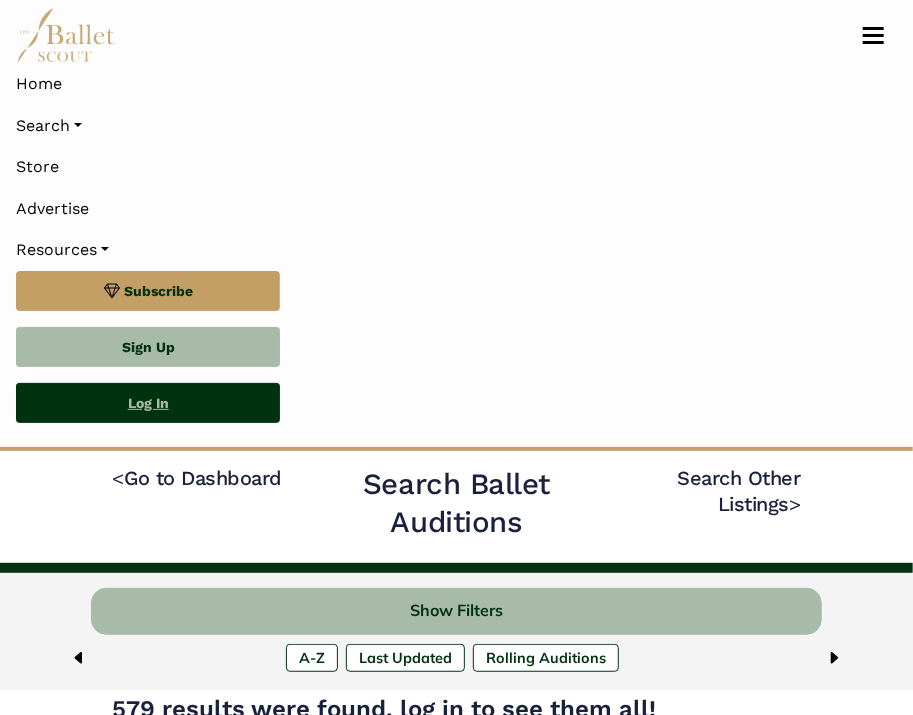 click on "Log In" at bounding box center (148, 403) 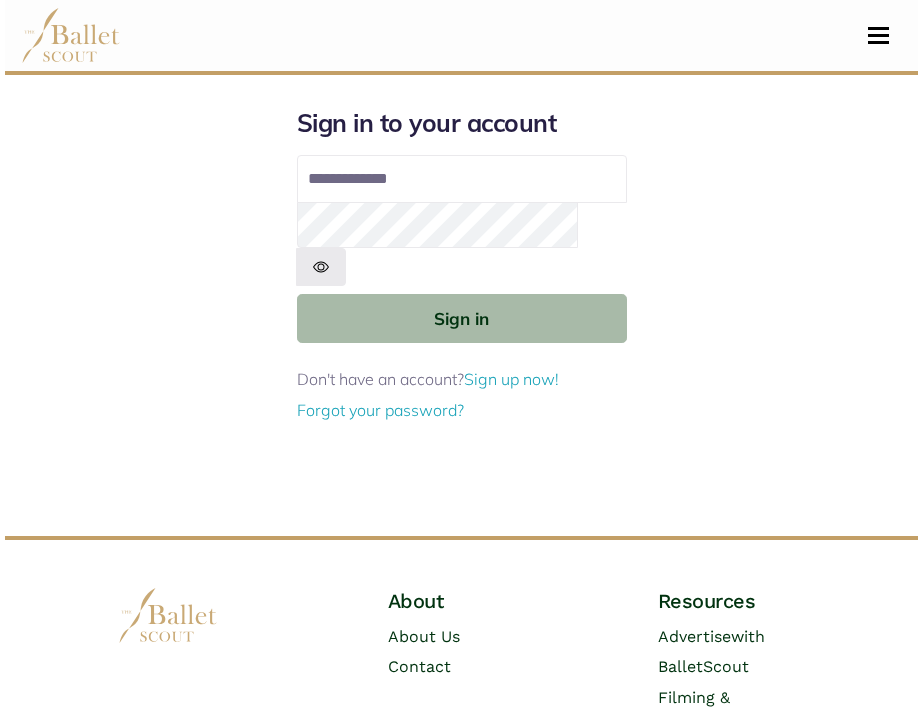 scroll, scrollTop: 0, scrollLeft: 0, axis: both 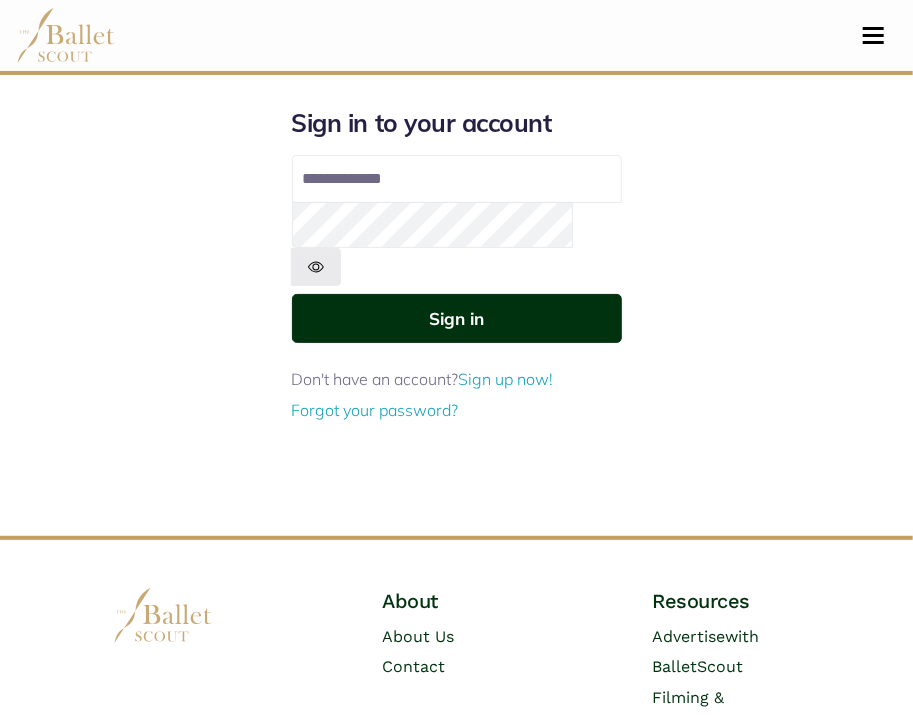 type on "**********" 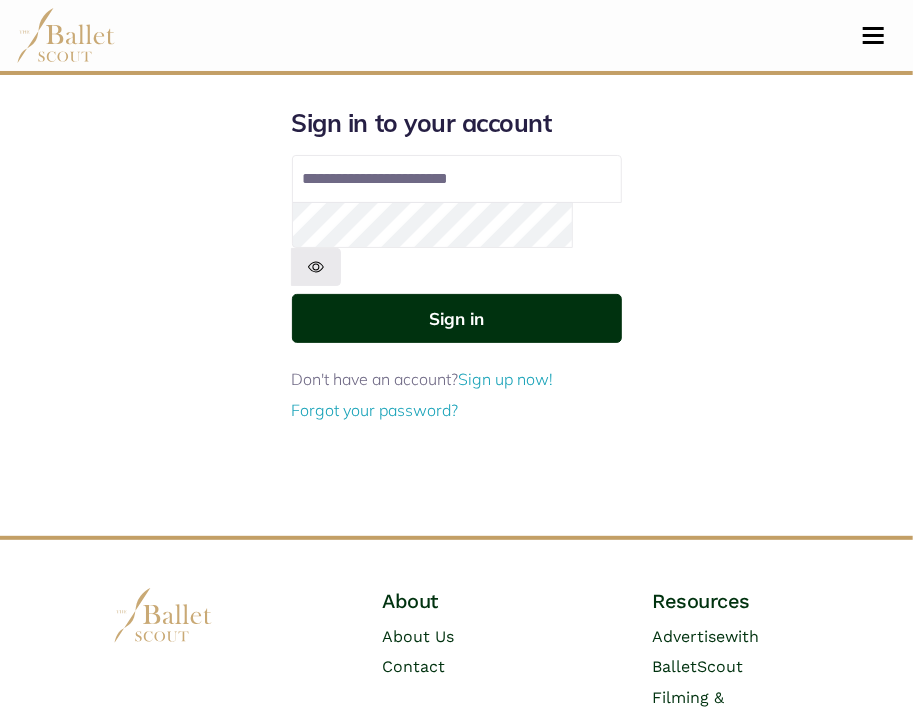 click on "Sign in" at bounding box center [457, 318] 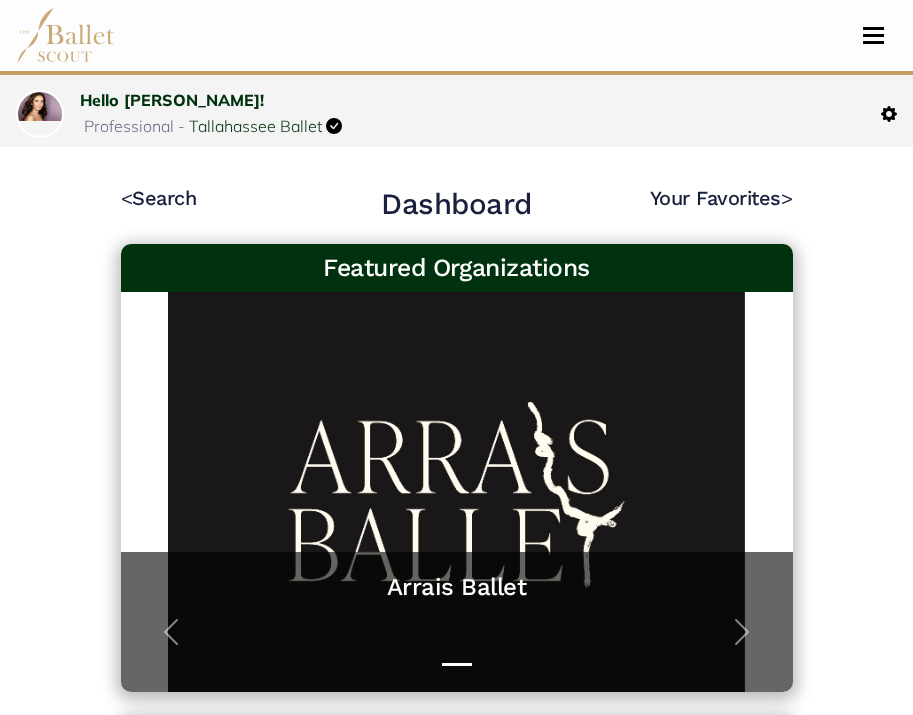 scroll, scrollTop: 0, scrollLeft: 0, axis: both 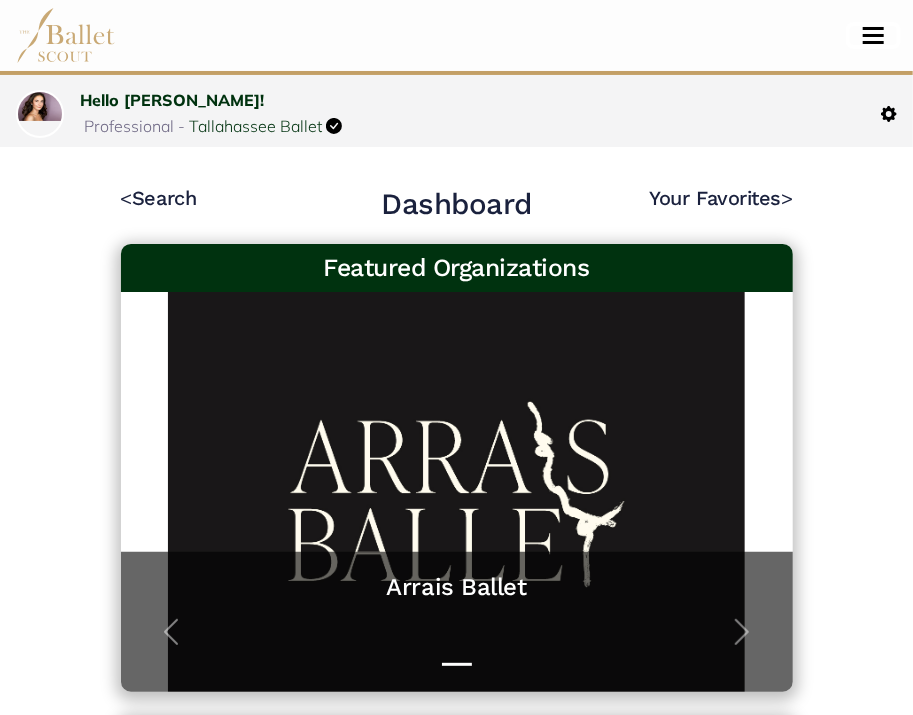 click at bounding box center (873, 42) 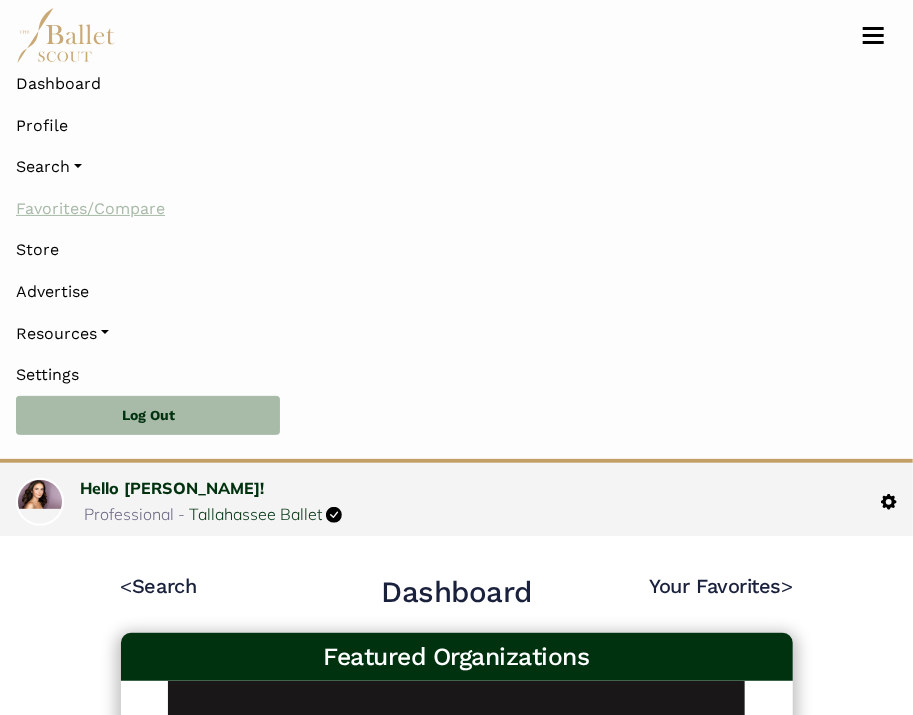 click on "Favorites/Compare" at bounding box center [456, 209] 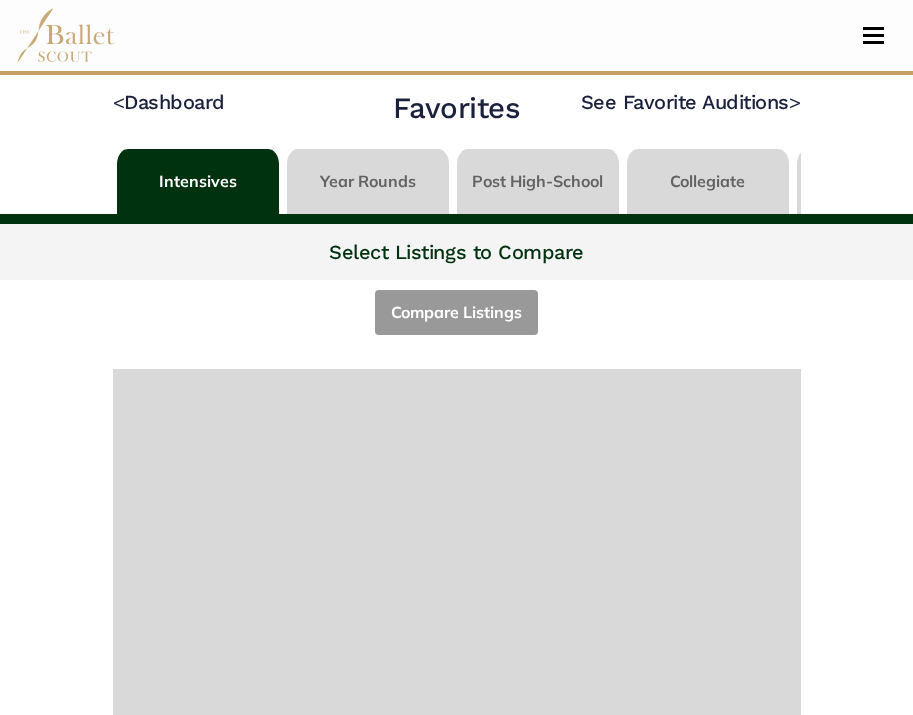 scroll, scrollTop: 0, scrollLeft: 0, axis: both 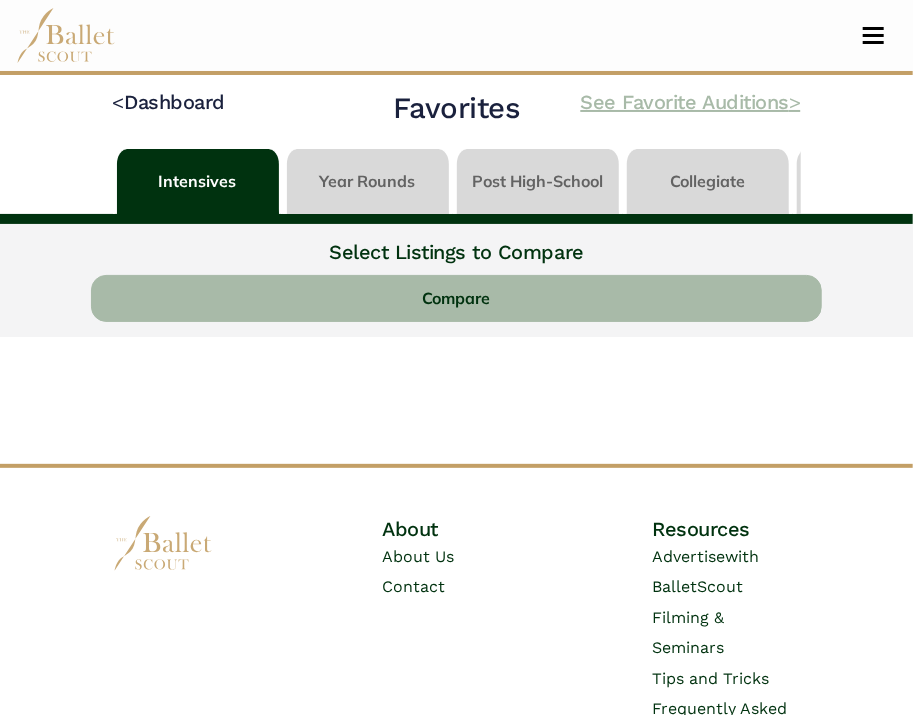 click on "See Favorite Auditions  >" at bounding box center (691, 102) 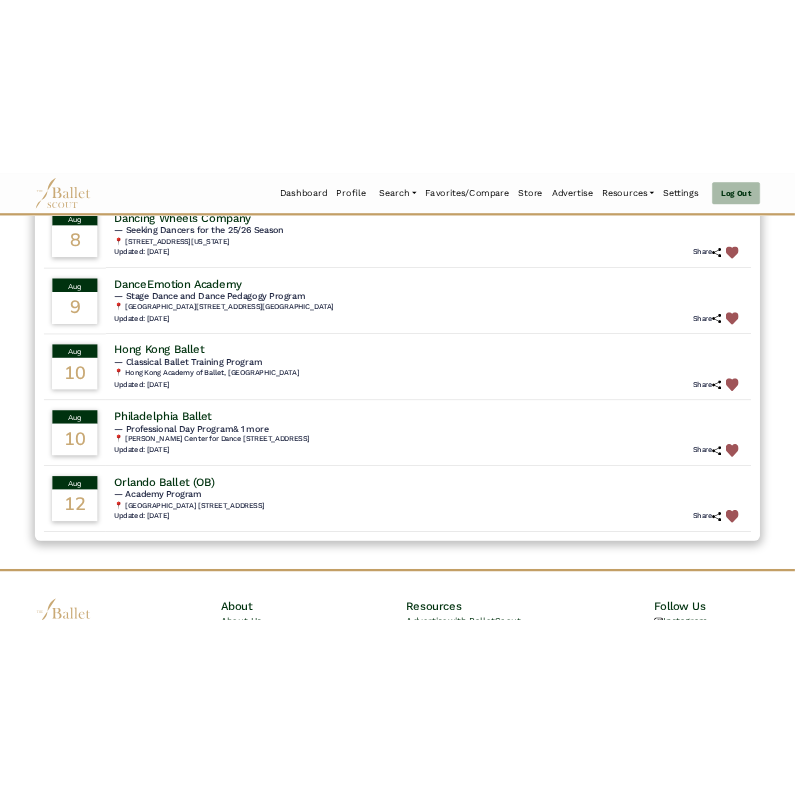scroll, scrollTop: 0, scrollLeft: 0, axis: both 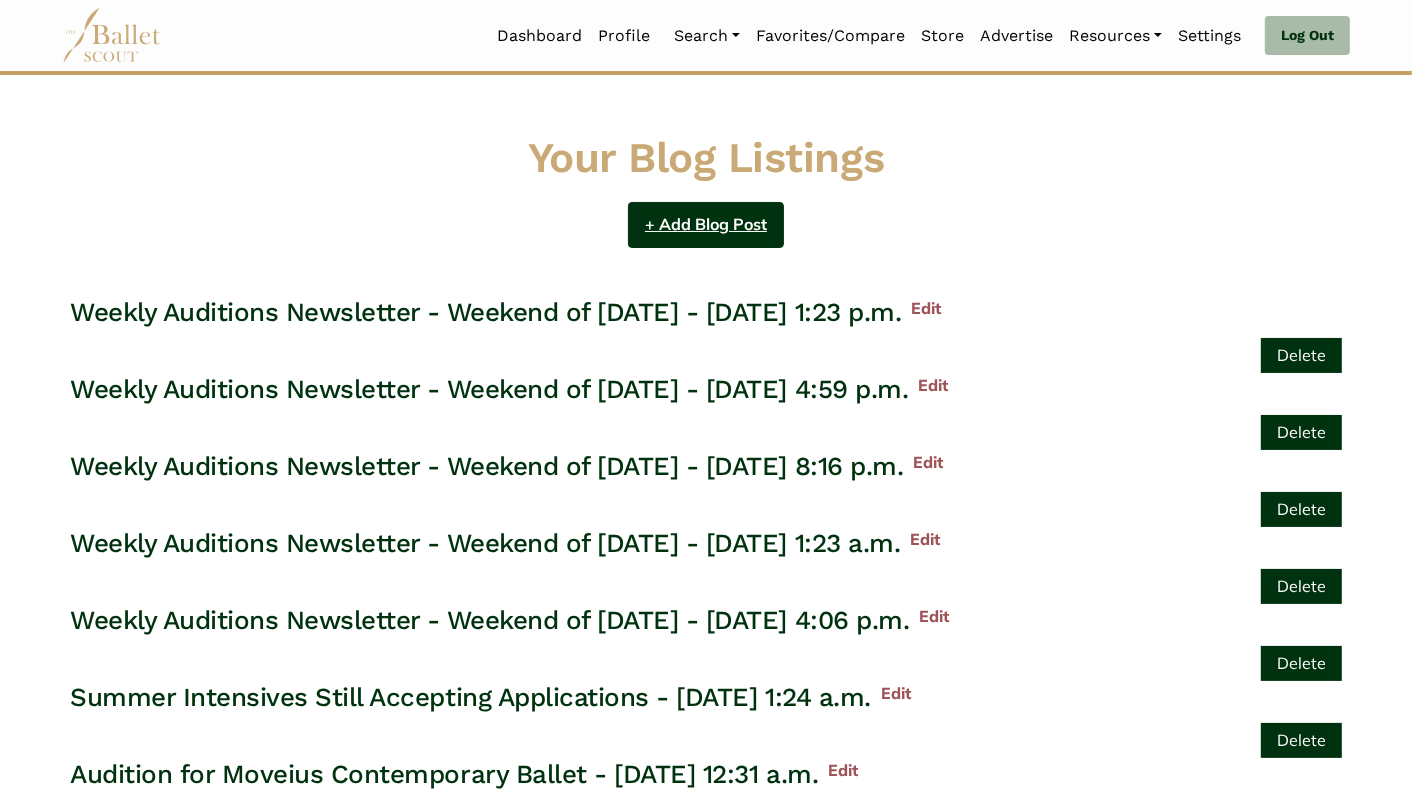 click on "+ Add Blog Post" at bounding box center [706, 225] 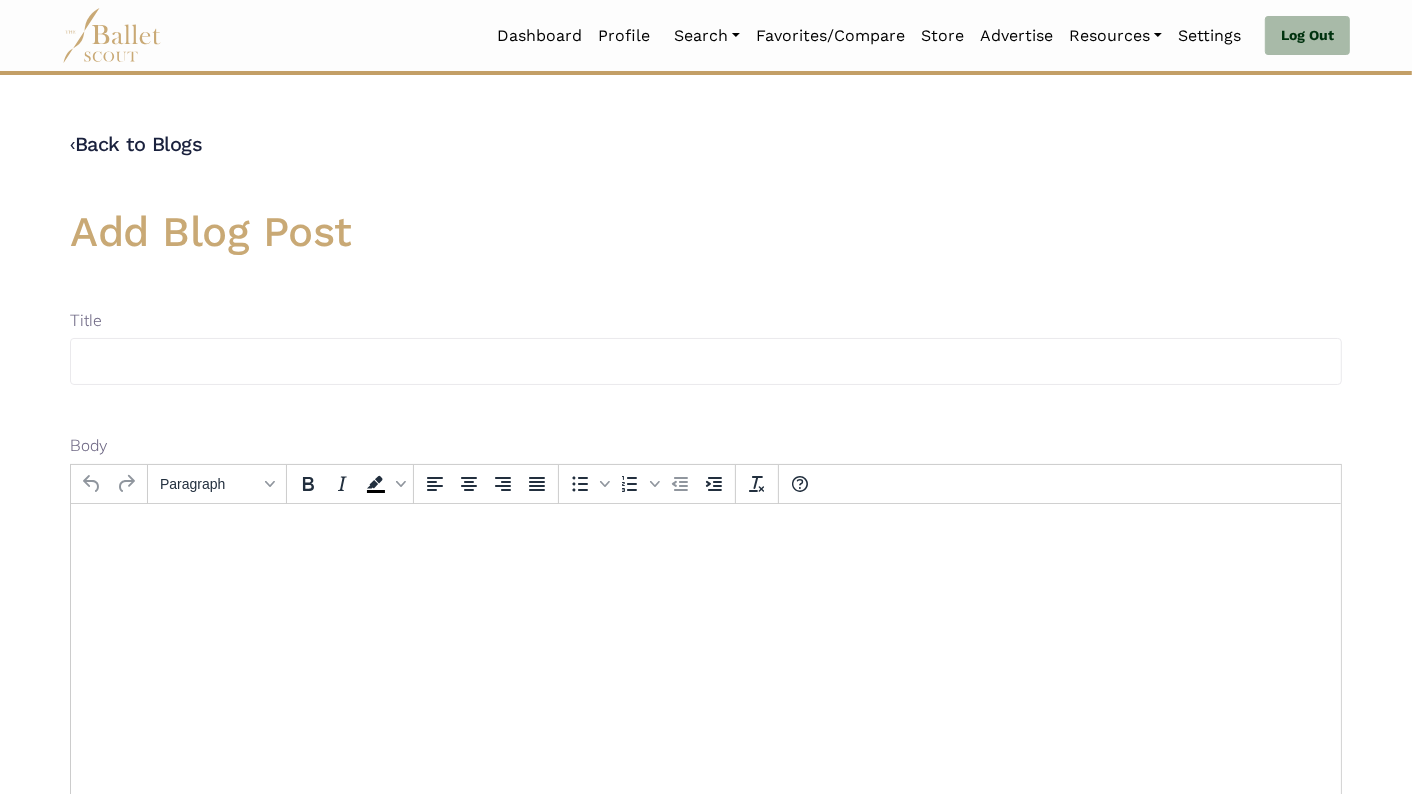 scroll, scrollTop: 0, scrollLeft: 0, axis: both 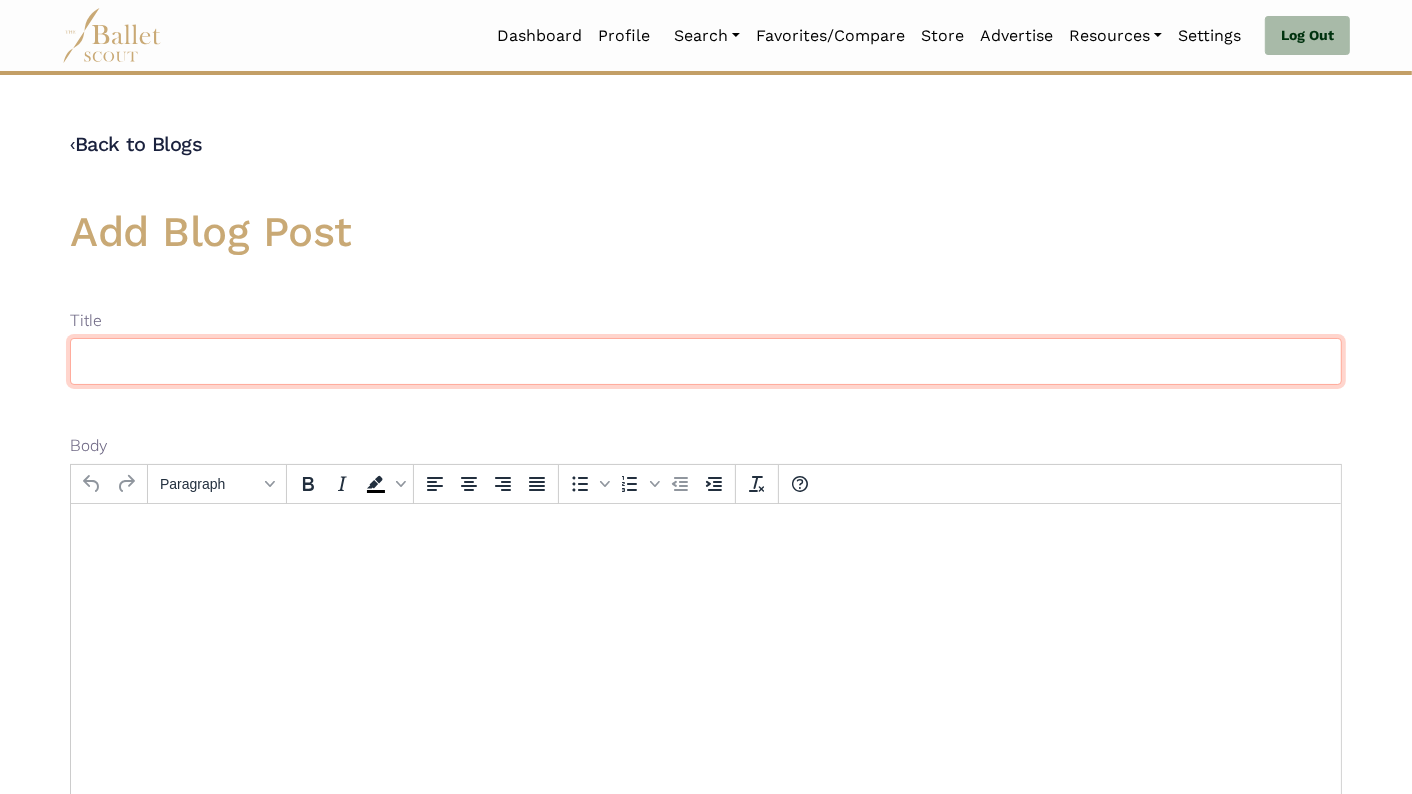 click on "Title" at bounding box center (706, 346) 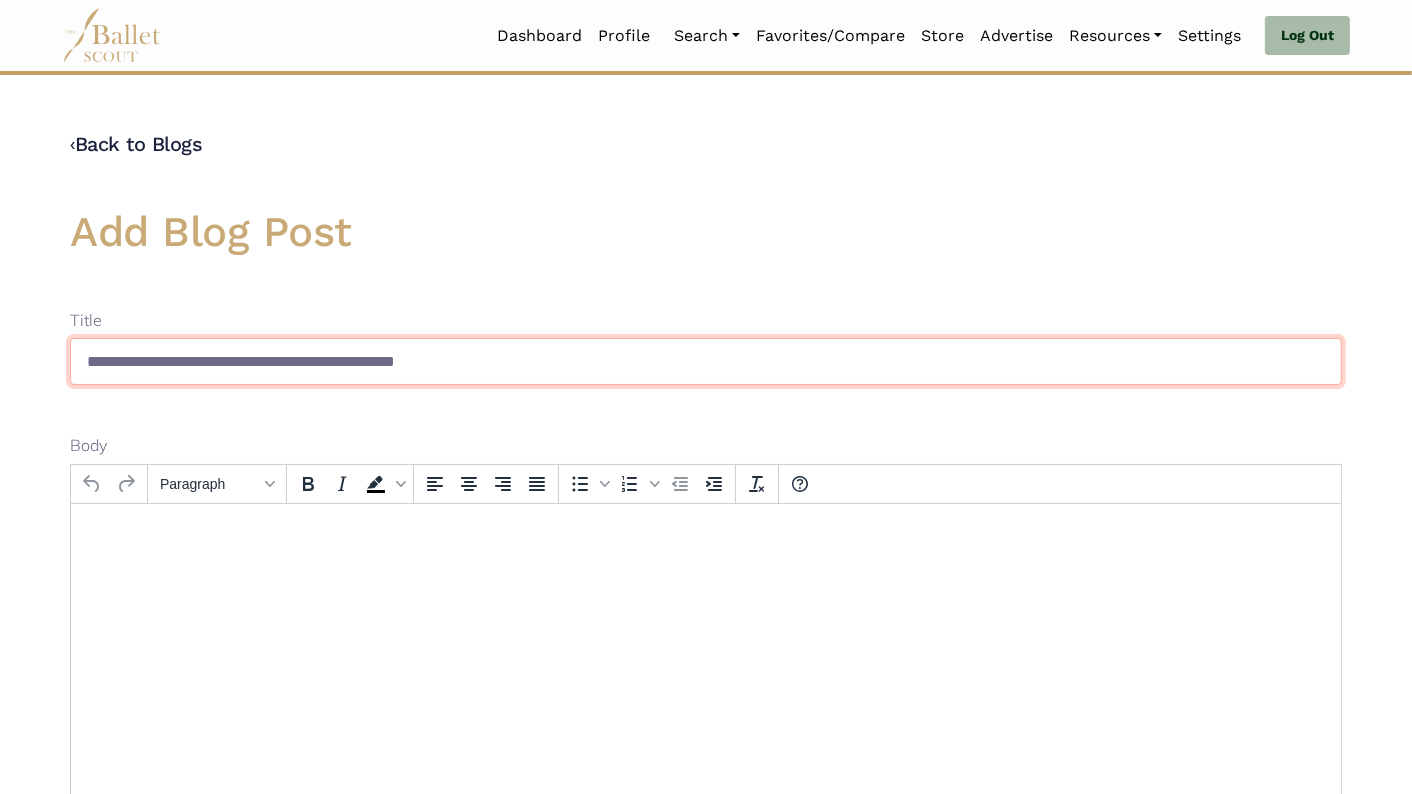 type on "**********" 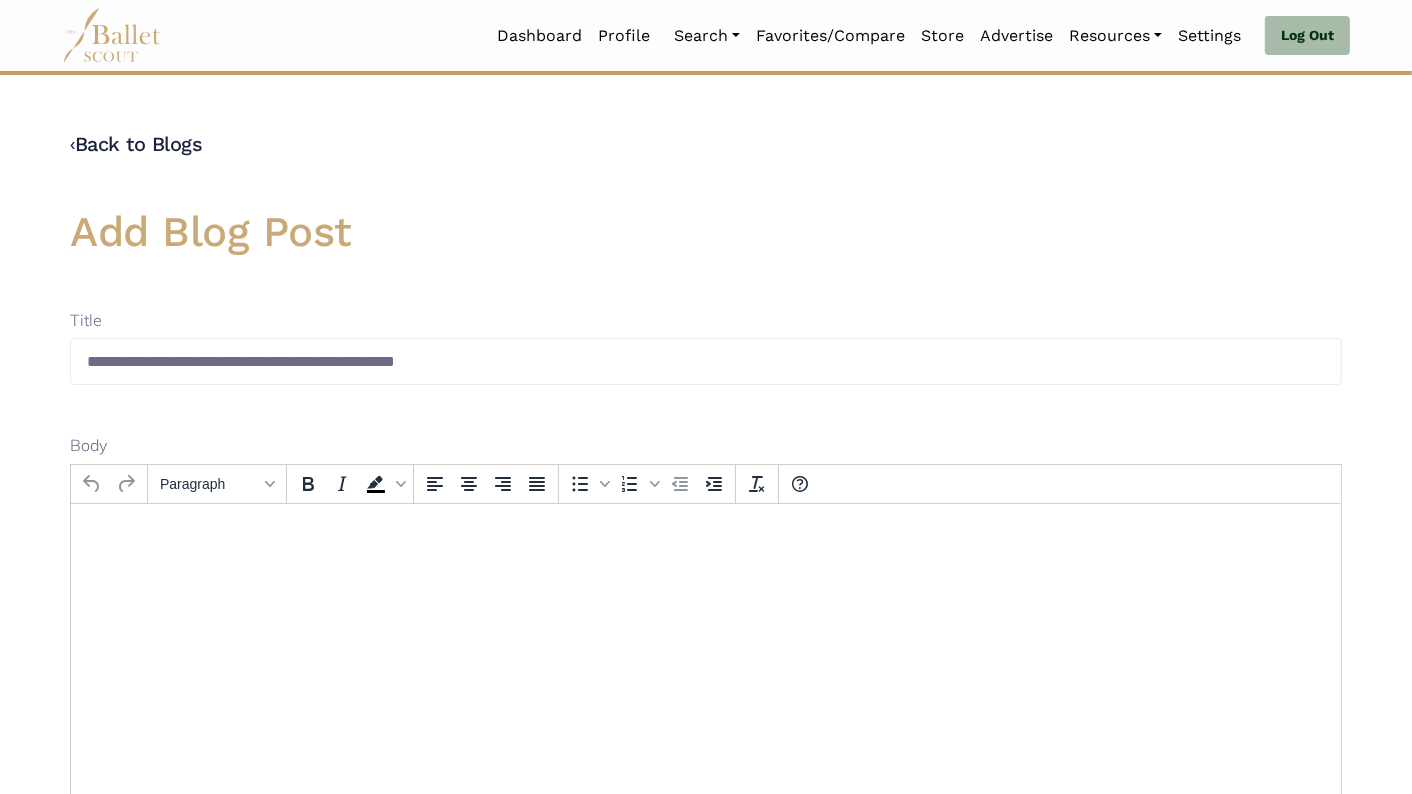 click at bounding box center (705, 530) 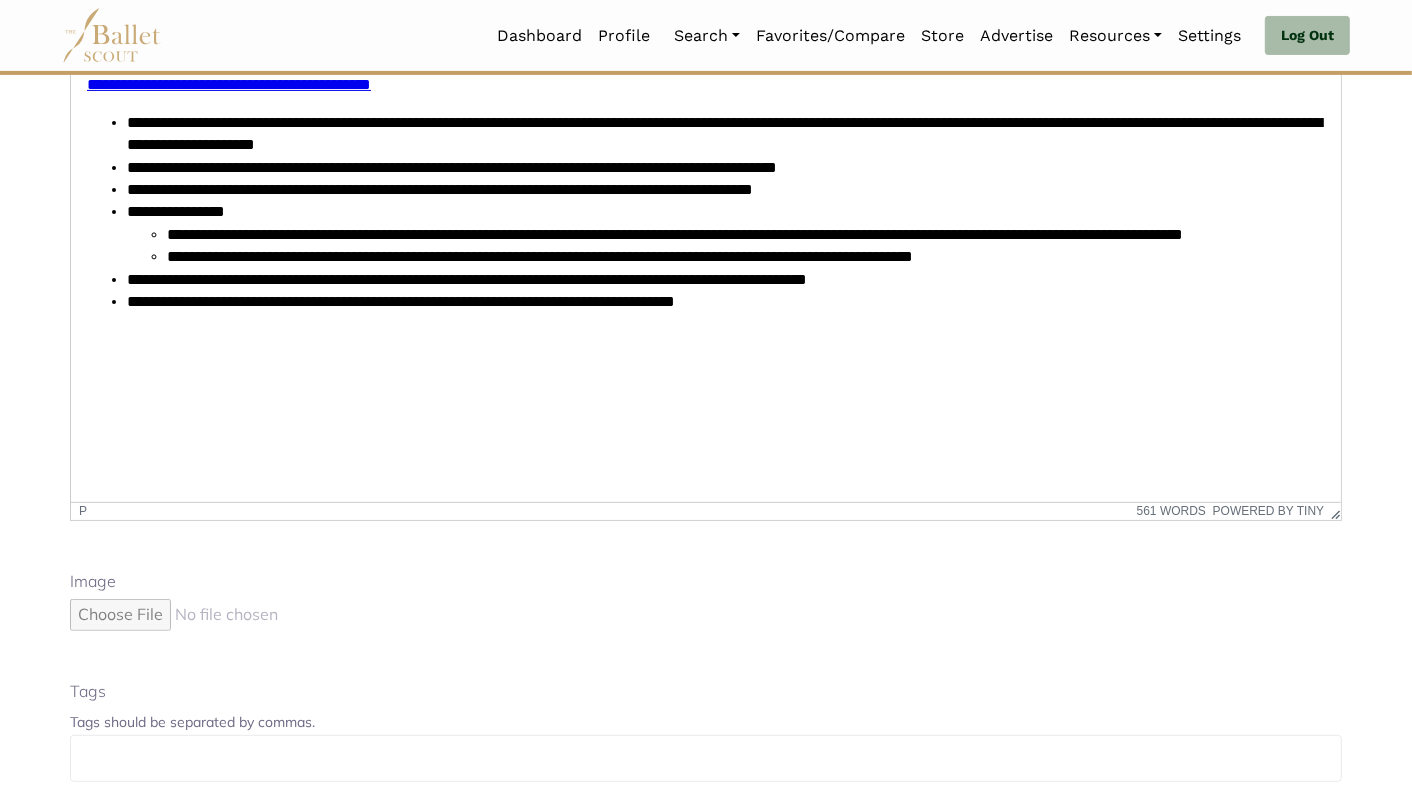 scroll, scrollTop: 445, scrollLeft: 0, axis: vertical 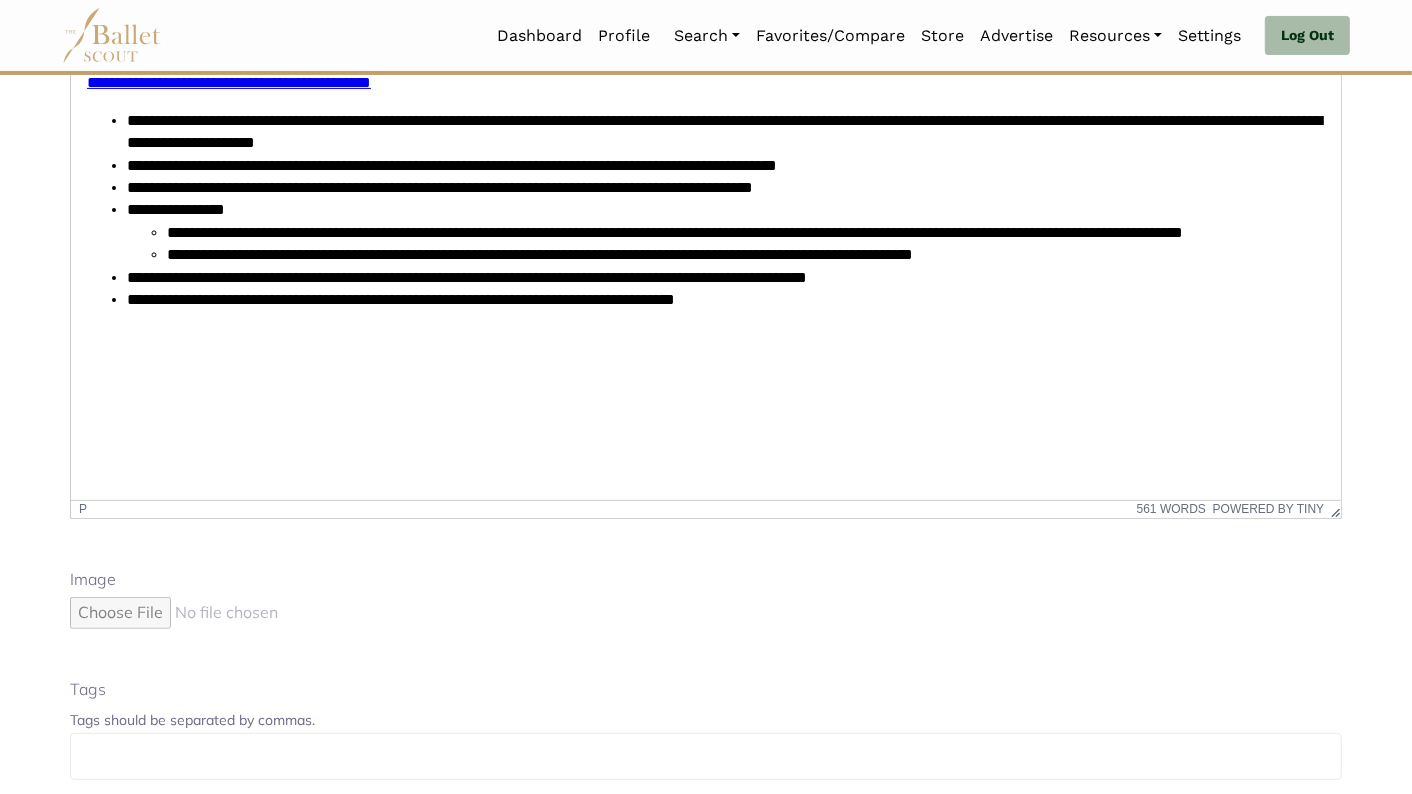 type 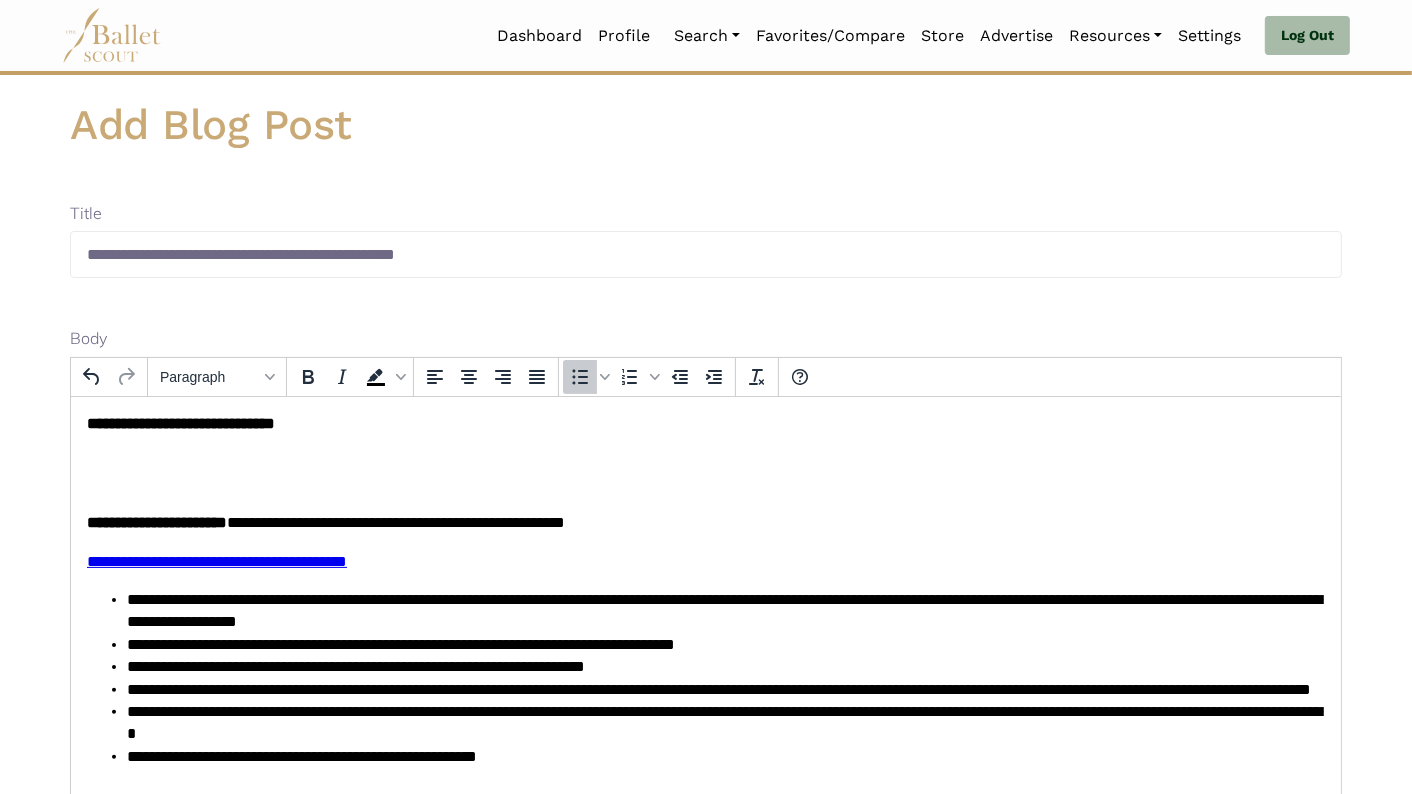scroll, scrollTop: 203, scrollLeft: 0, axis: vertical 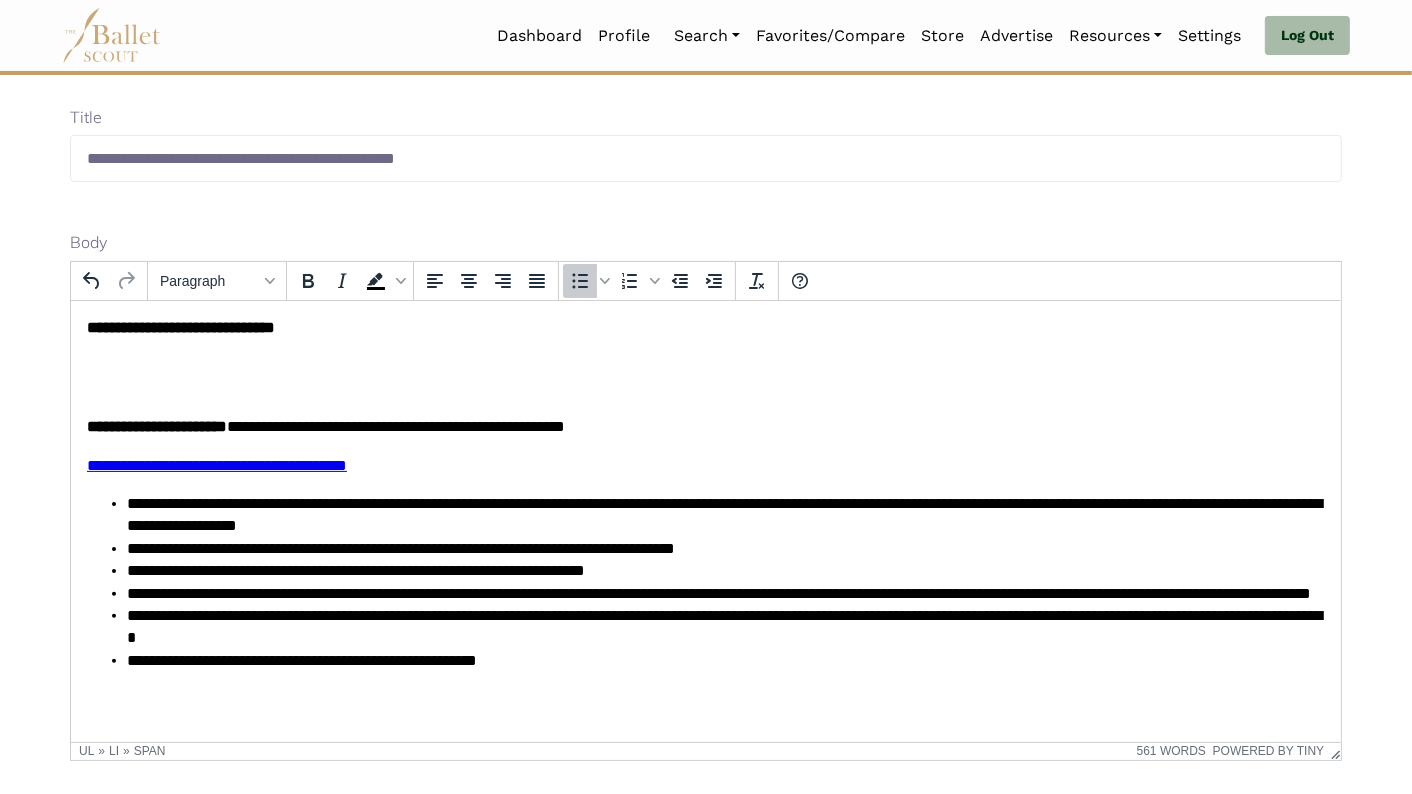 click on "**********" at bounding box center (180, 326) 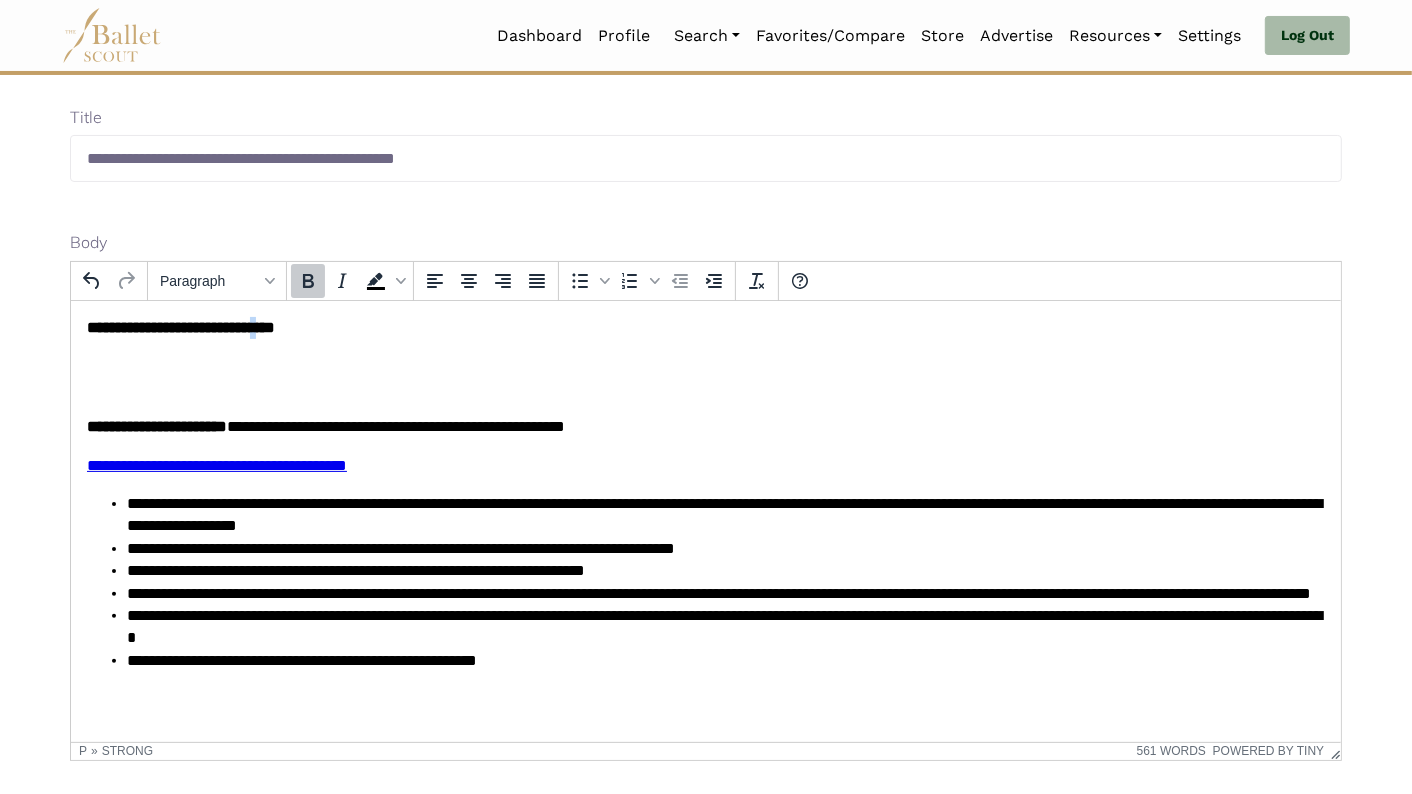 click on "**********" at bounding box center [180, 326] 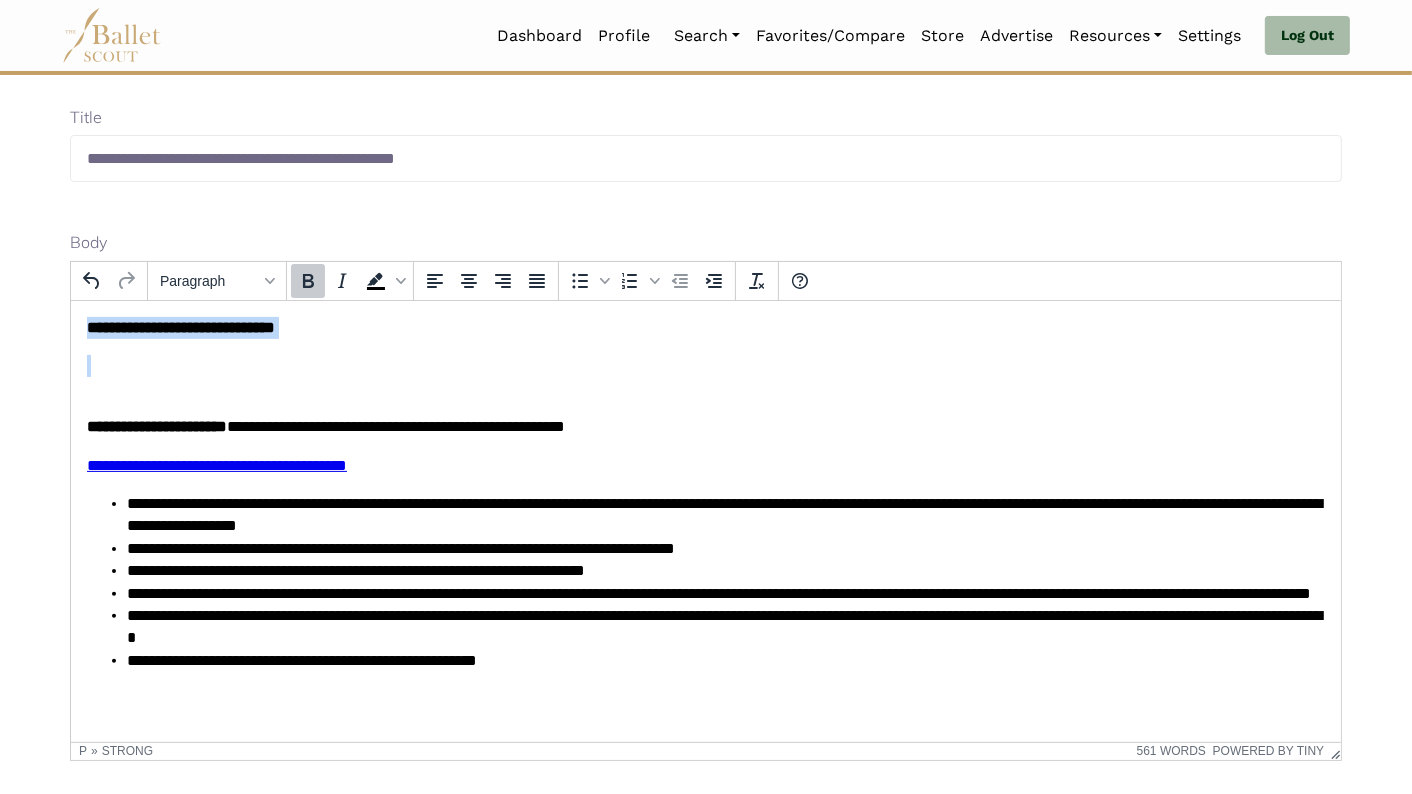 click on "**********" at bounding box center [180, 326] 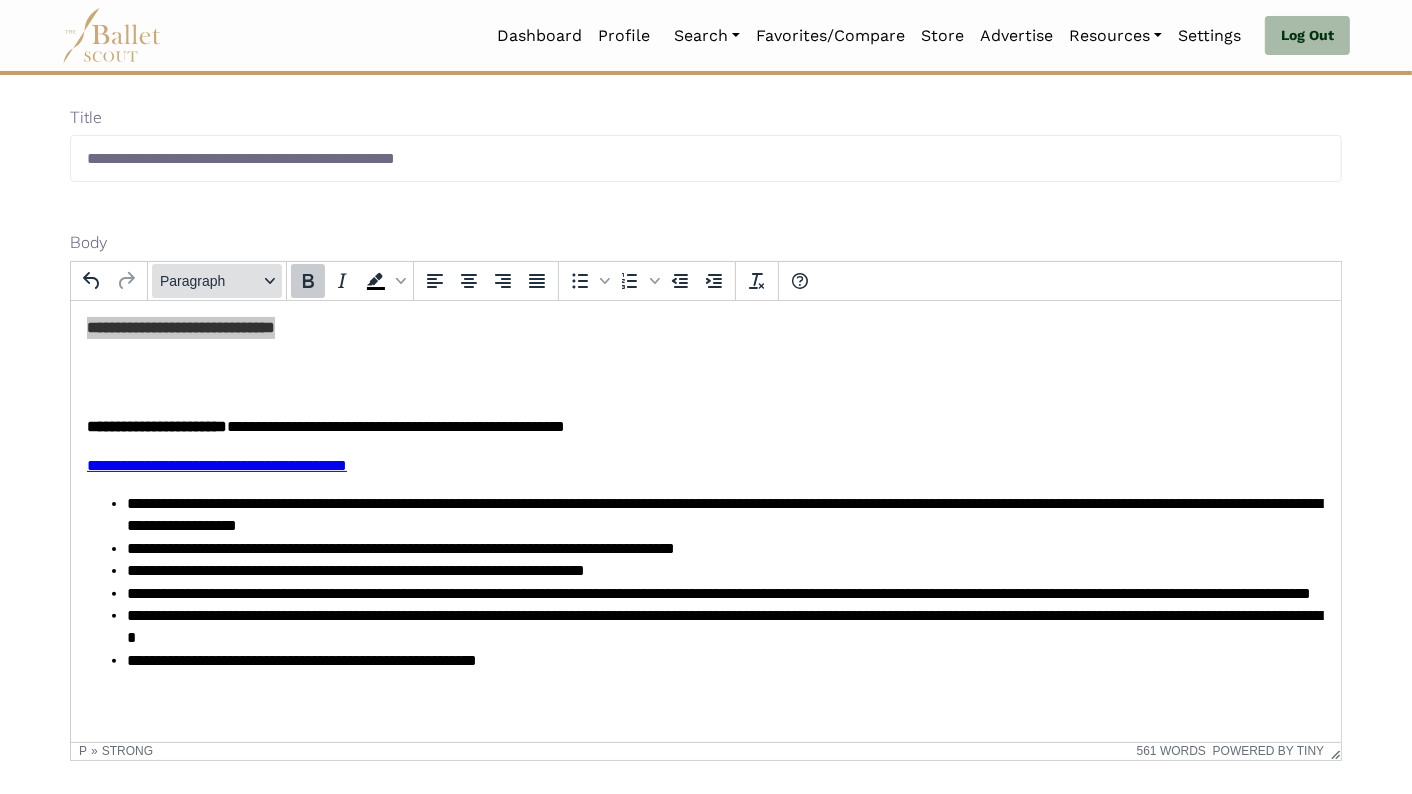 click 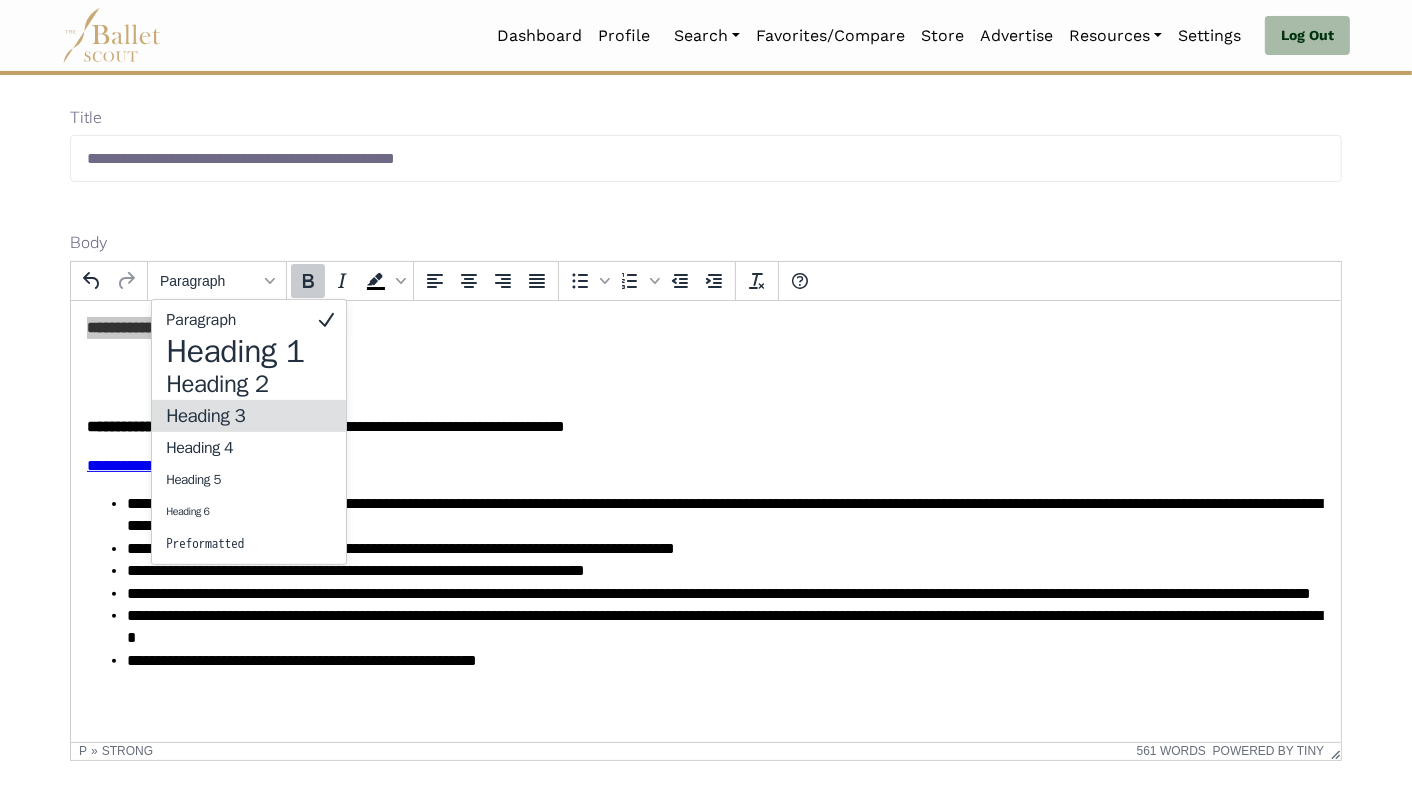 click on "Heading 3" at bounding box center [235, 416] 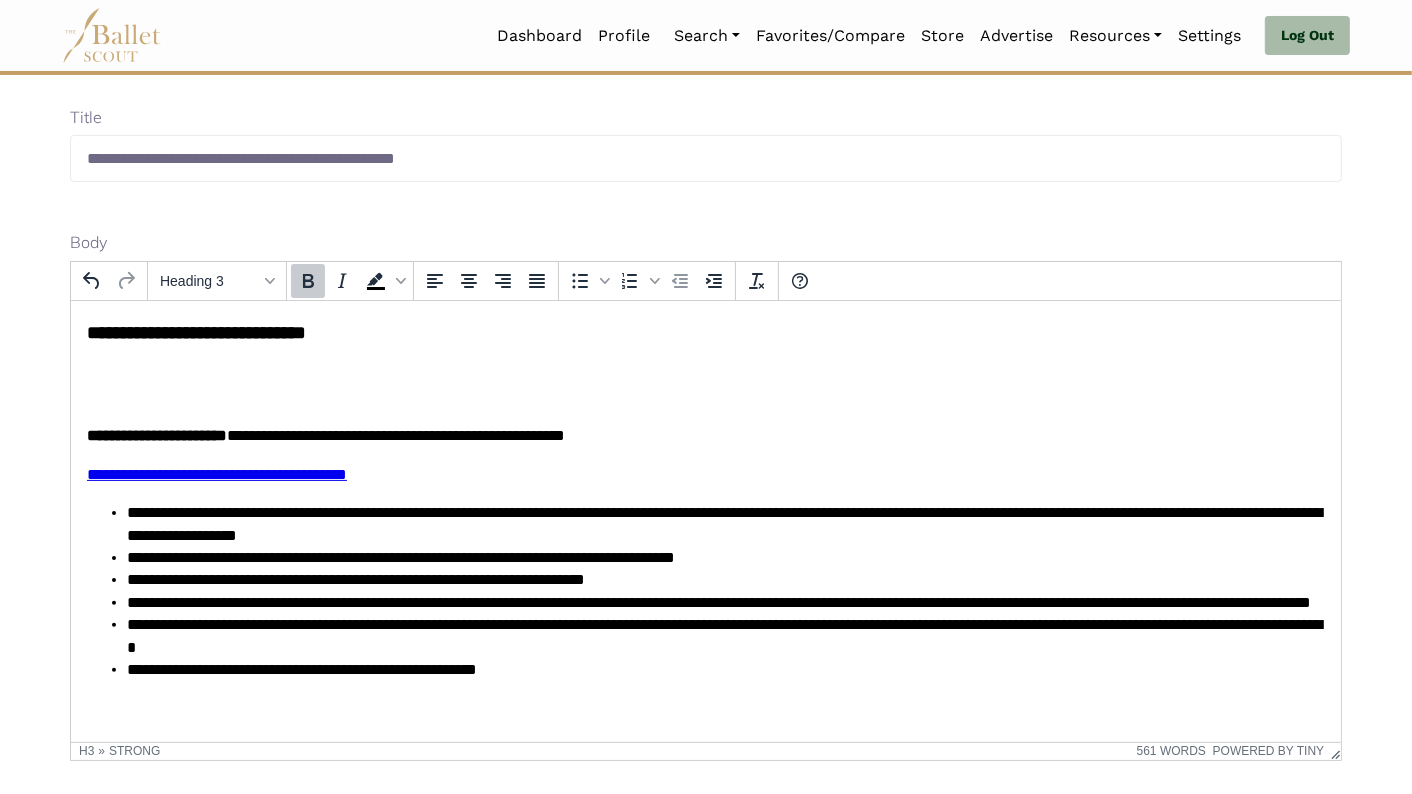 click 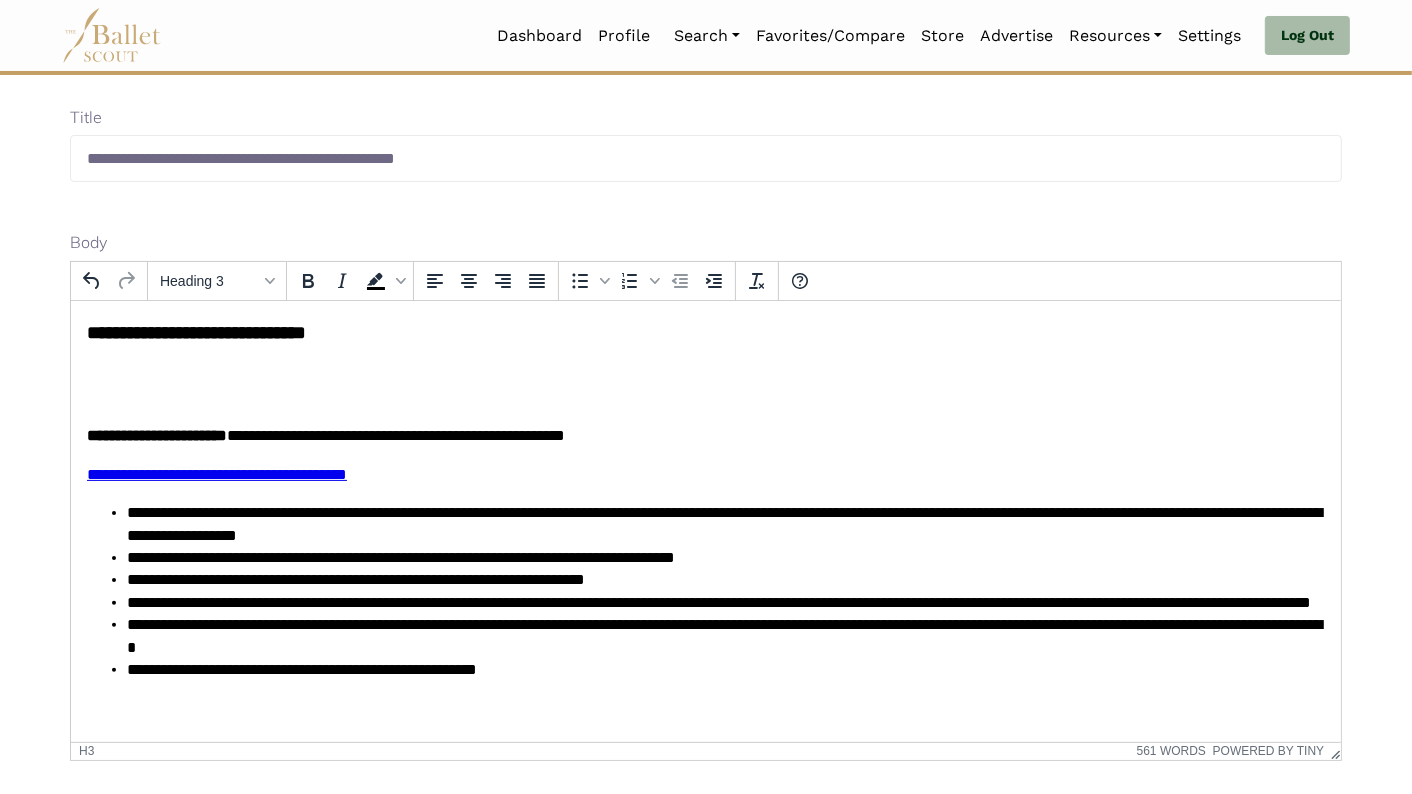 click on "**********" at bounding box center (395, 434) 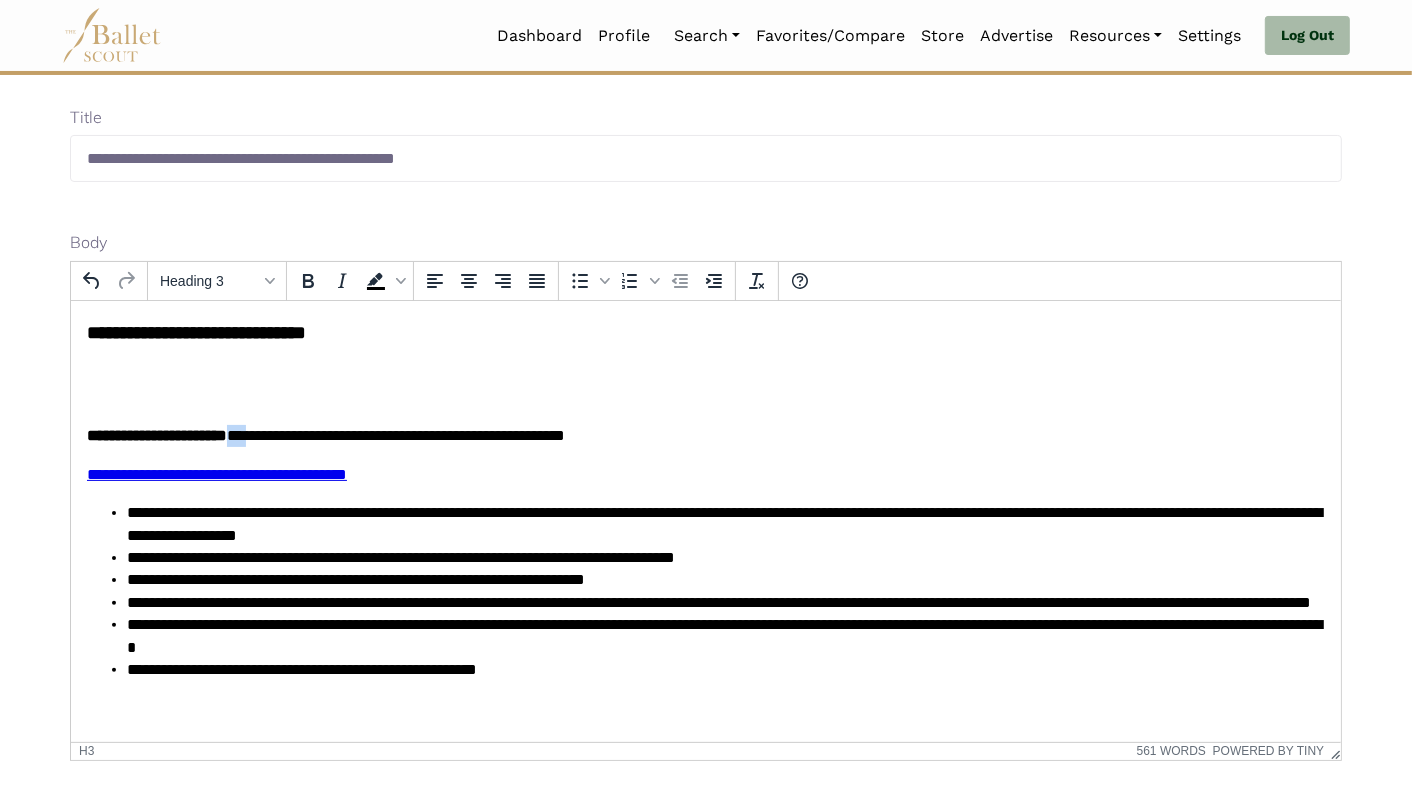 click on "**********" at bounding box center [395, 434] 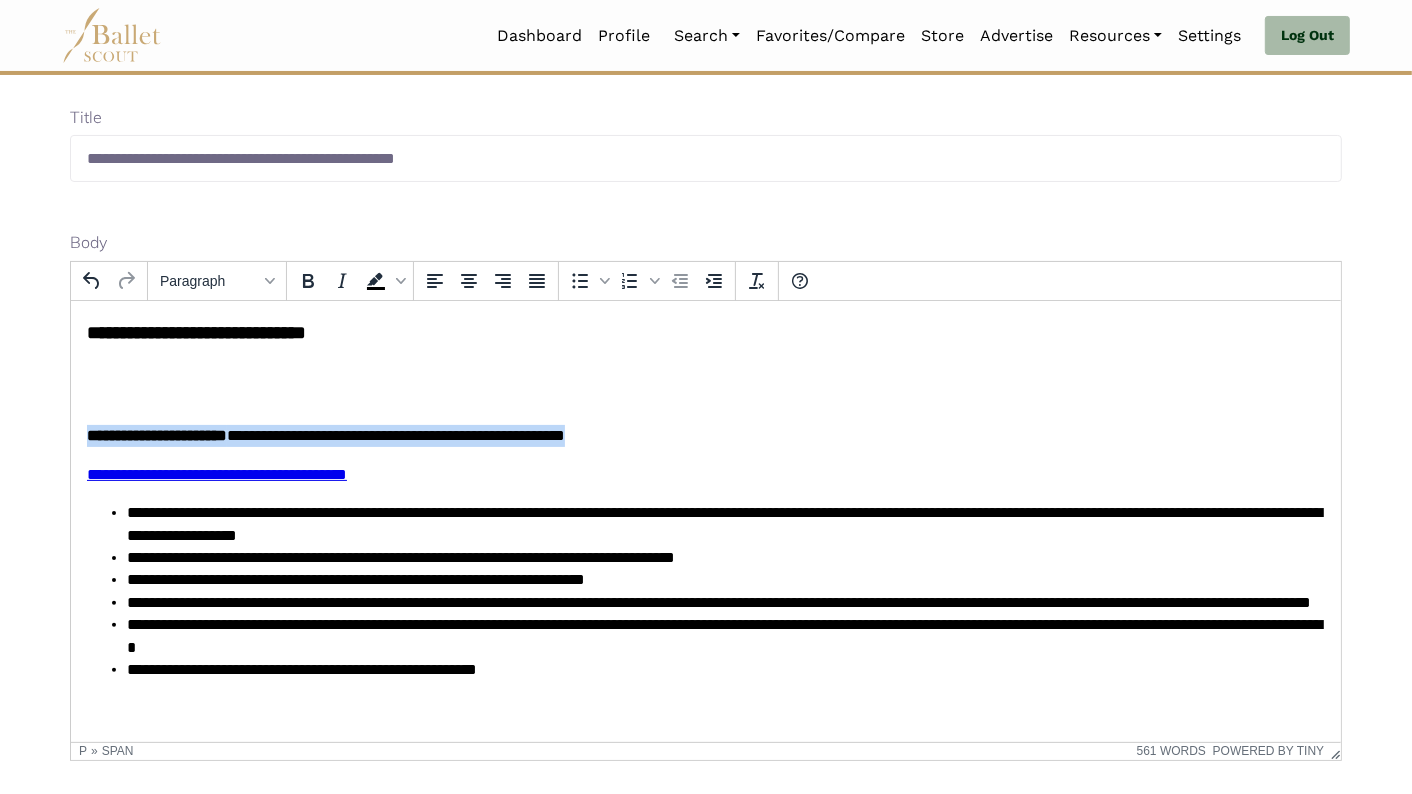 click on "**********" at bounding box center (395, 434) 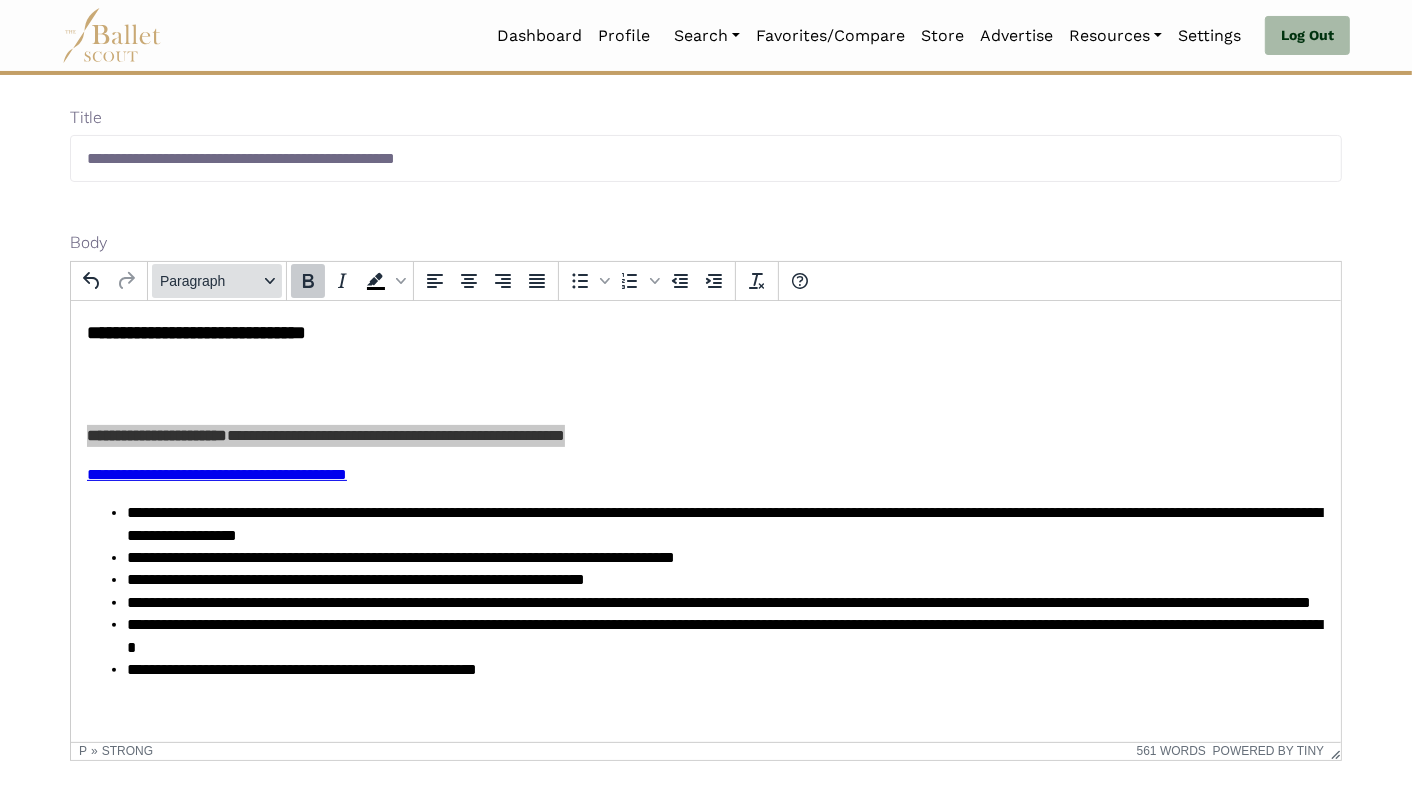 click on "Paragraph" at bounding box center [217, 281] 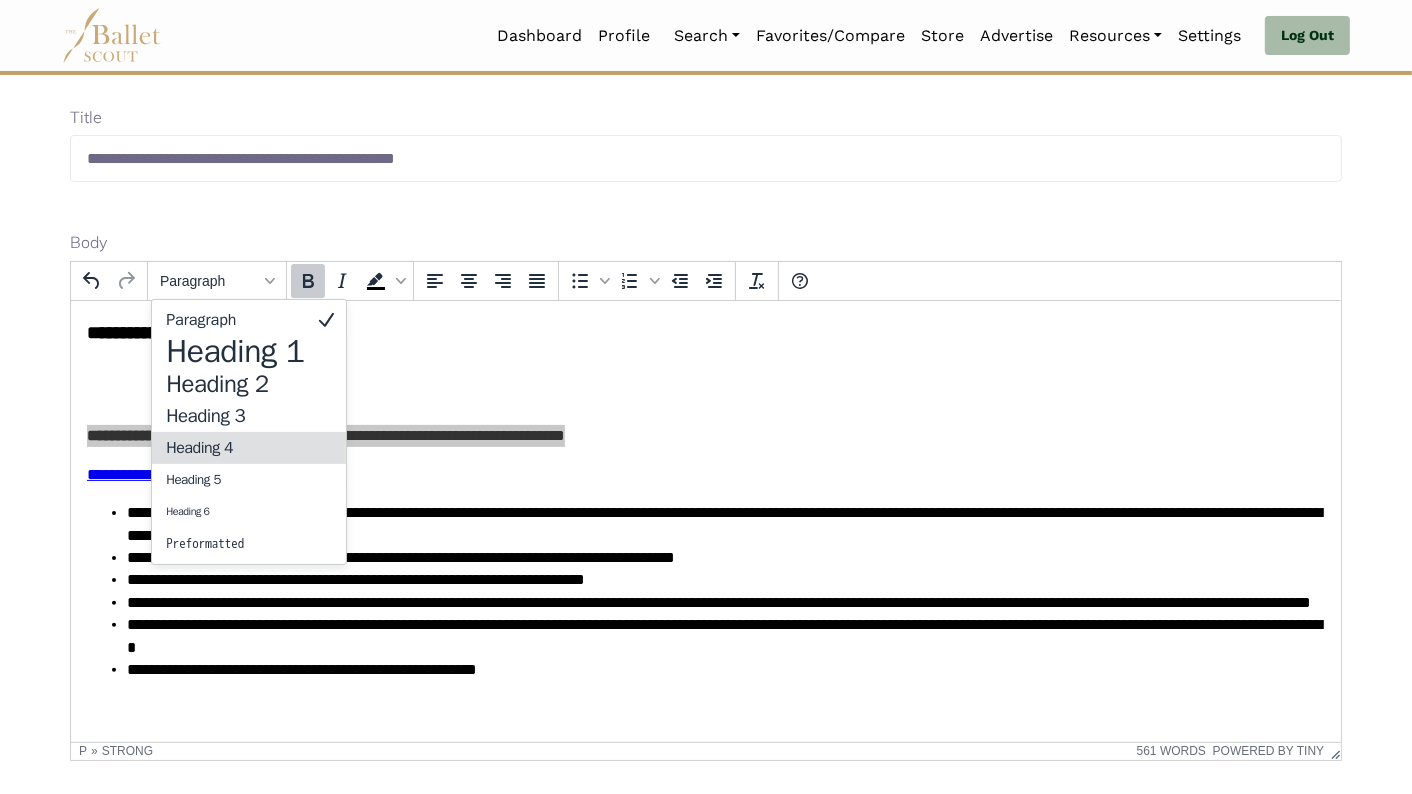 click on "Heading 4" at bounding box center (235, 448) 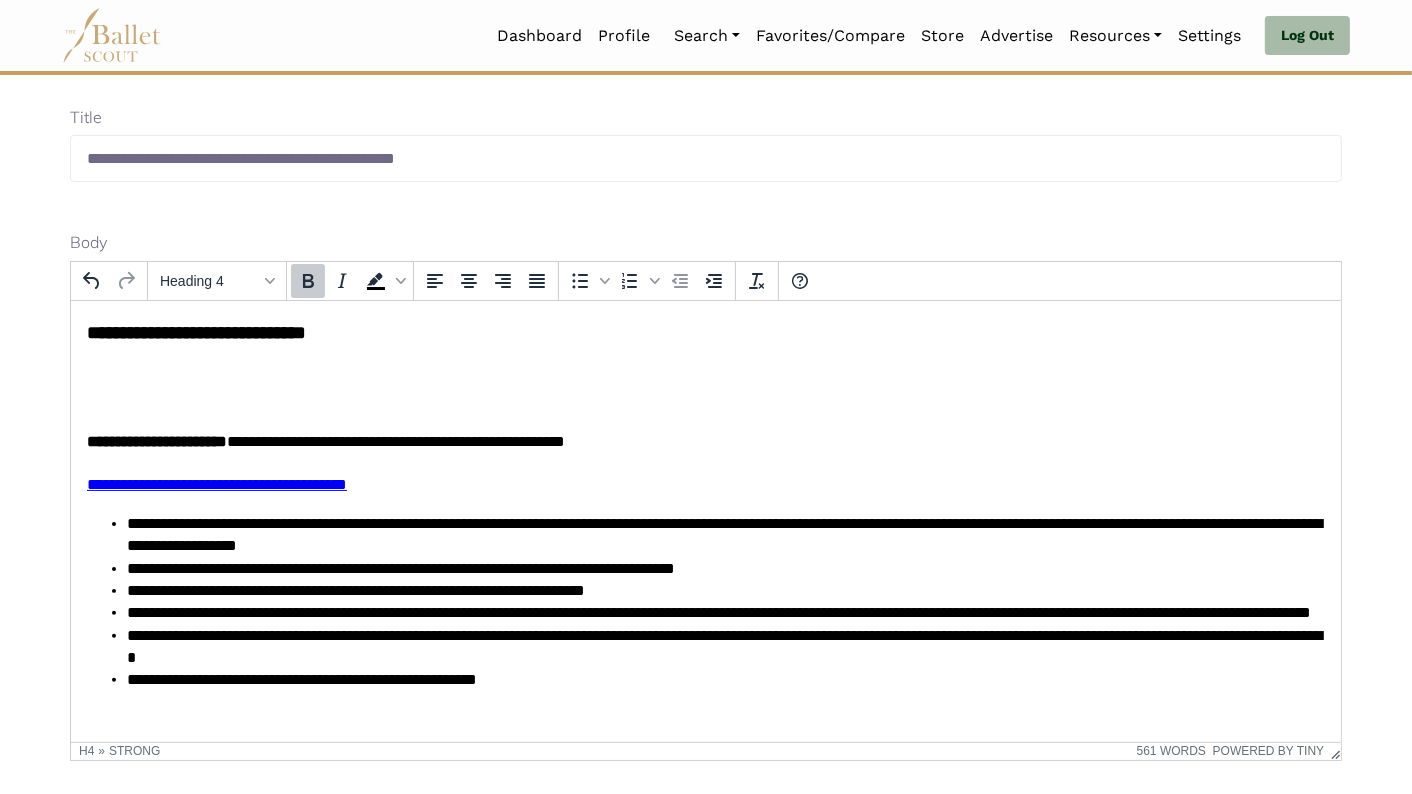 click 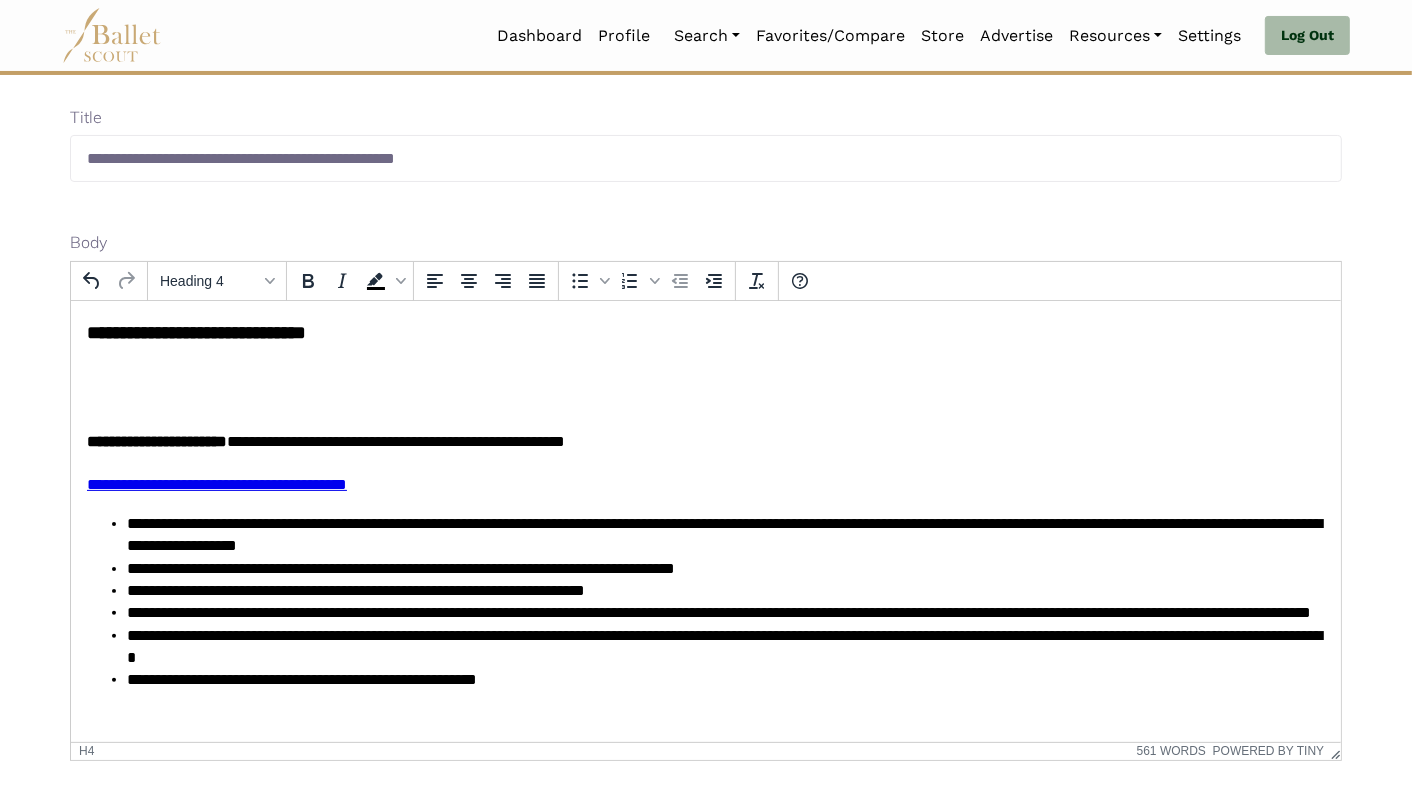 click at bounding box center [705, 386] 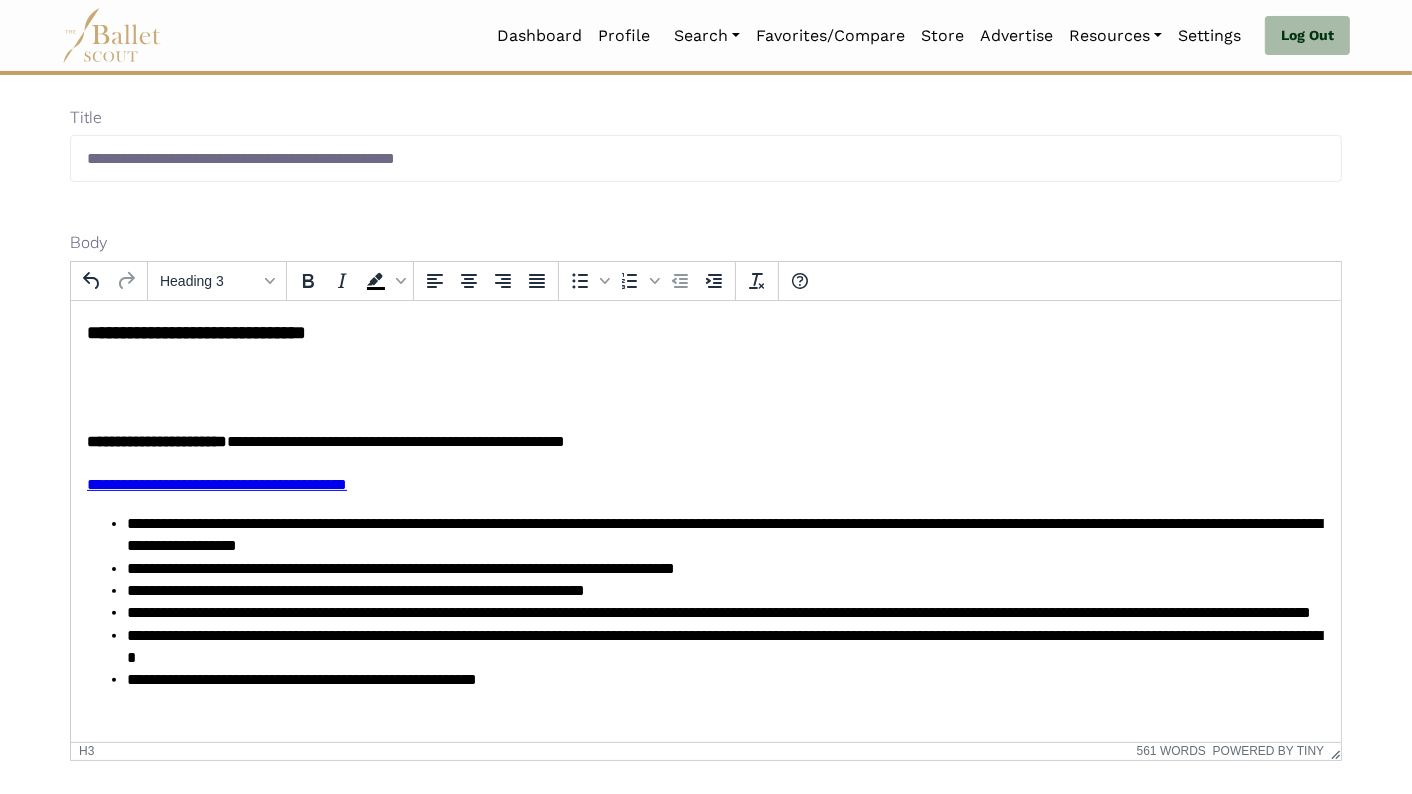 click on "**********" at bounding box center [723, 533] 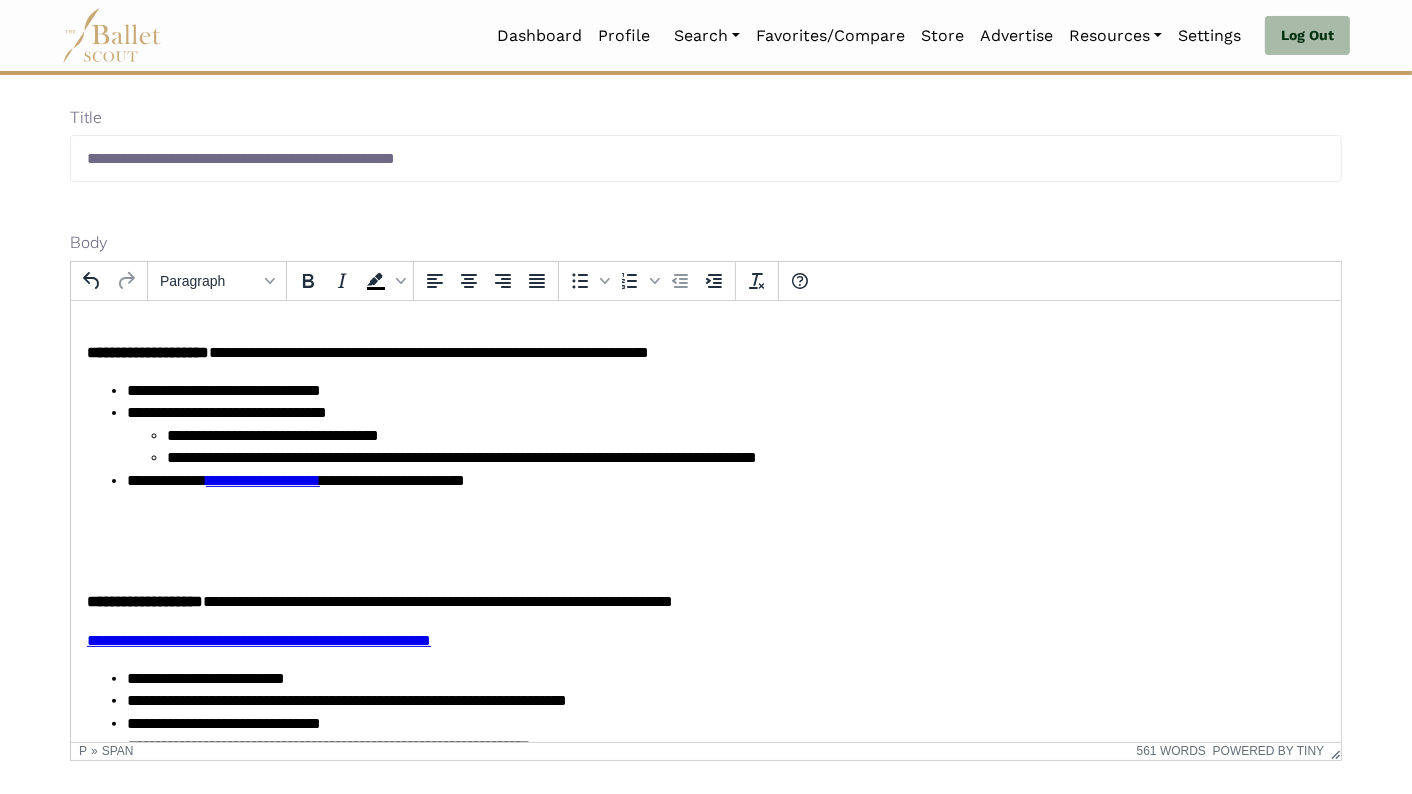 scroll, scrollTop: 511, scrollLeft: 0, axis: vertical 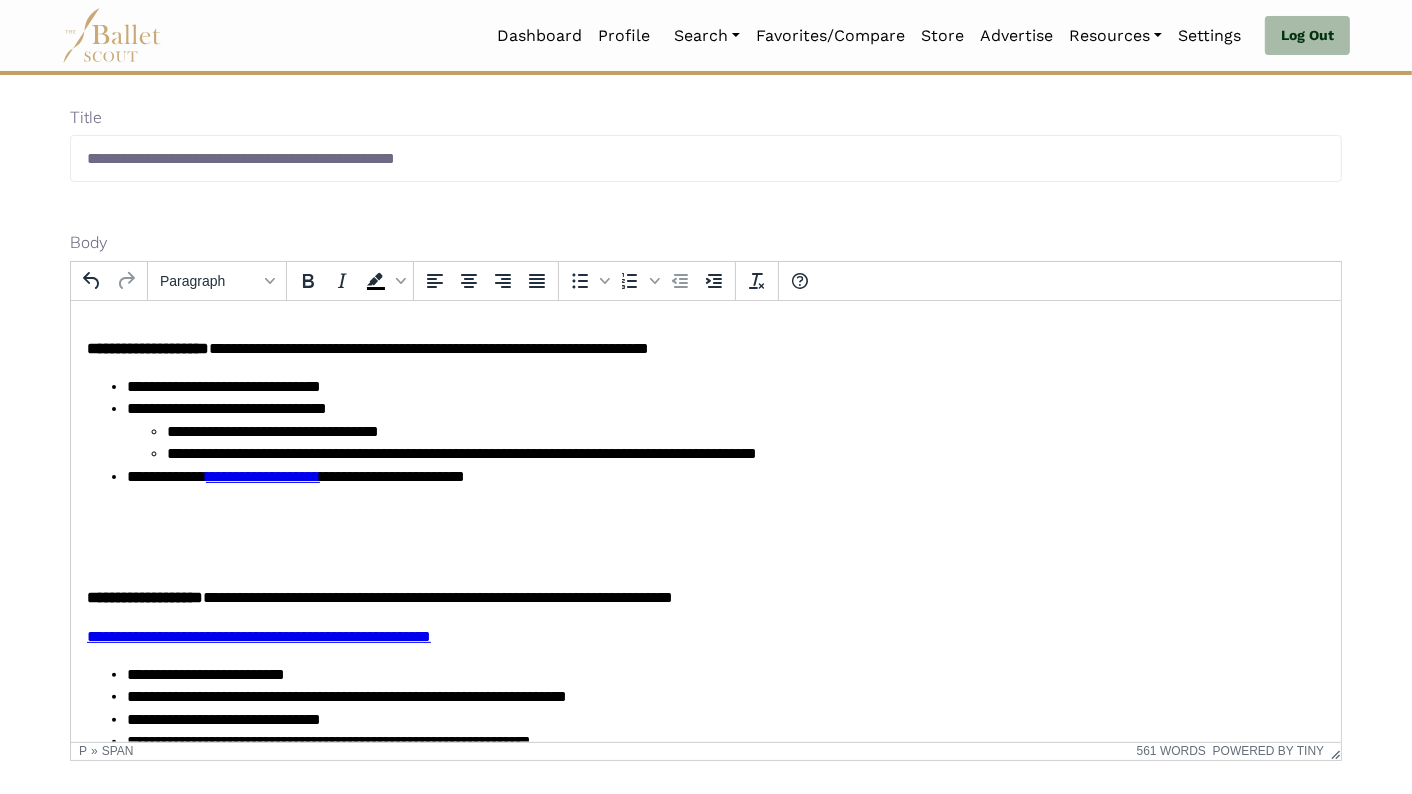 click on "**********" at bounding box center [428, 347] 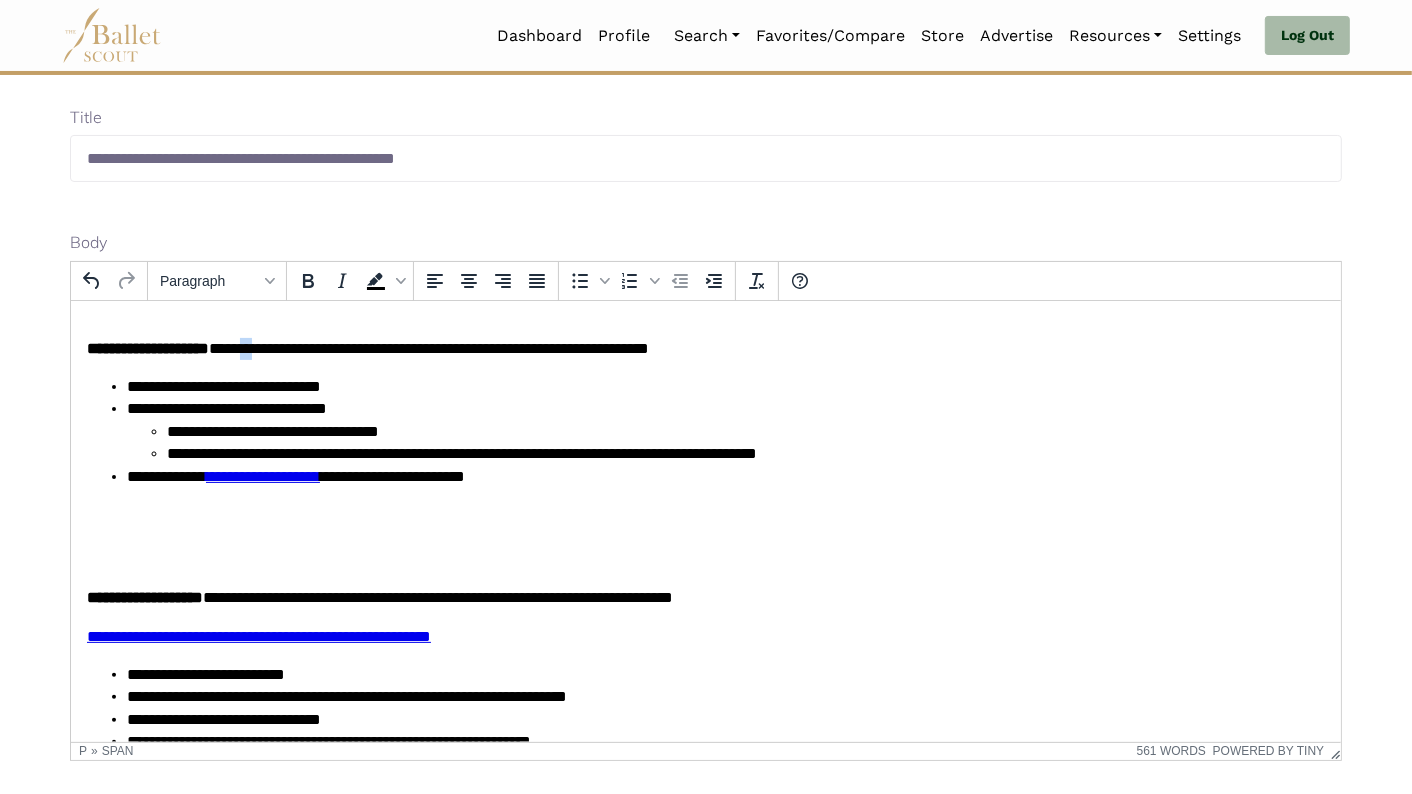 click on "**********" at bounding box center (428, 347) 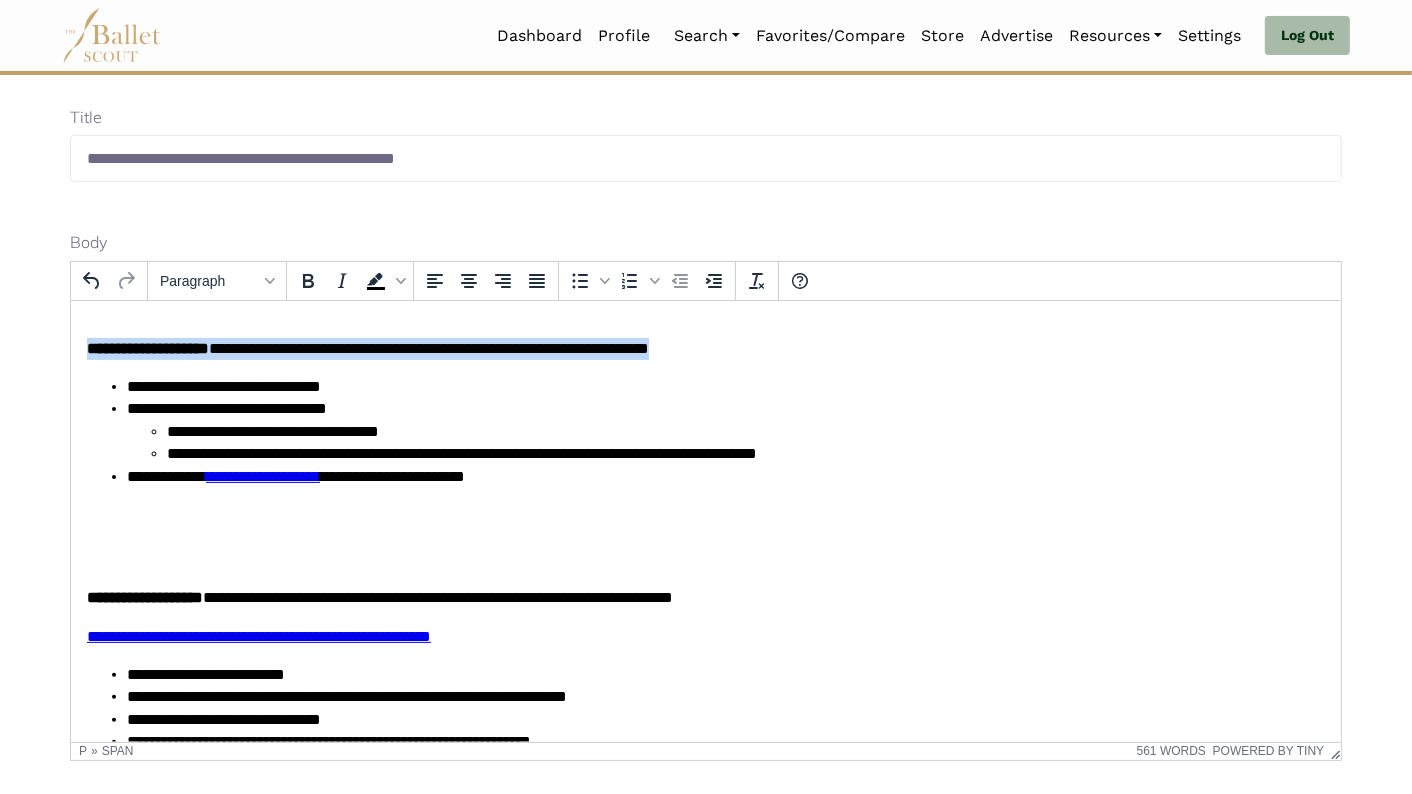 click on "**********" at bounding box center [428, 347] 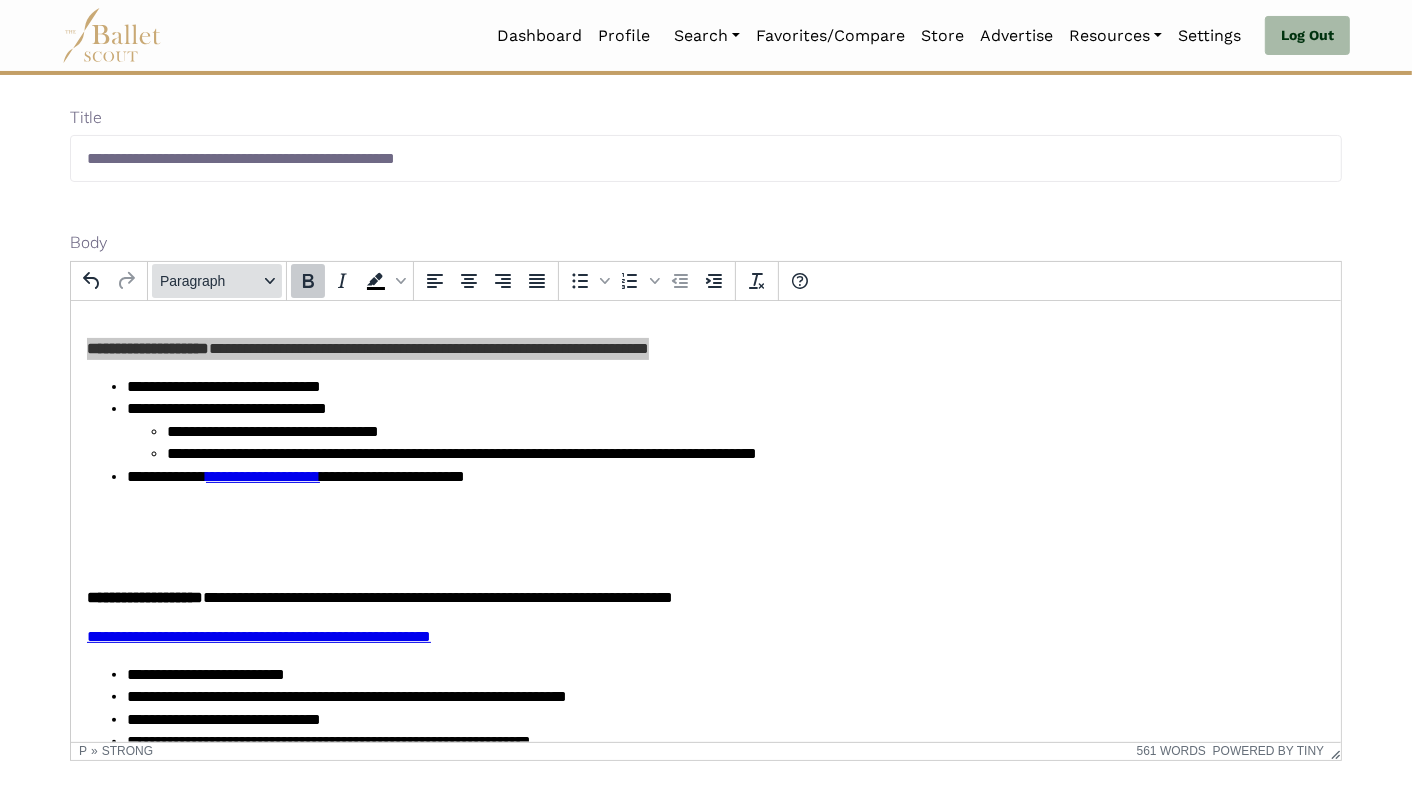 click on "Paragraph" at bounding box center [217, 281] 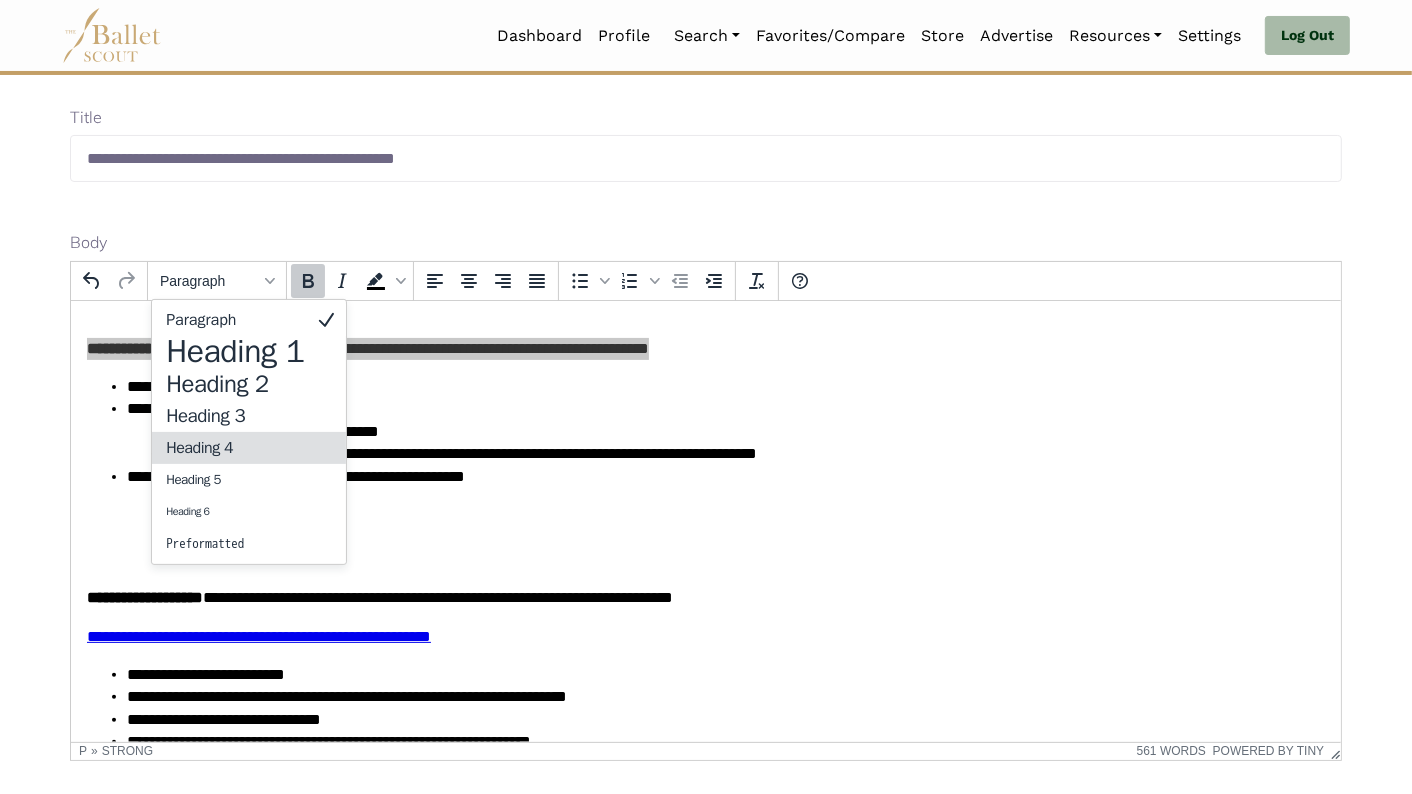 click on "Heading 4" at bounding box center [235, 448] 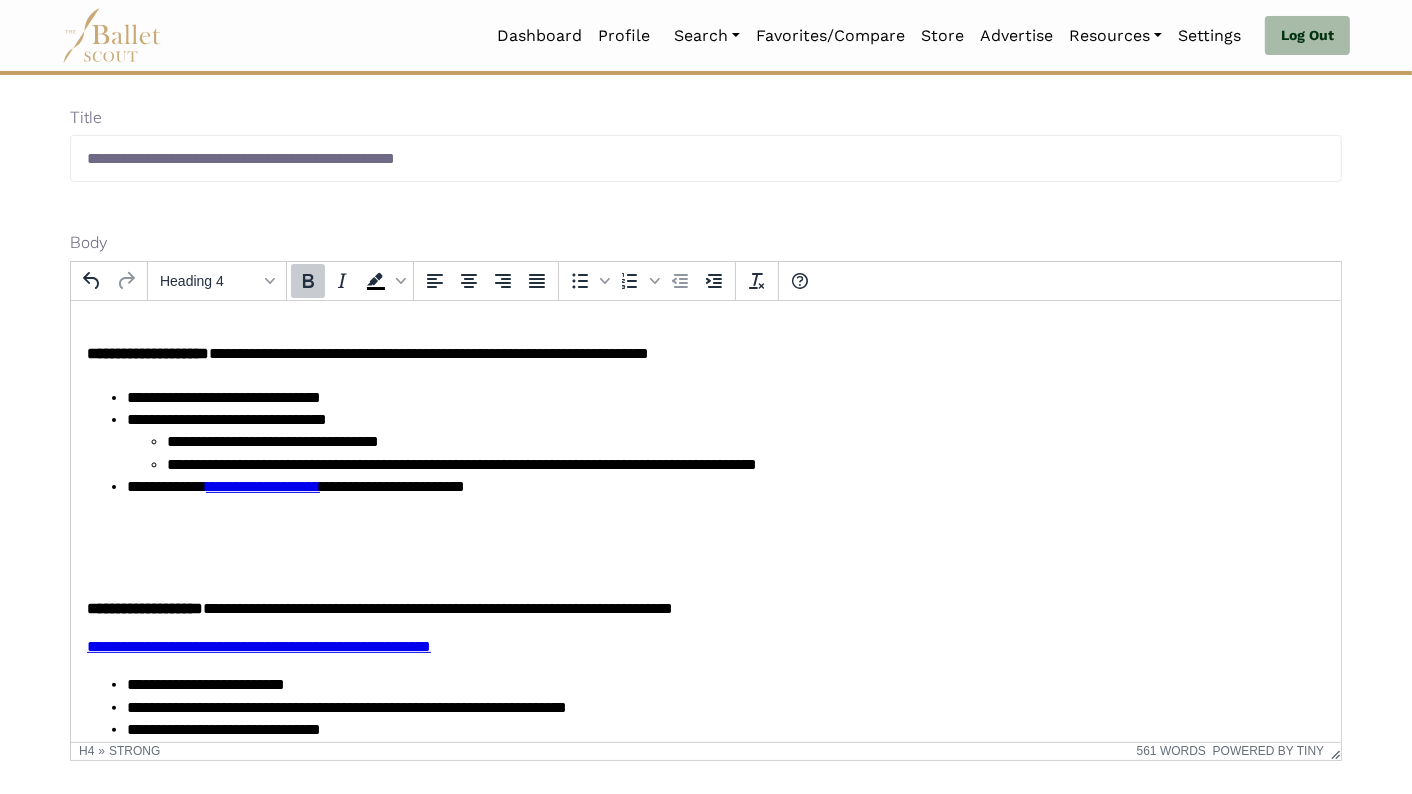 click 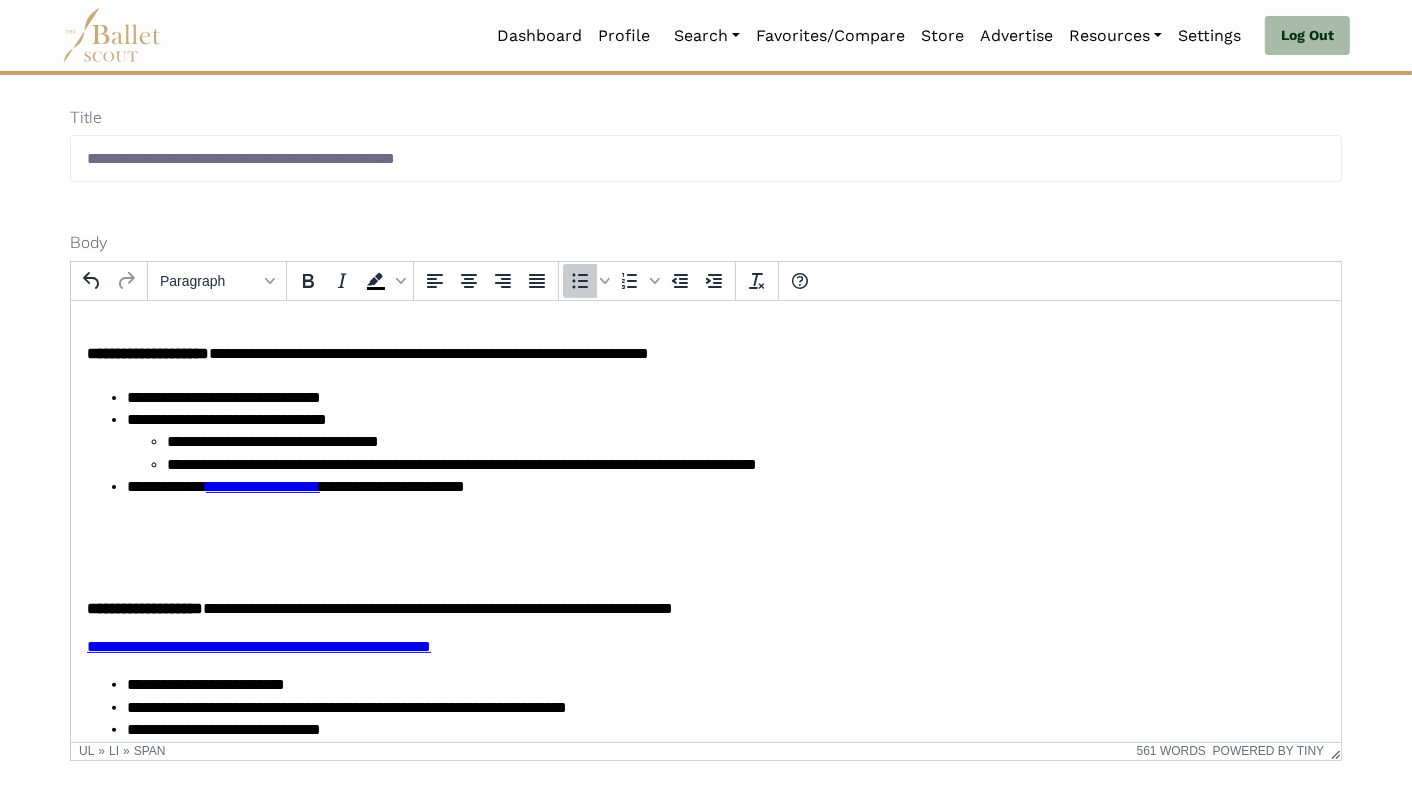 click on "**********" at bounding box center [223, 396] 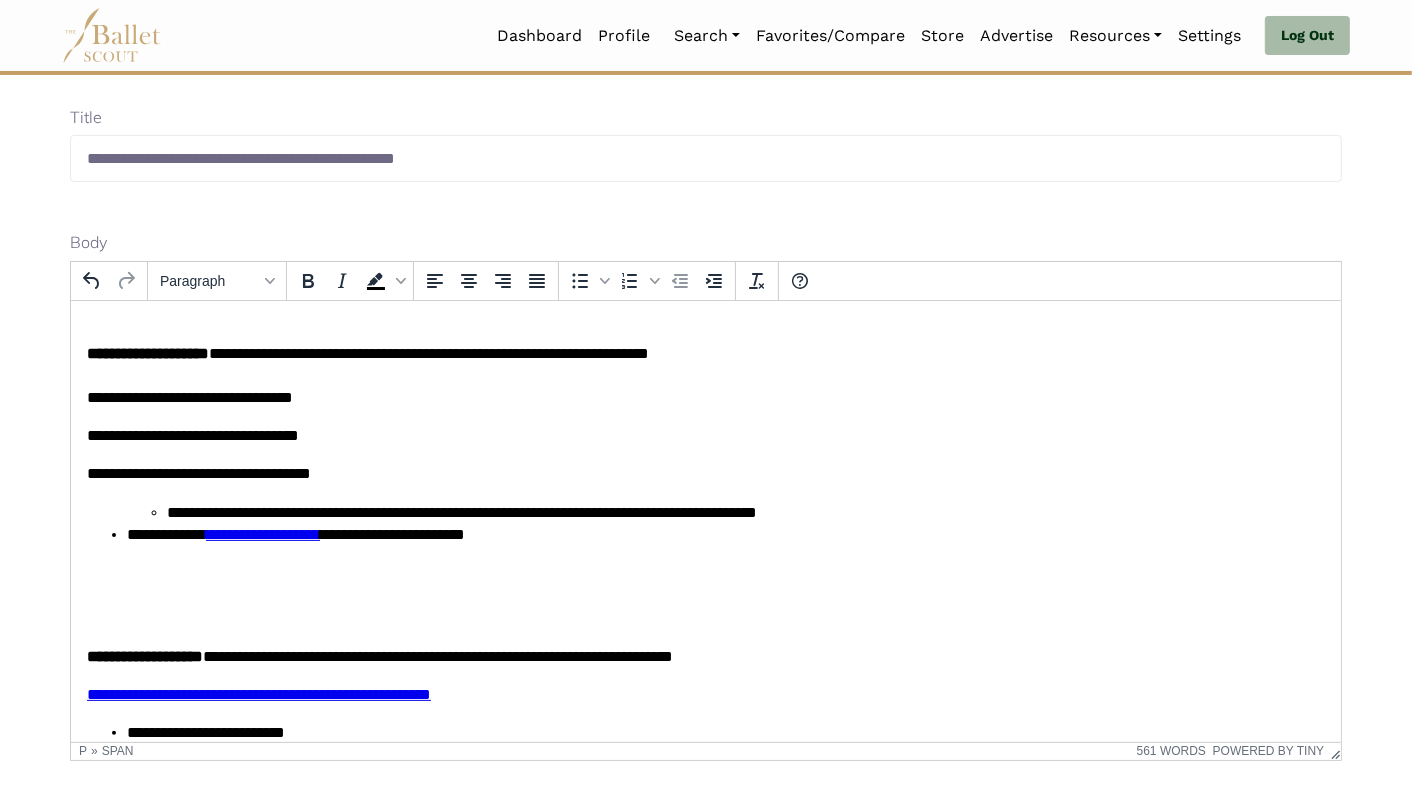 click on "**********" at bounding box center (461, 511) 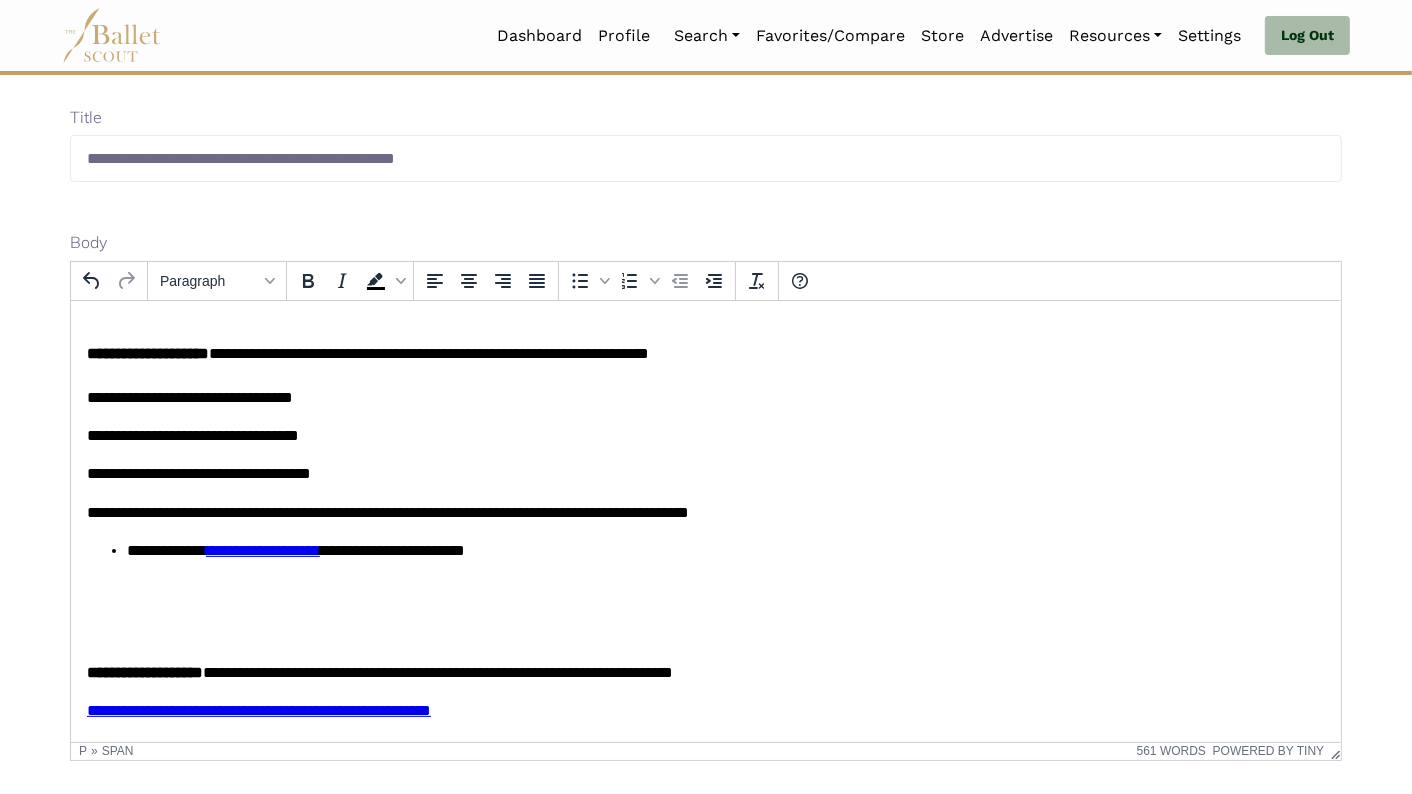 click on "**********" at bounding box center (165, 549) 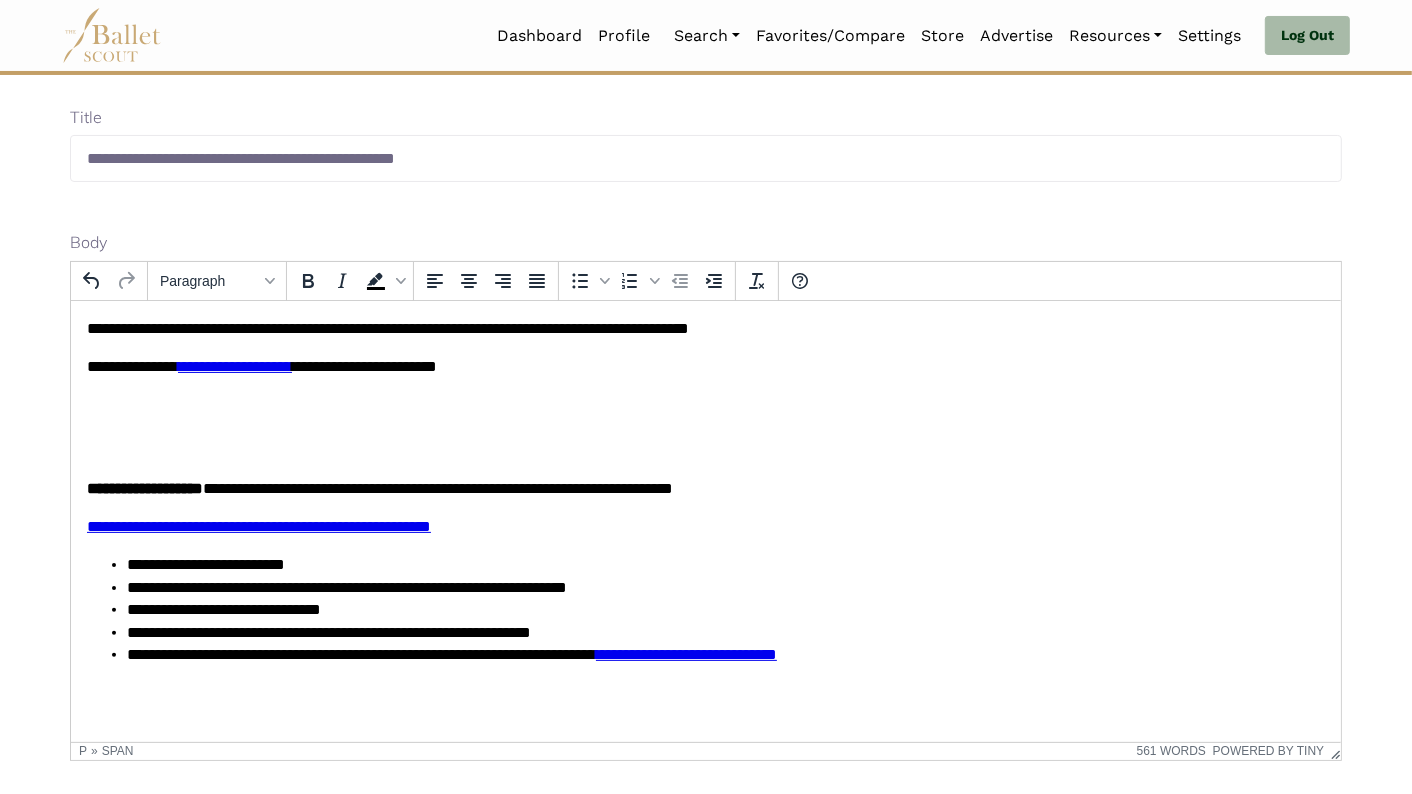 scroll, scrollTop: 756, scrollLeft: 0, axis: vertical 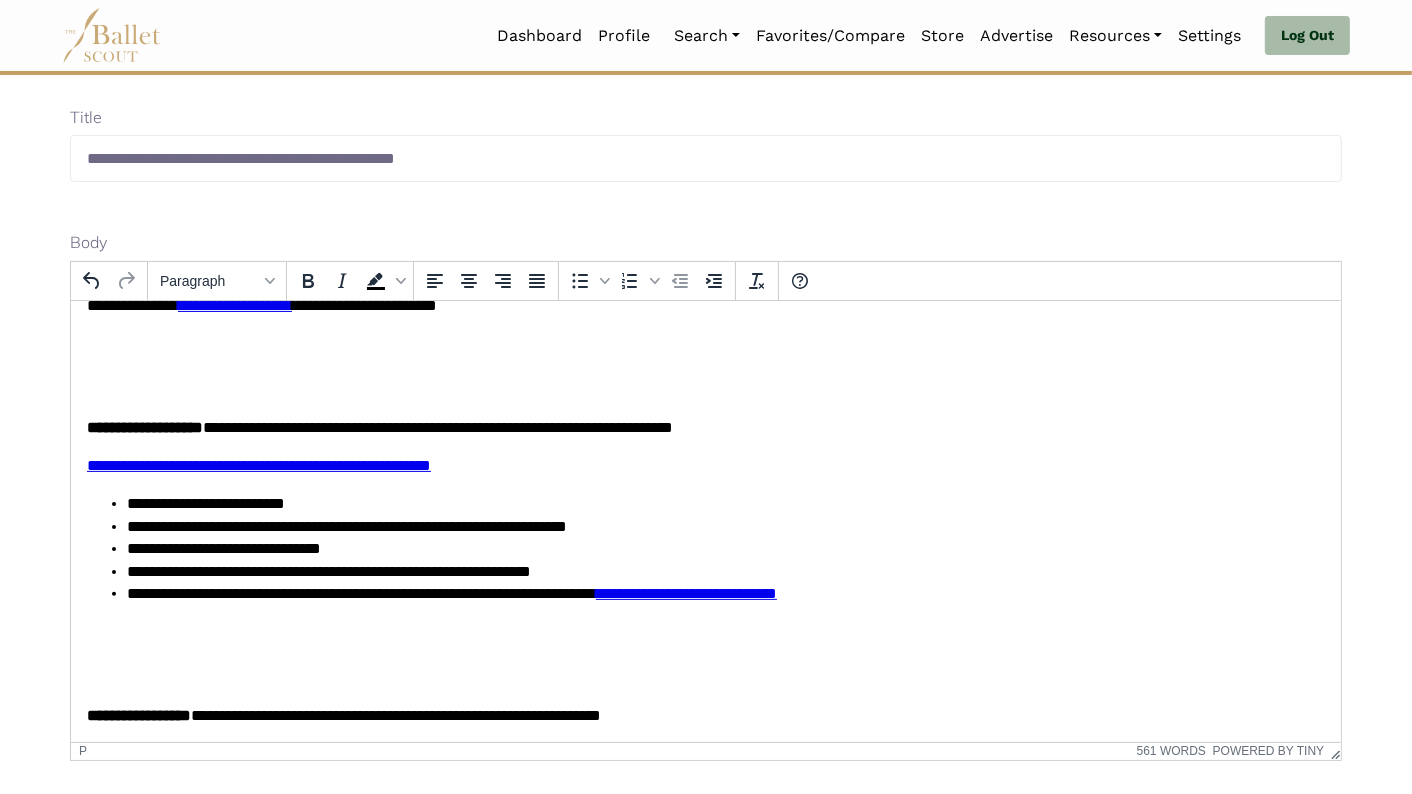 click at bounding box center [705, 366] 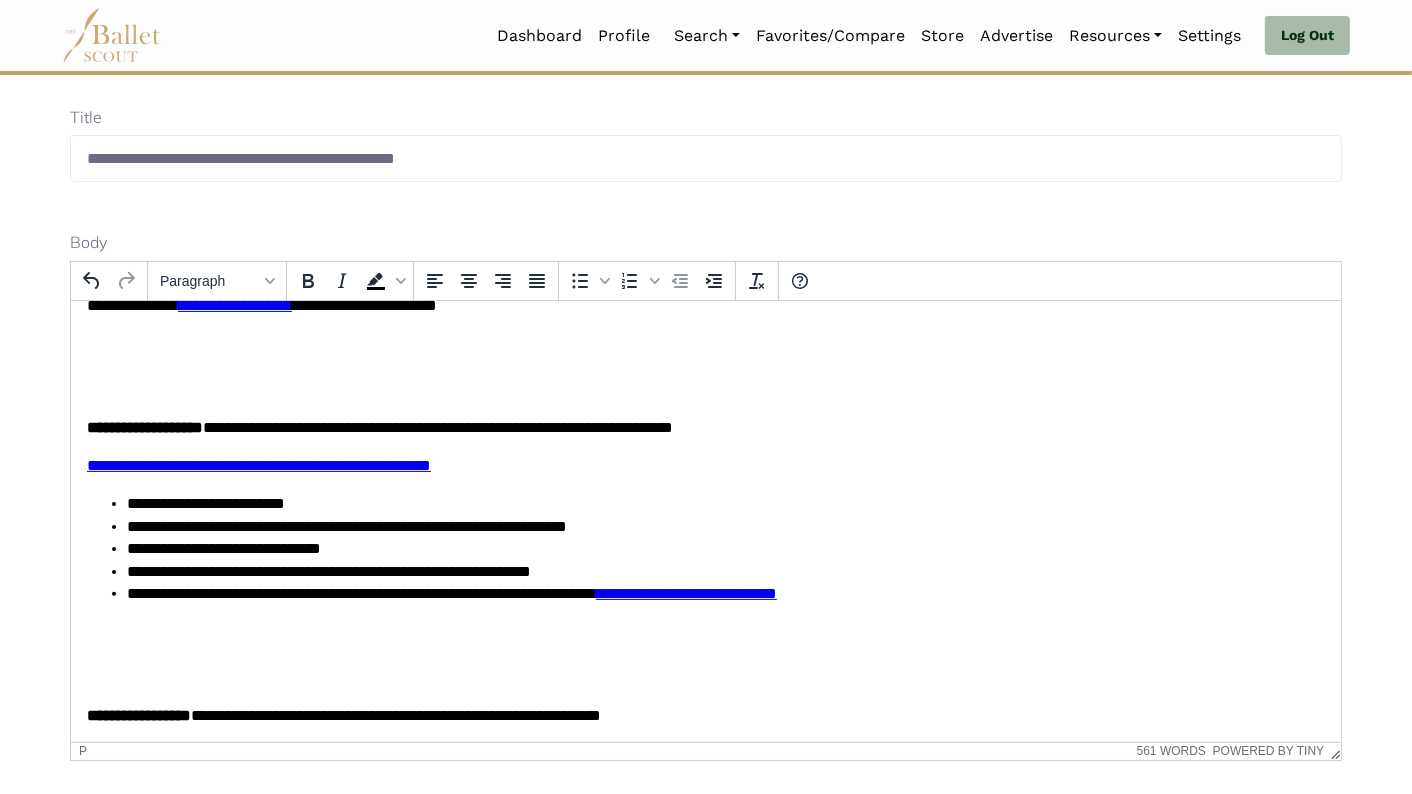 click at bounding box center [705, 366] 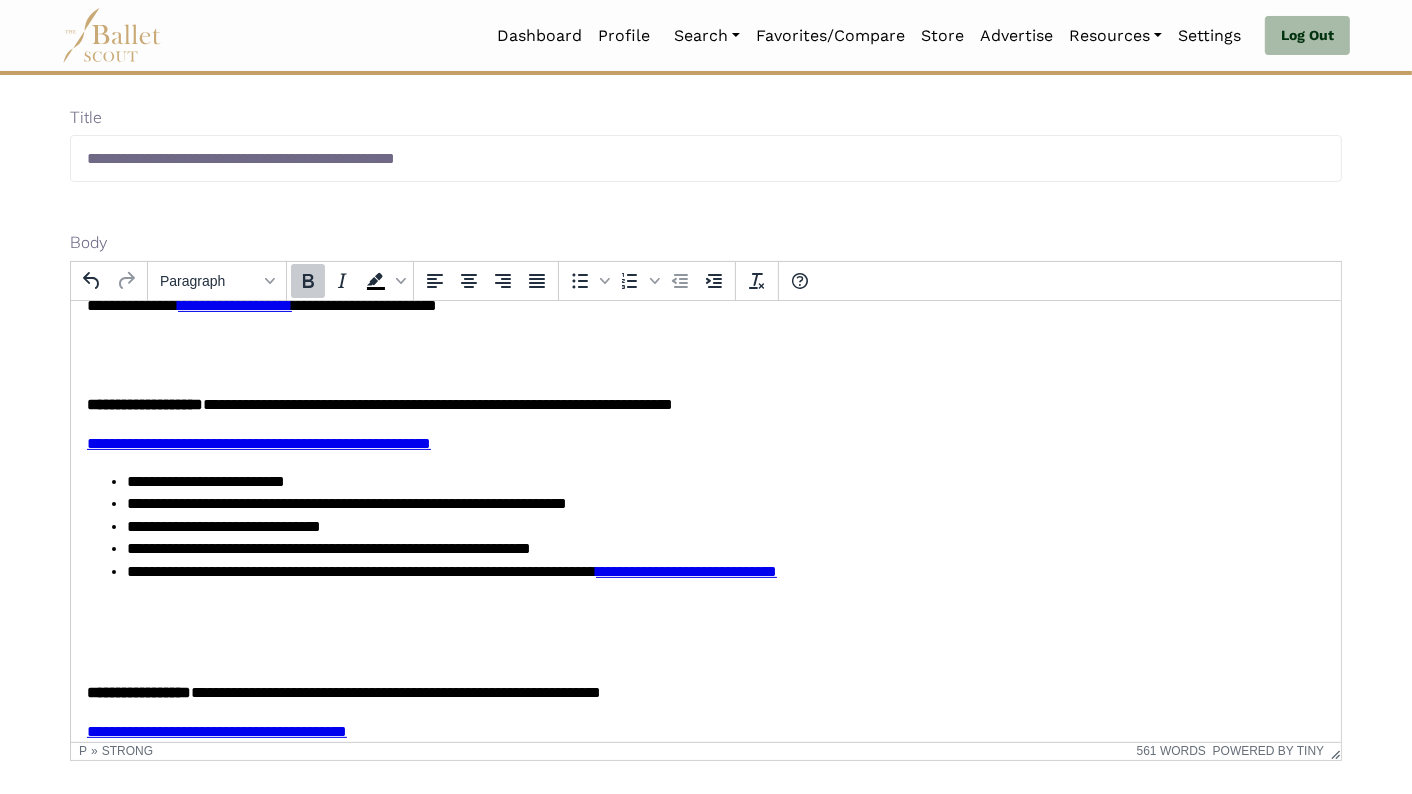 click on "**********" at bounding box center (437, 403) 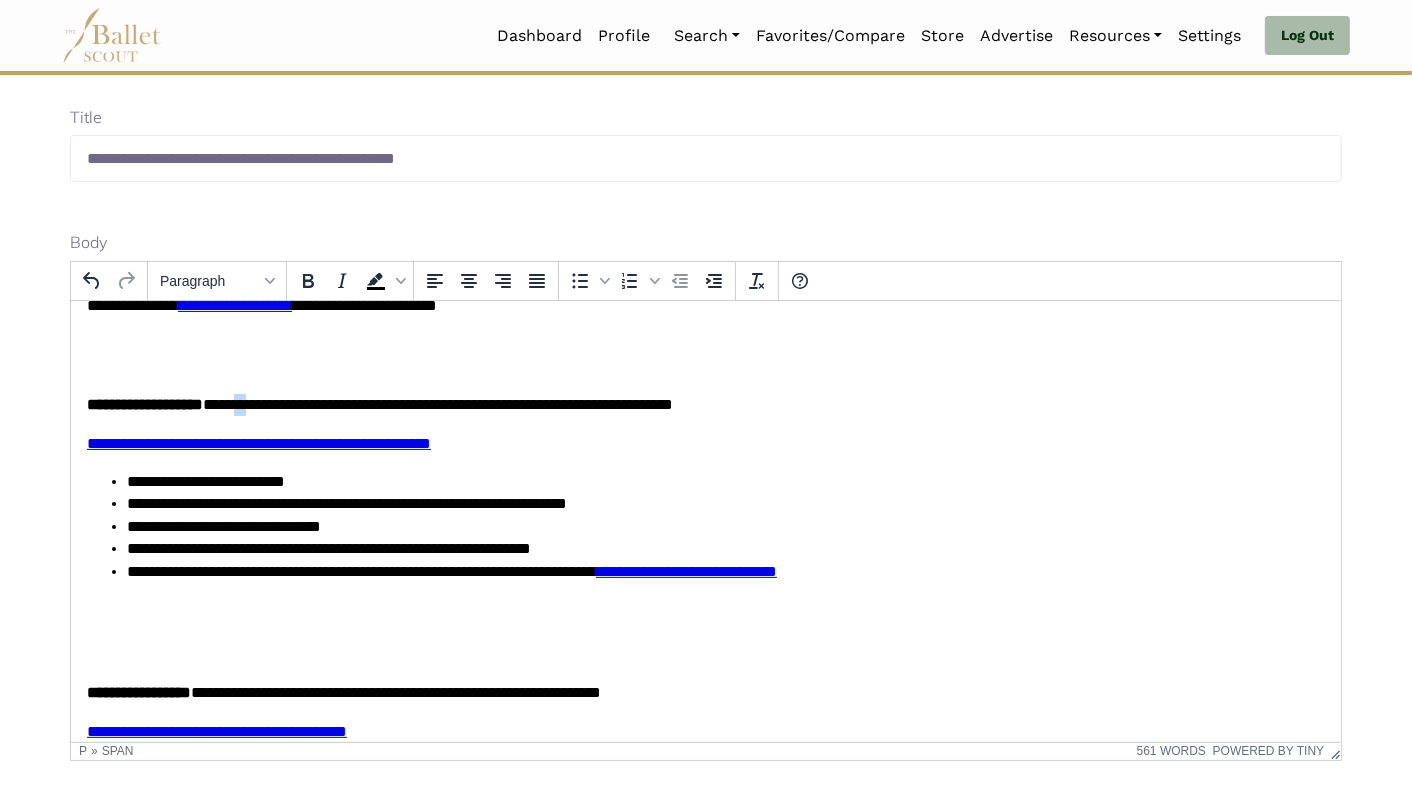 click on "**********" at bounding box center [437, 403] 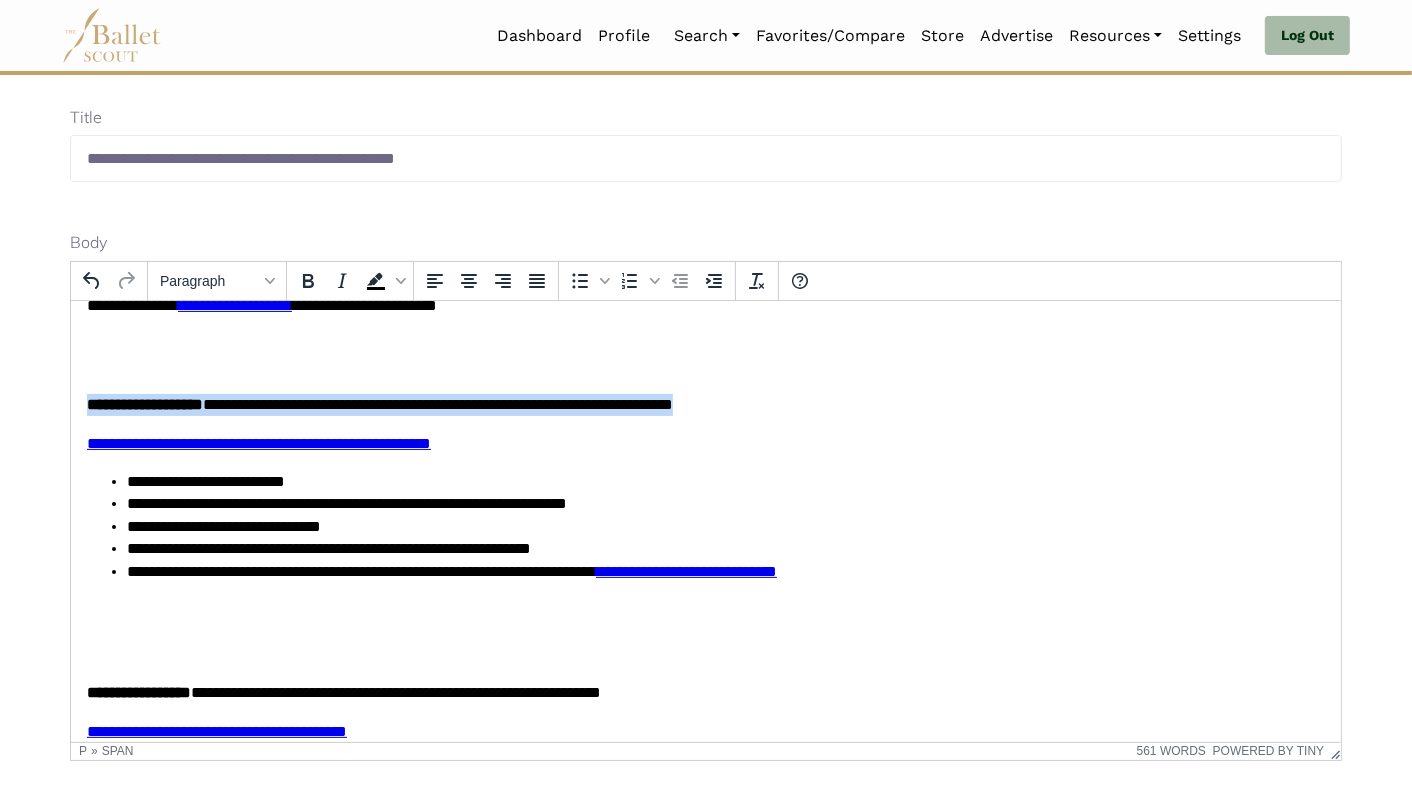 click on "**********" at bounding box center [437, 403] 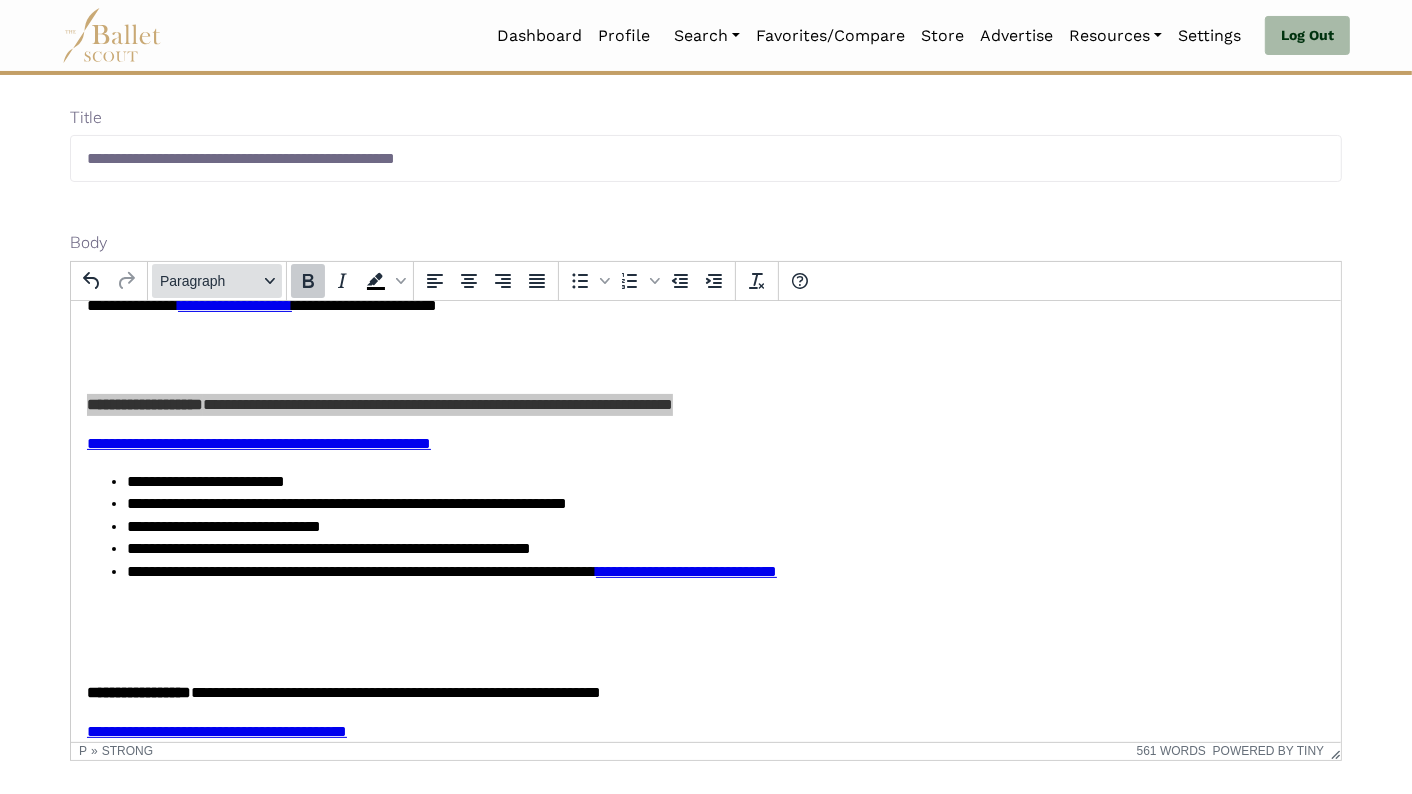click on "Paragraph" at bounding box center (209, 281) 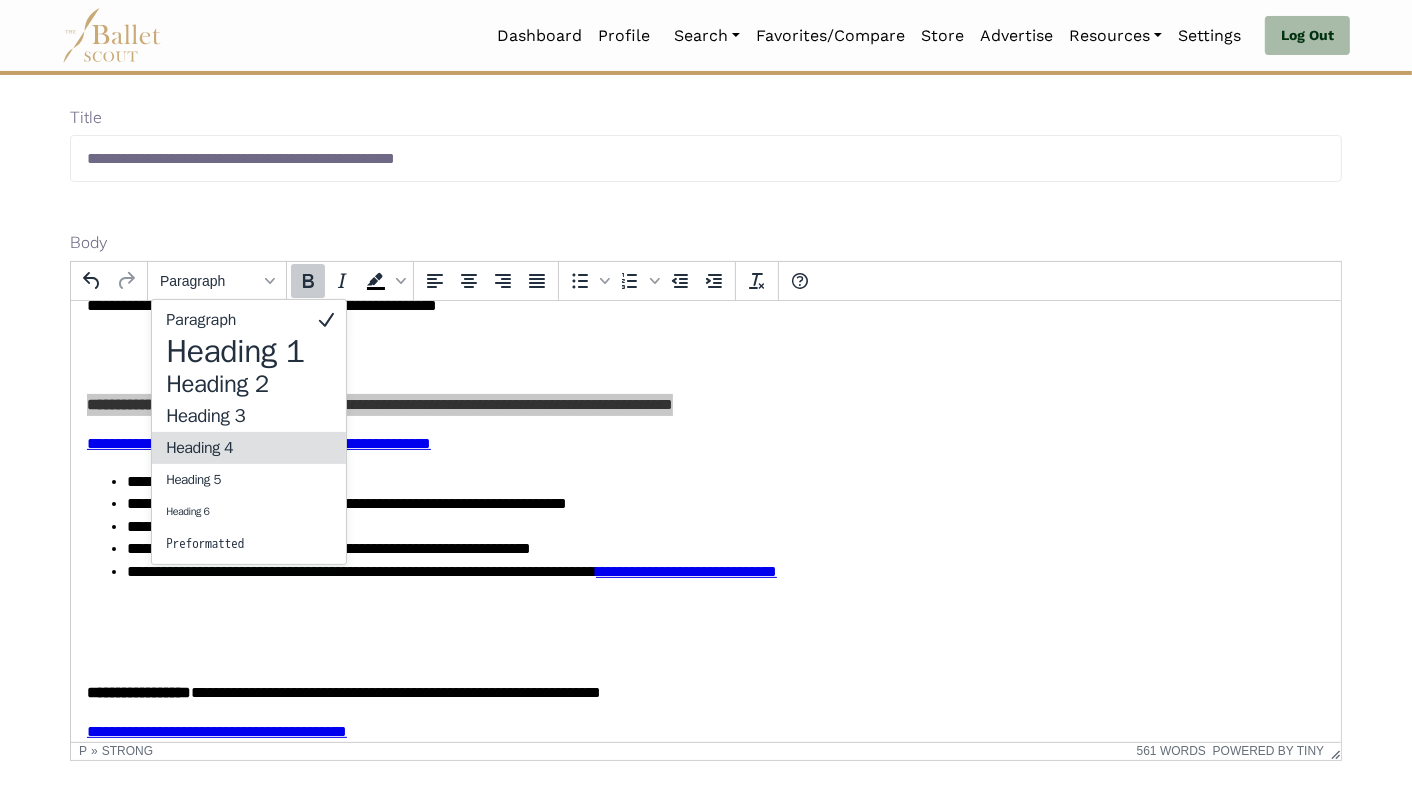 drag, startPoint x: 252, startPoint y: 443, endPoint x: 189, endPoint y: 118, distance: 331.04984 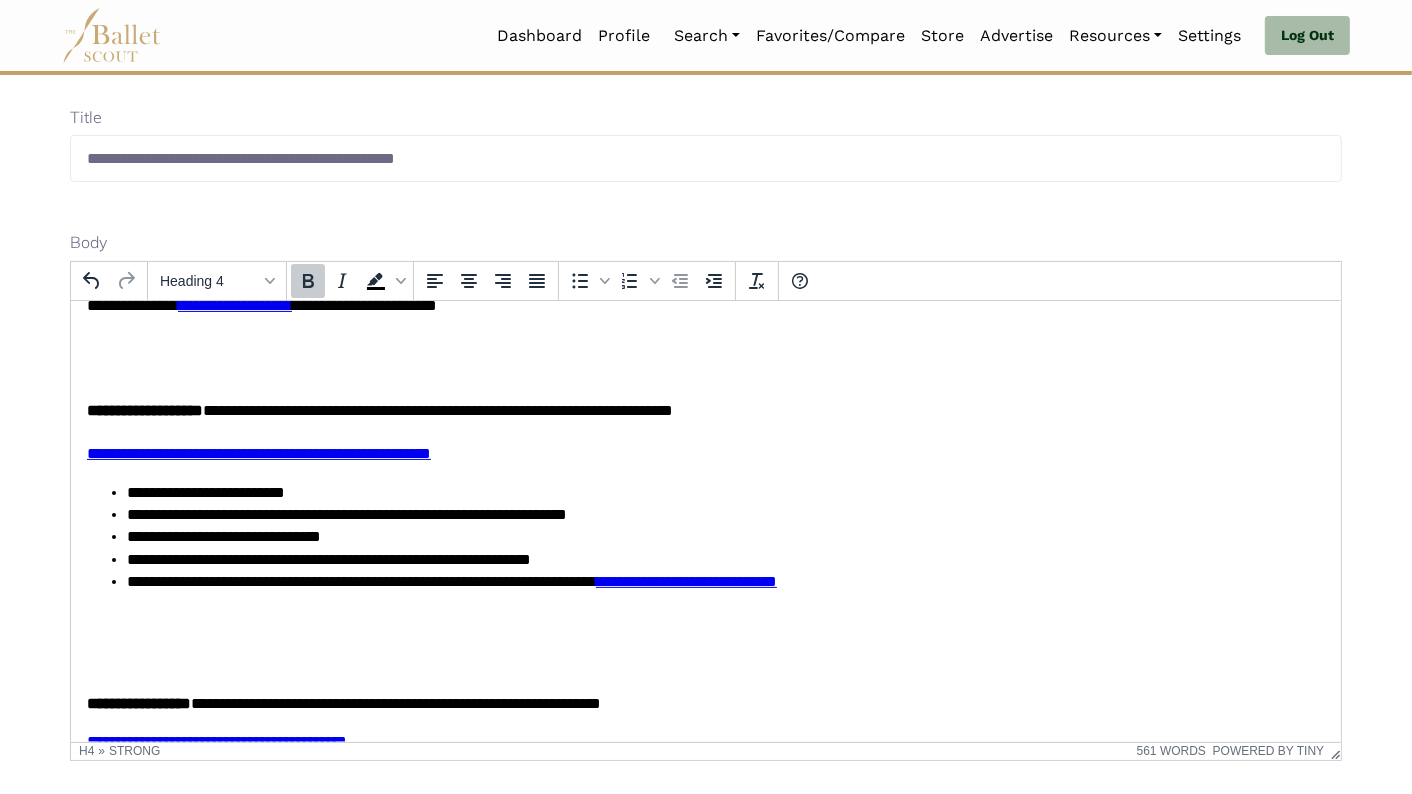 click 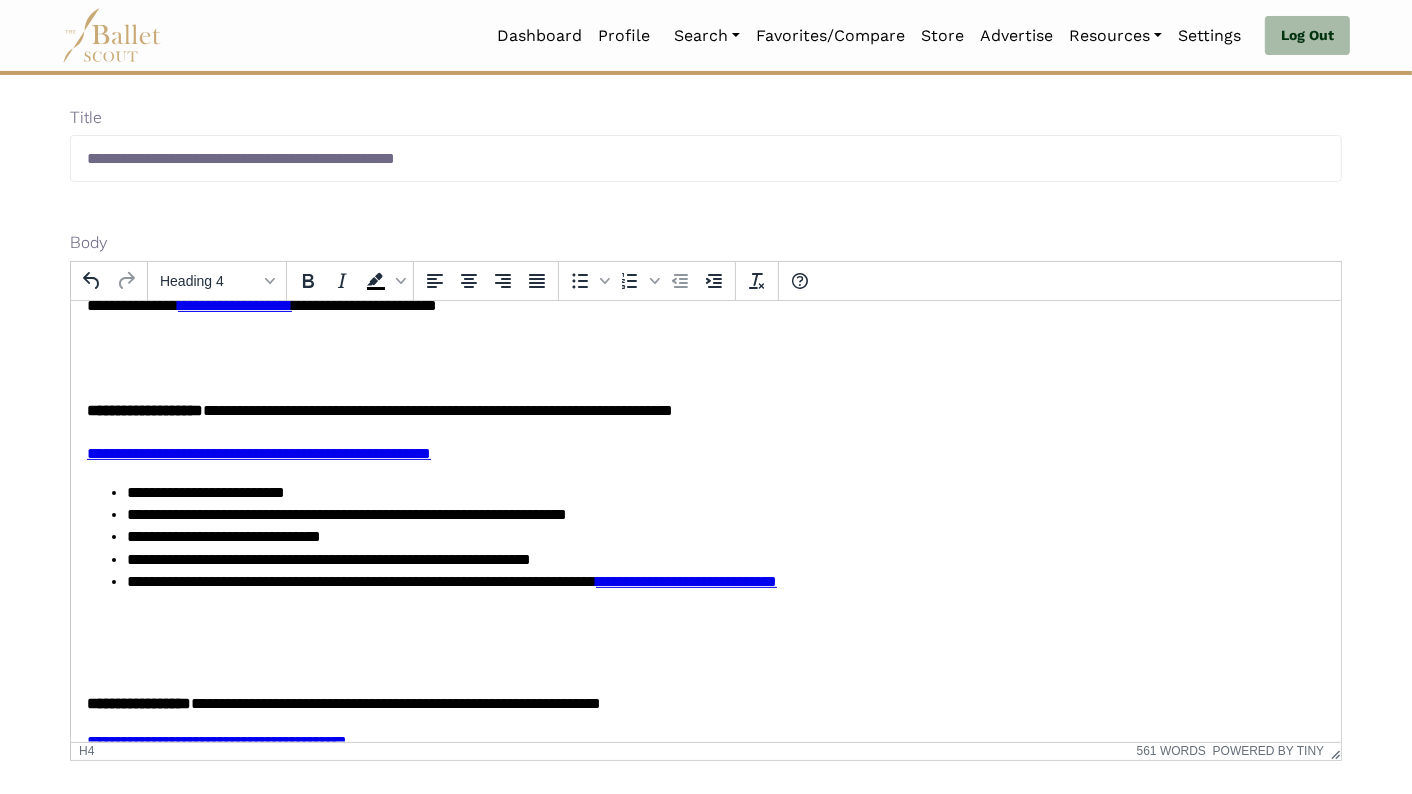 click on "**********" at bounding box center (205, 491) 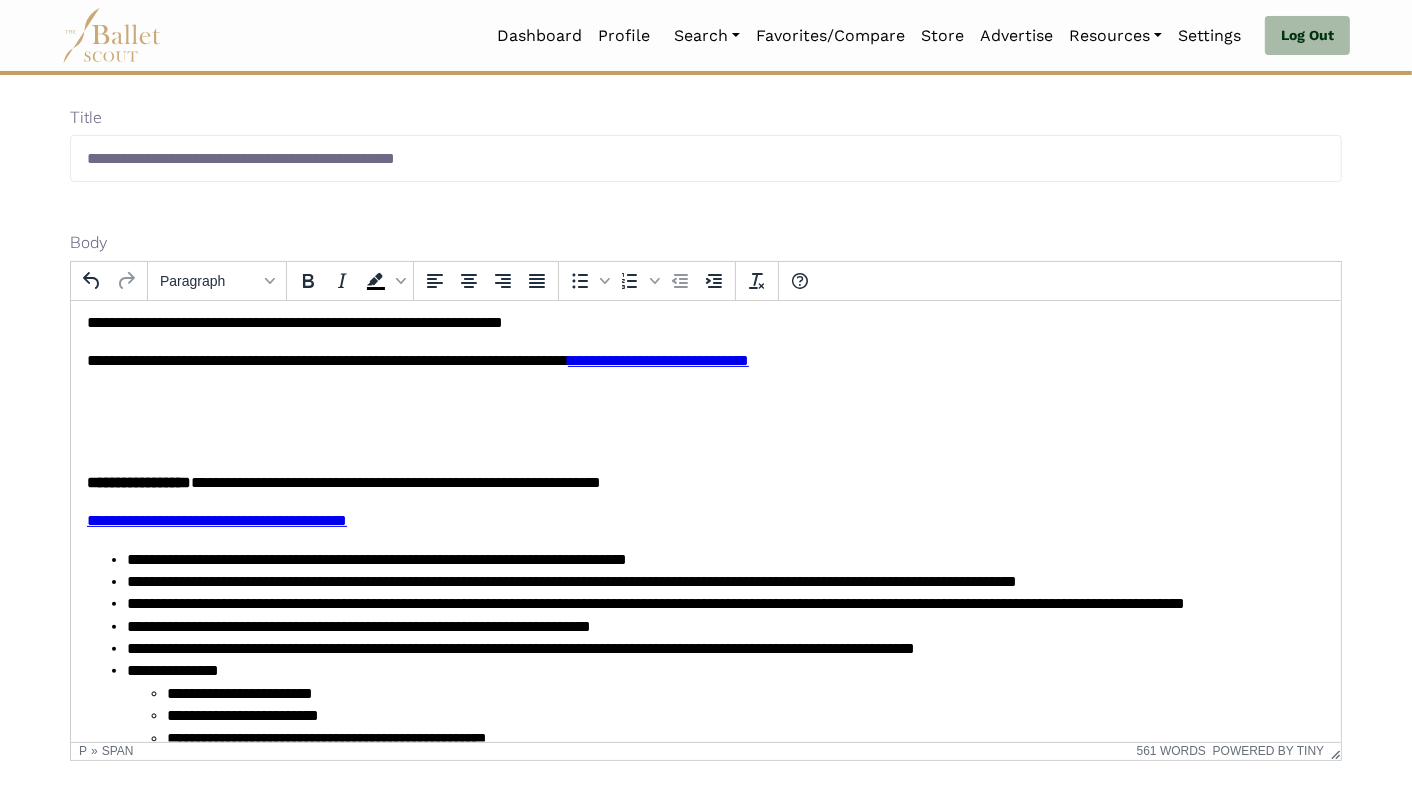 scroll, scrollTop: 1044, scrollLeft: 0, axis: vertical 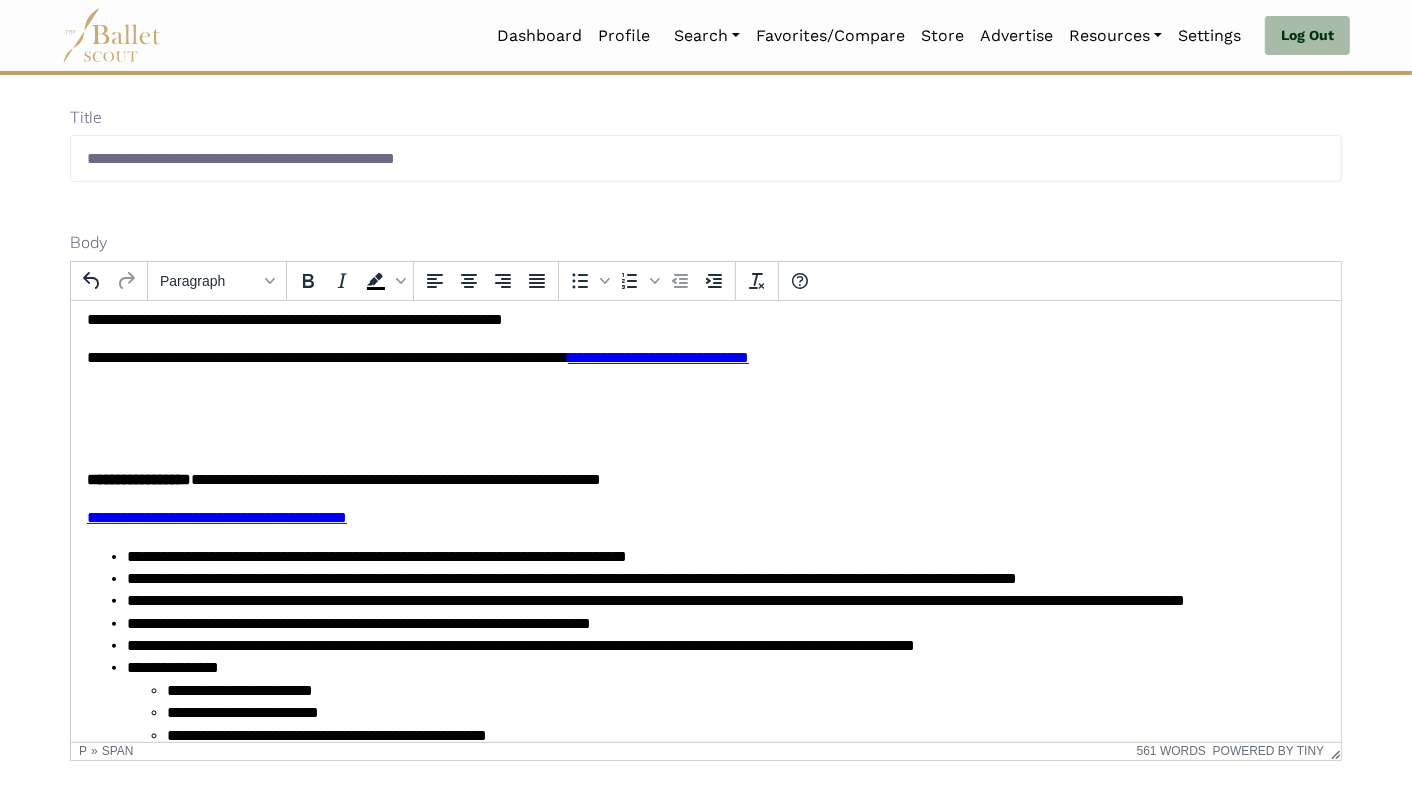 click at bounding box center (705, 418) 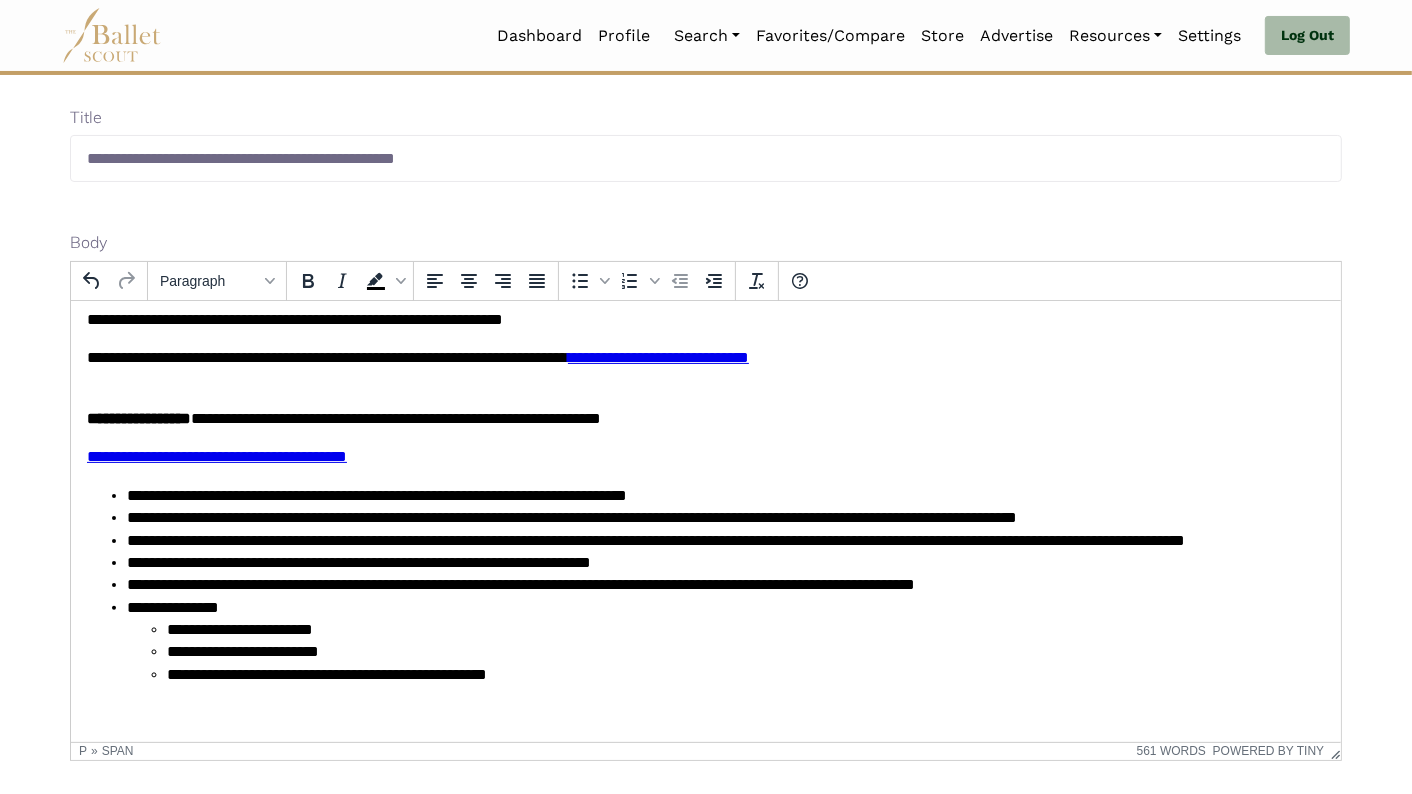 click on "**********" at bounding box center (395, 417) 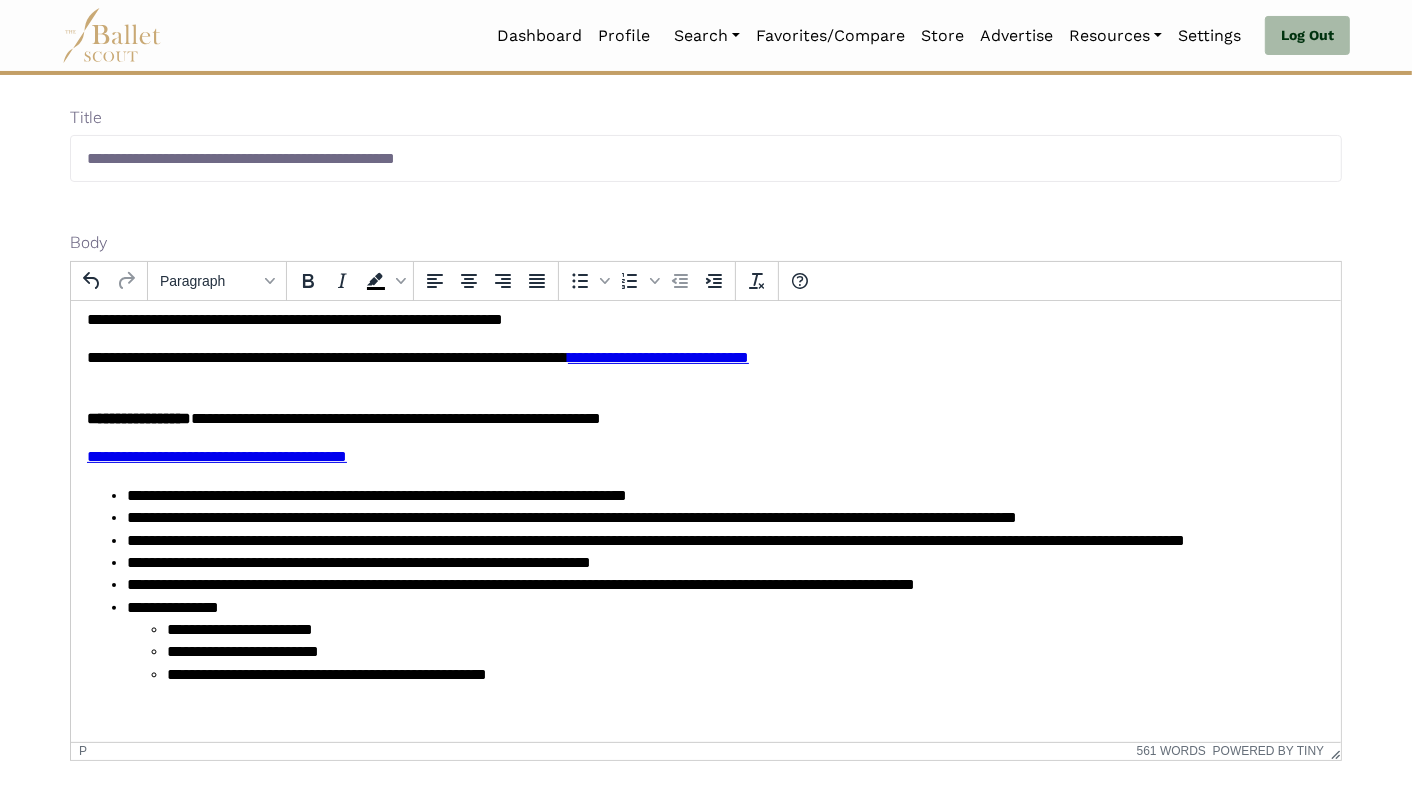 click on "**********" at bounding box center (705, 368) 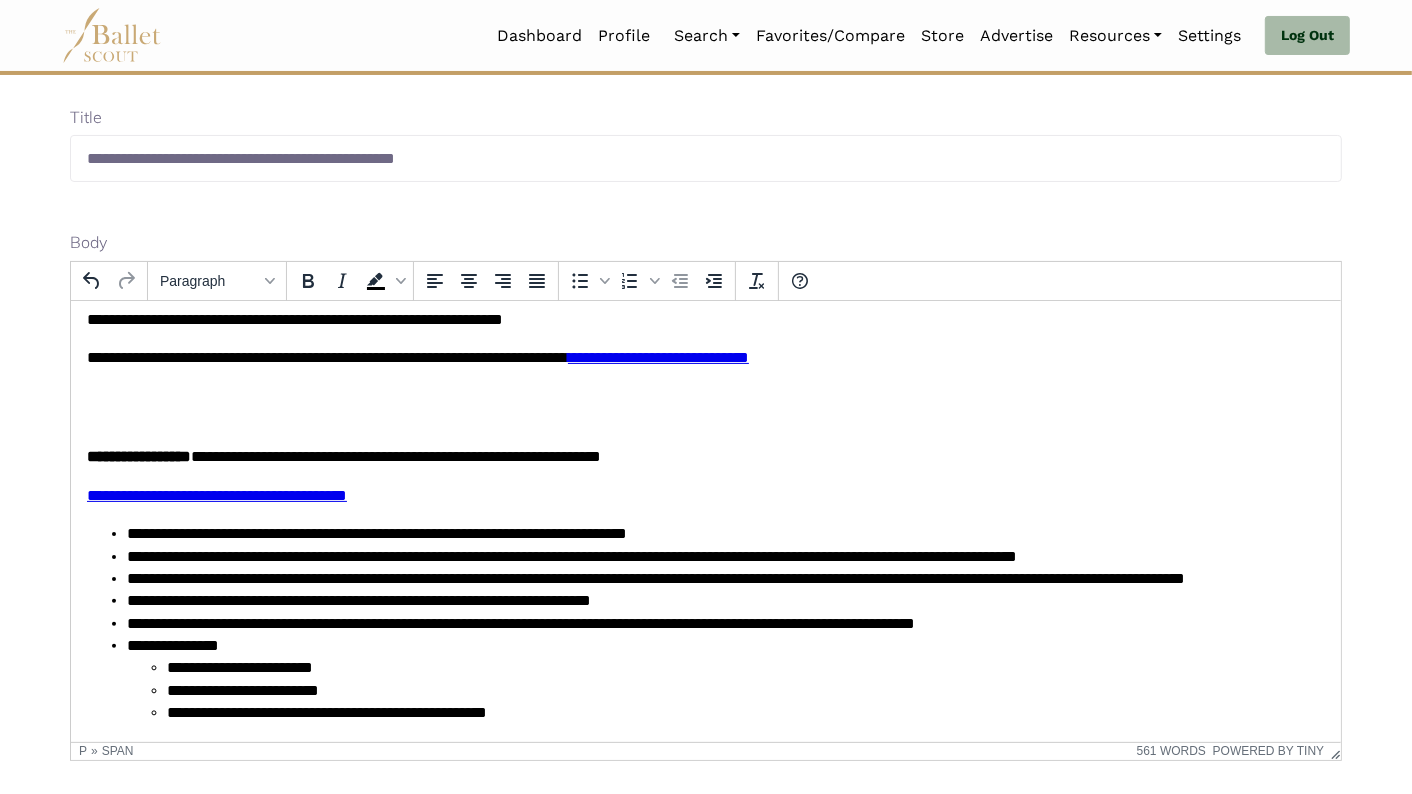 click on "**********" at bounding box center (395, 455) 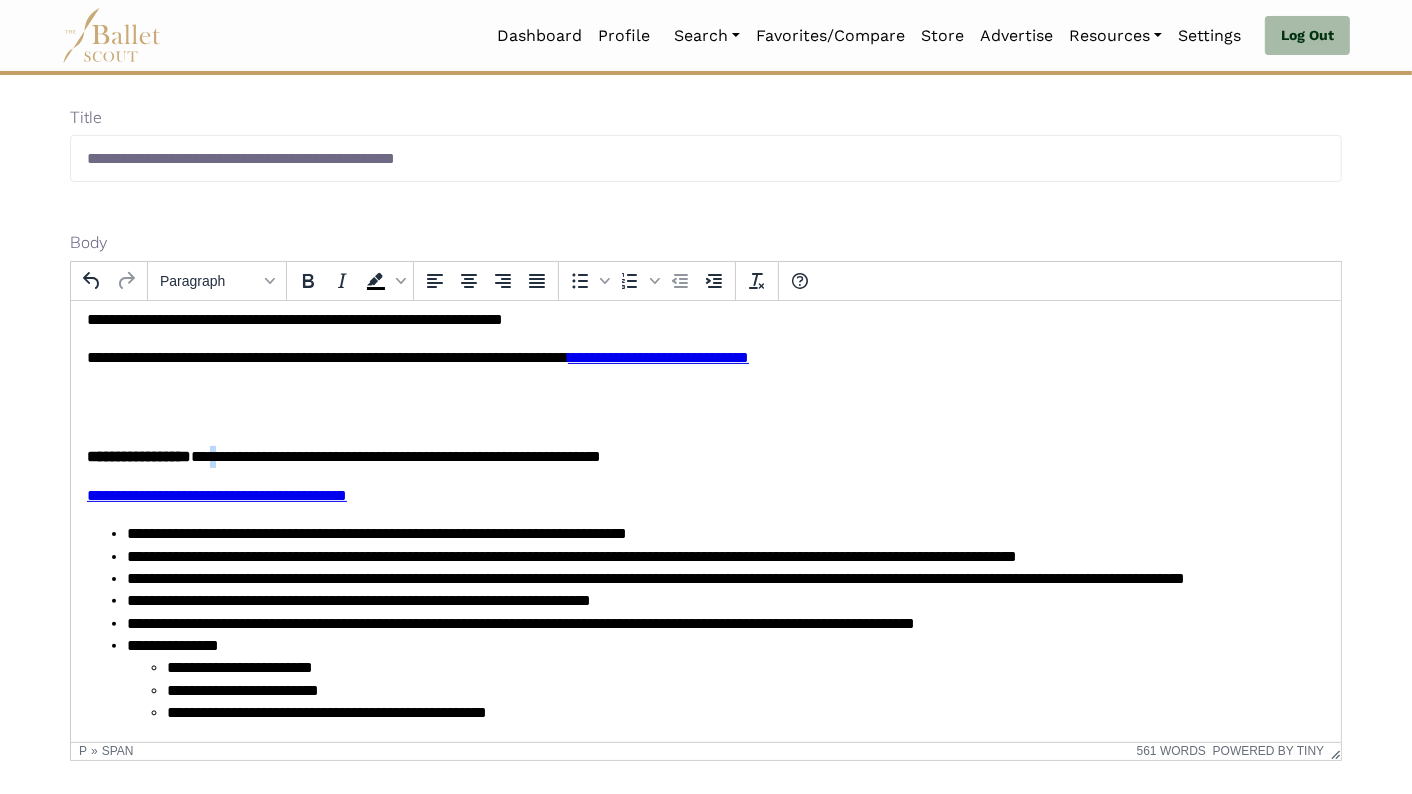 click on "**********" at bounding box center (395, 455) 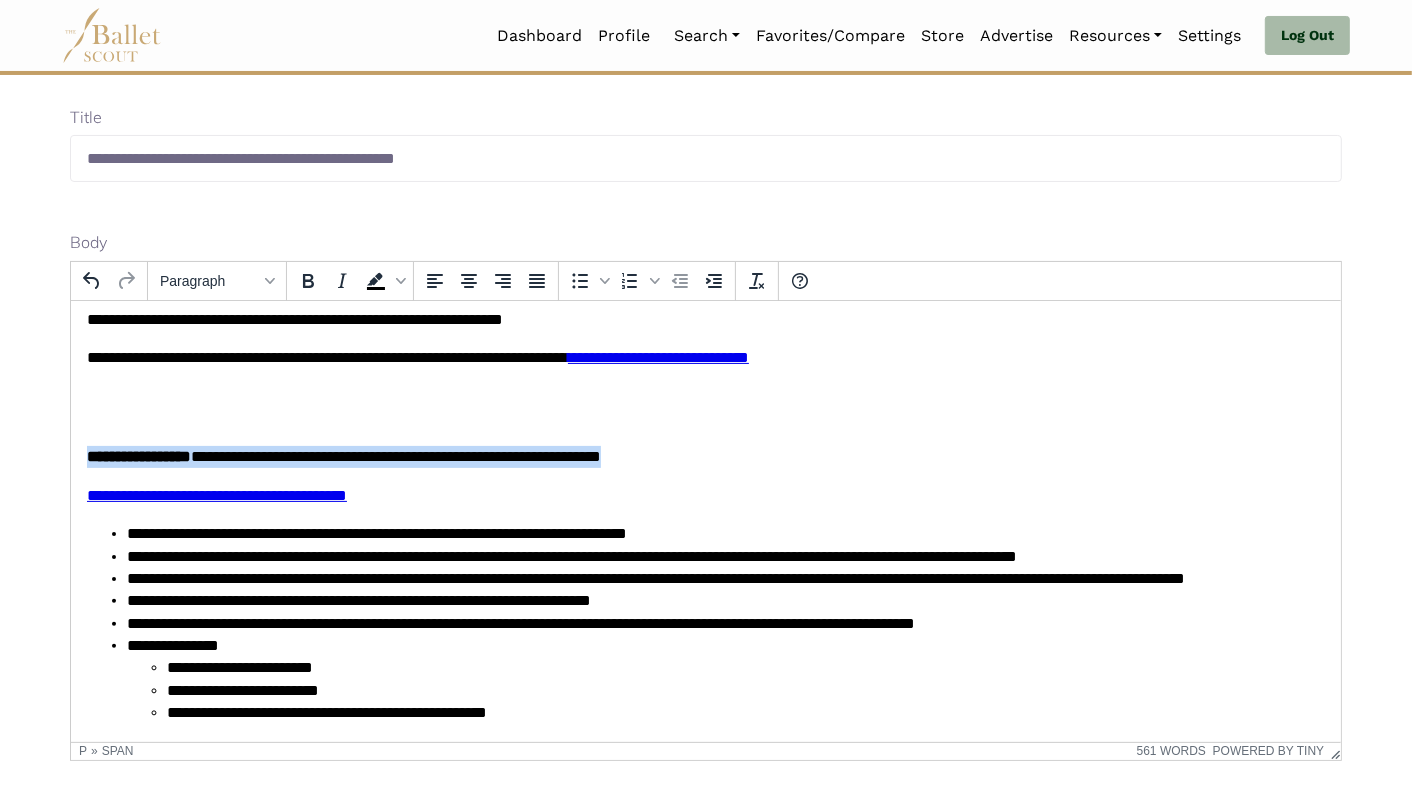 click on "**********" at bounding box center (395, 455) 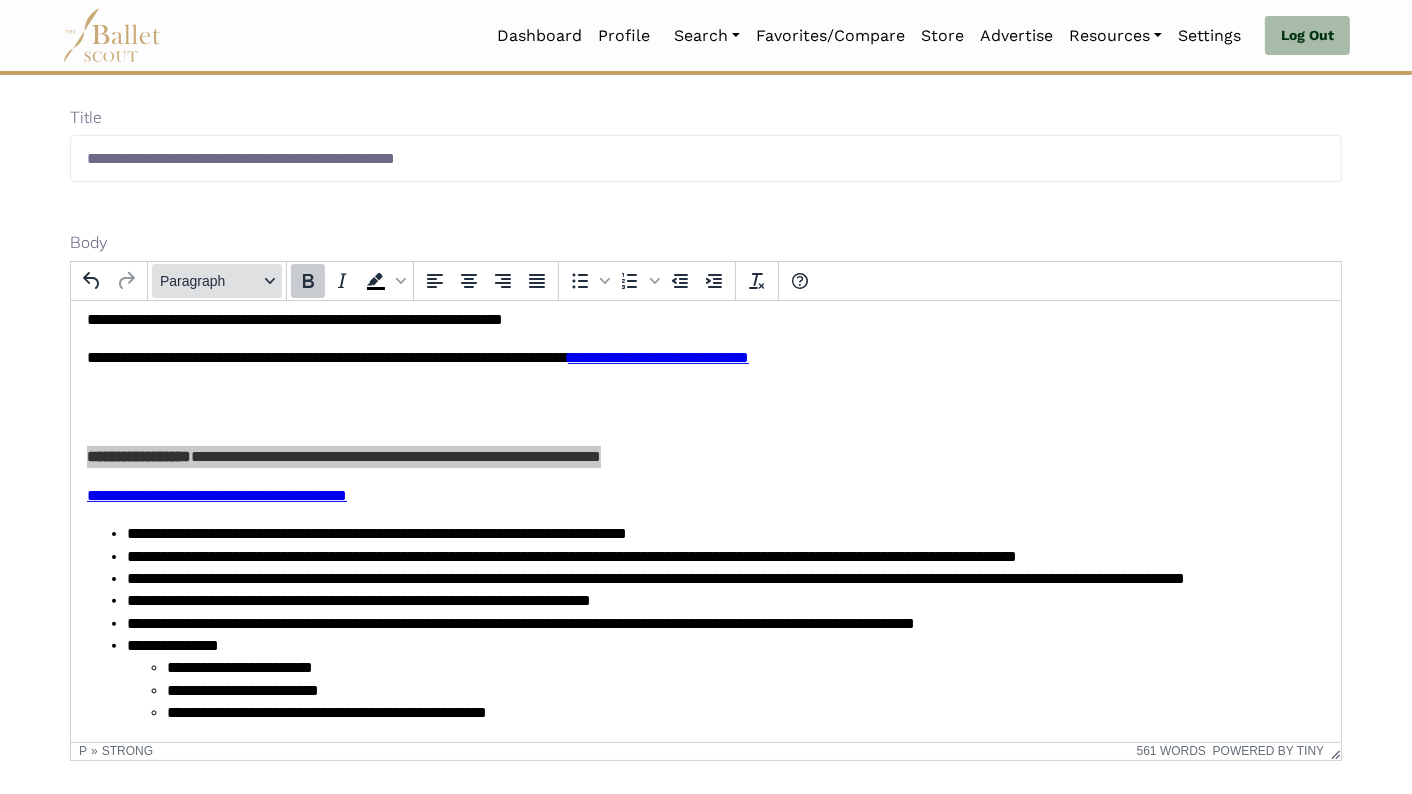 click on "Paragraph" at bounding box center (209, 281) 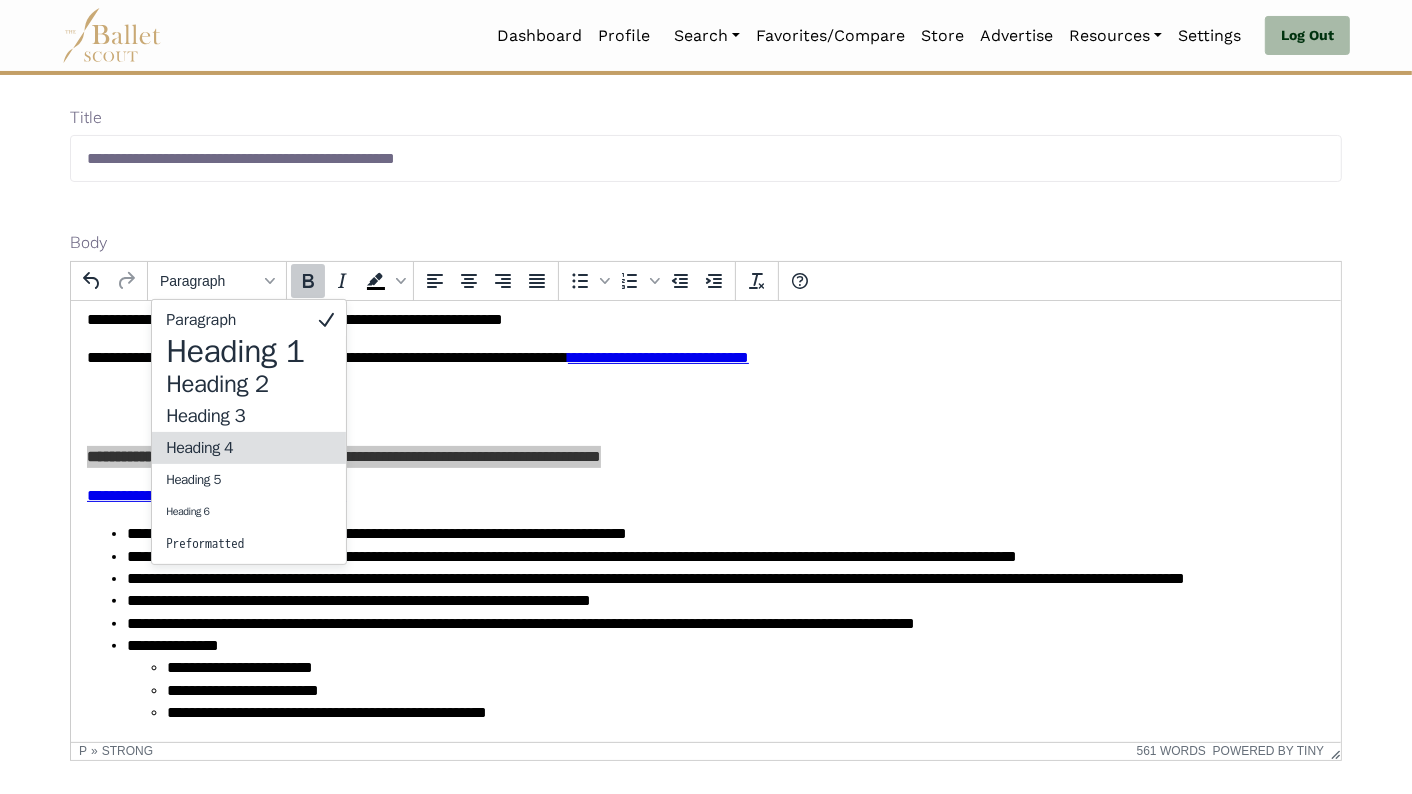 click on "Heading 4" at bounding box center (235, 448) 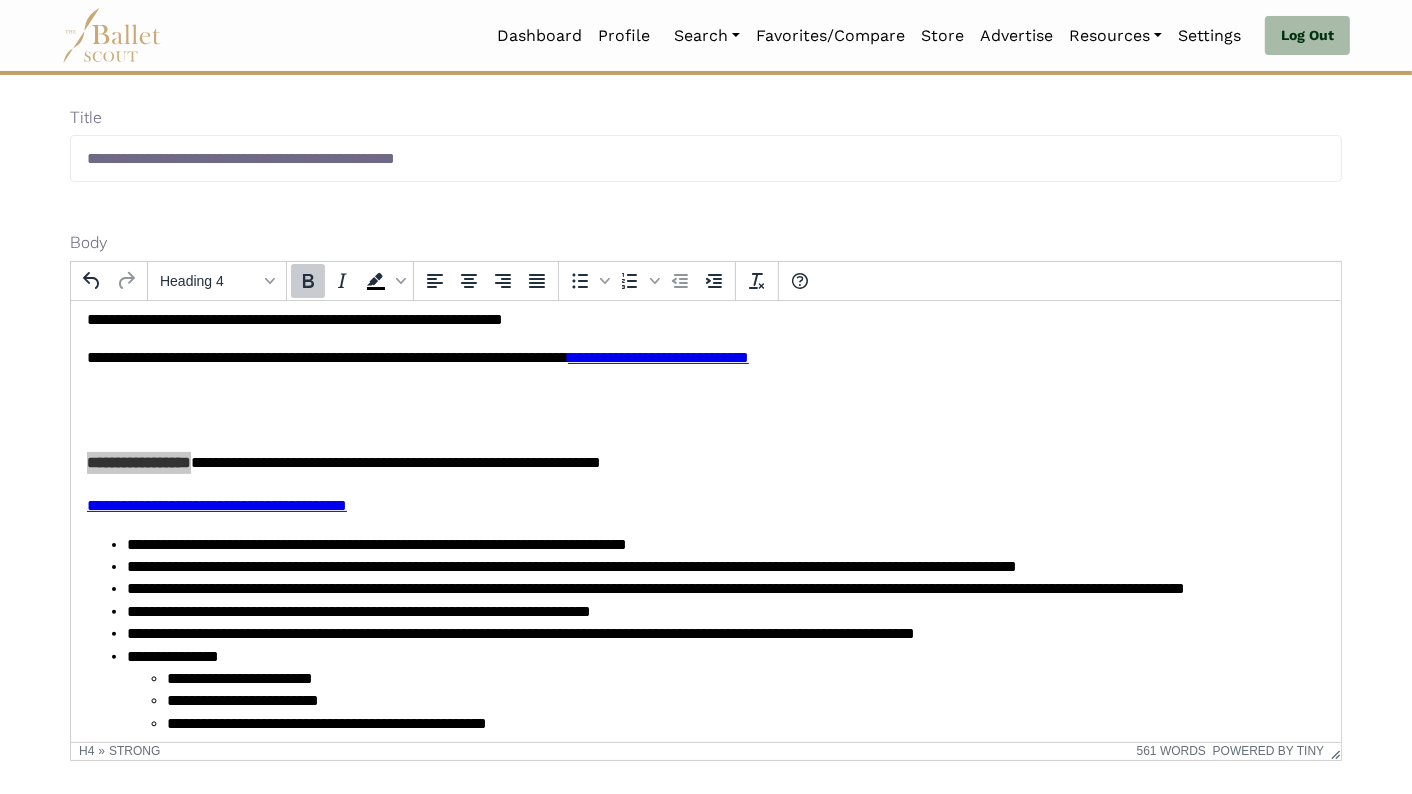 click 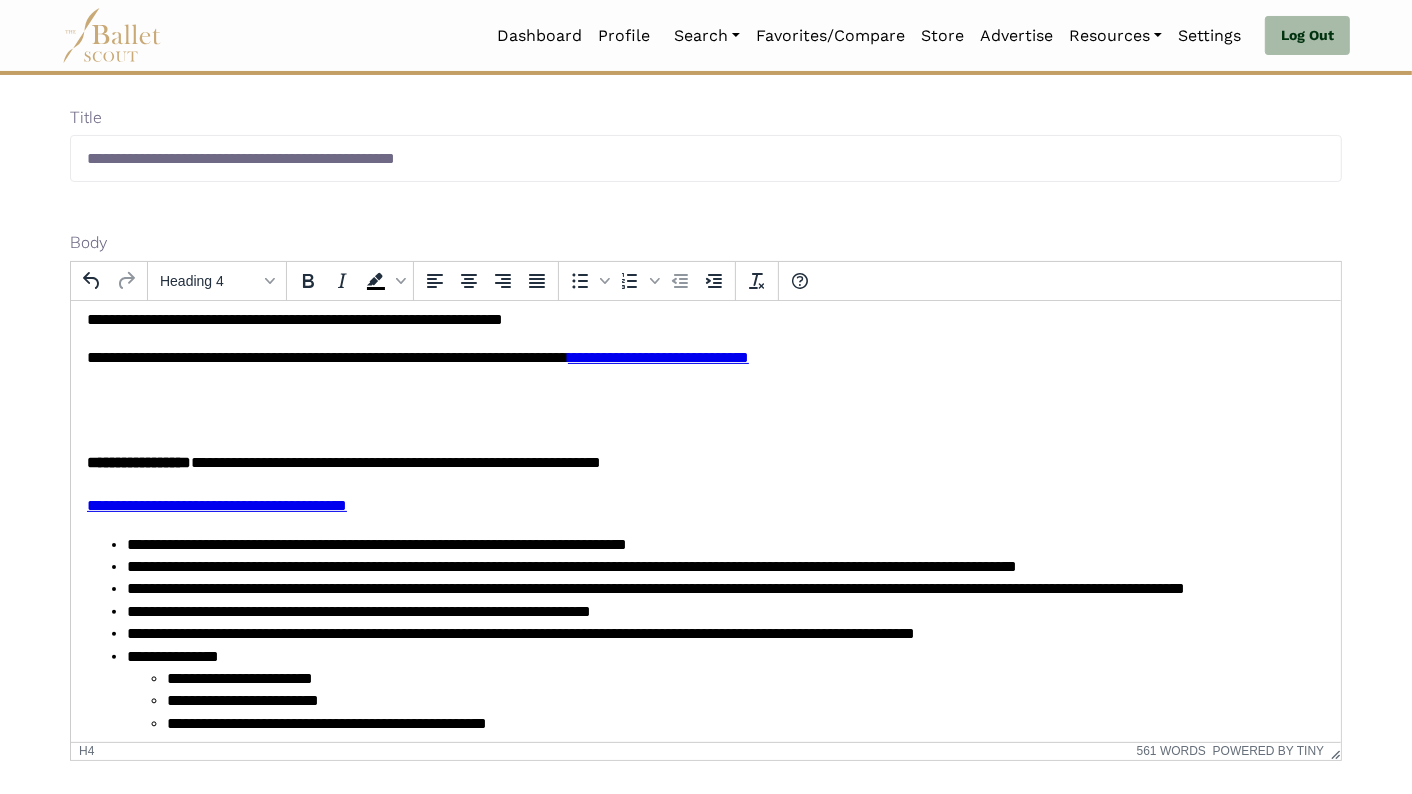 scroll, scrollTop: 1188, scrollLeft: 0, axis: vertical 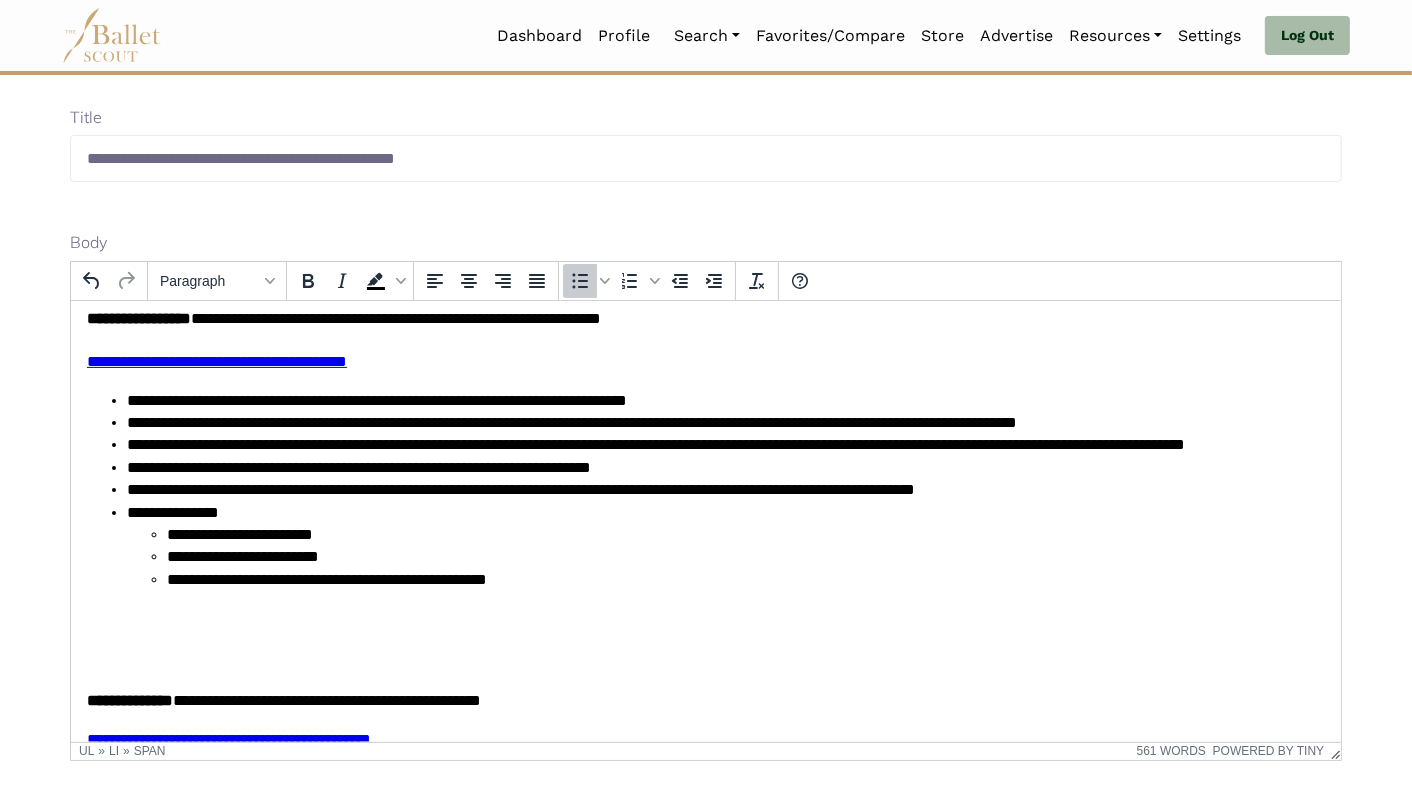 click on "**********" at bounding box center (376, 399) 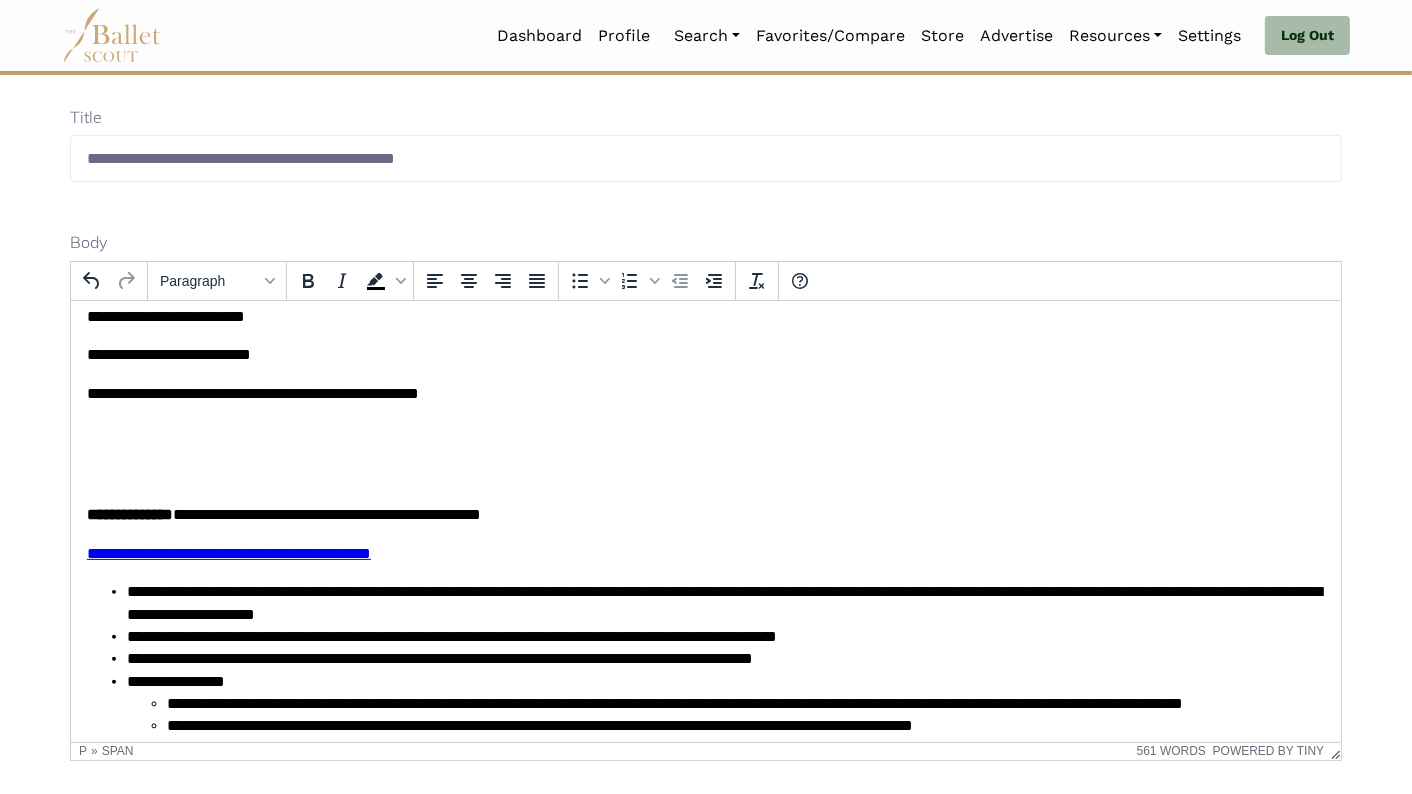 scroll, scrollTop: 1506, scrollLeft: 0, axis: vertical 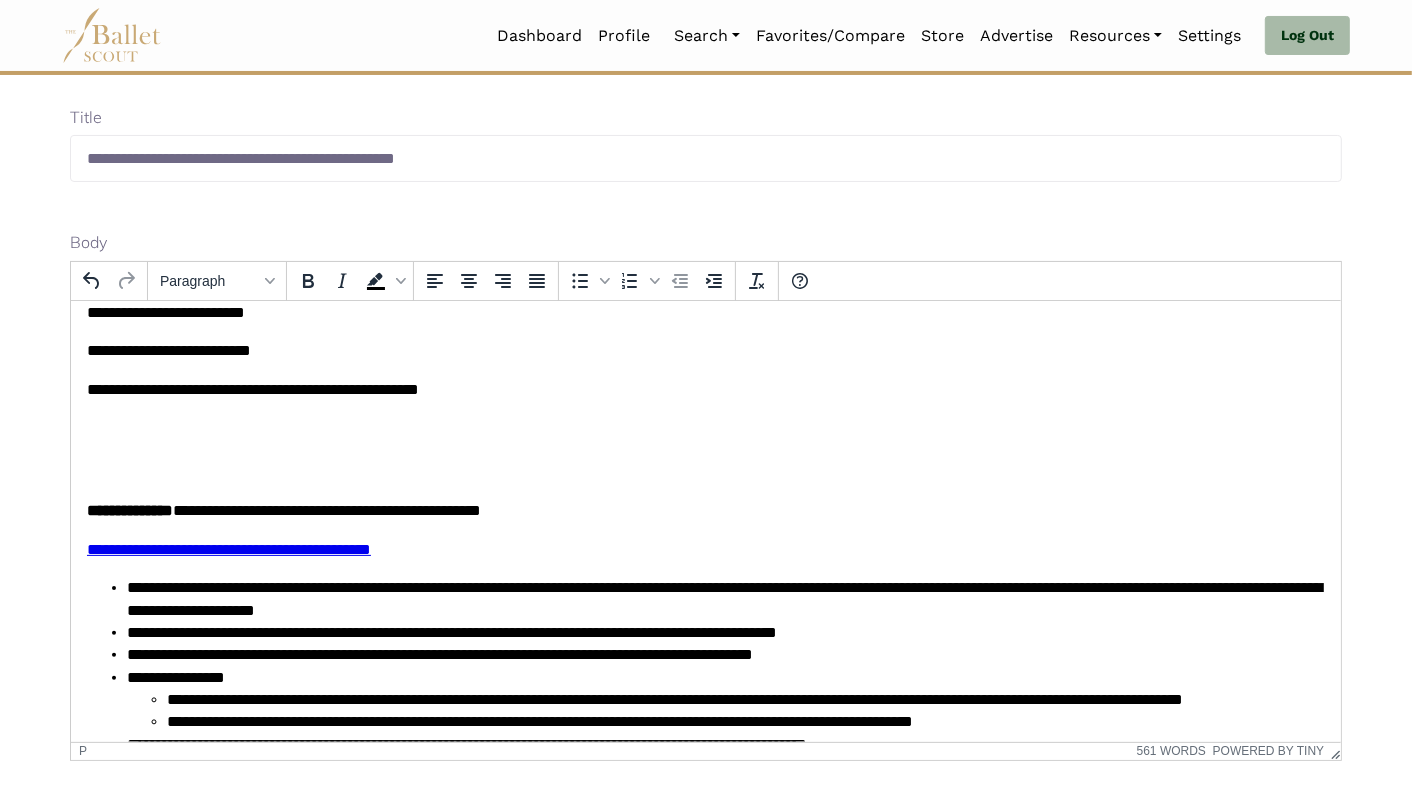 click at bounding box center (705, 449) 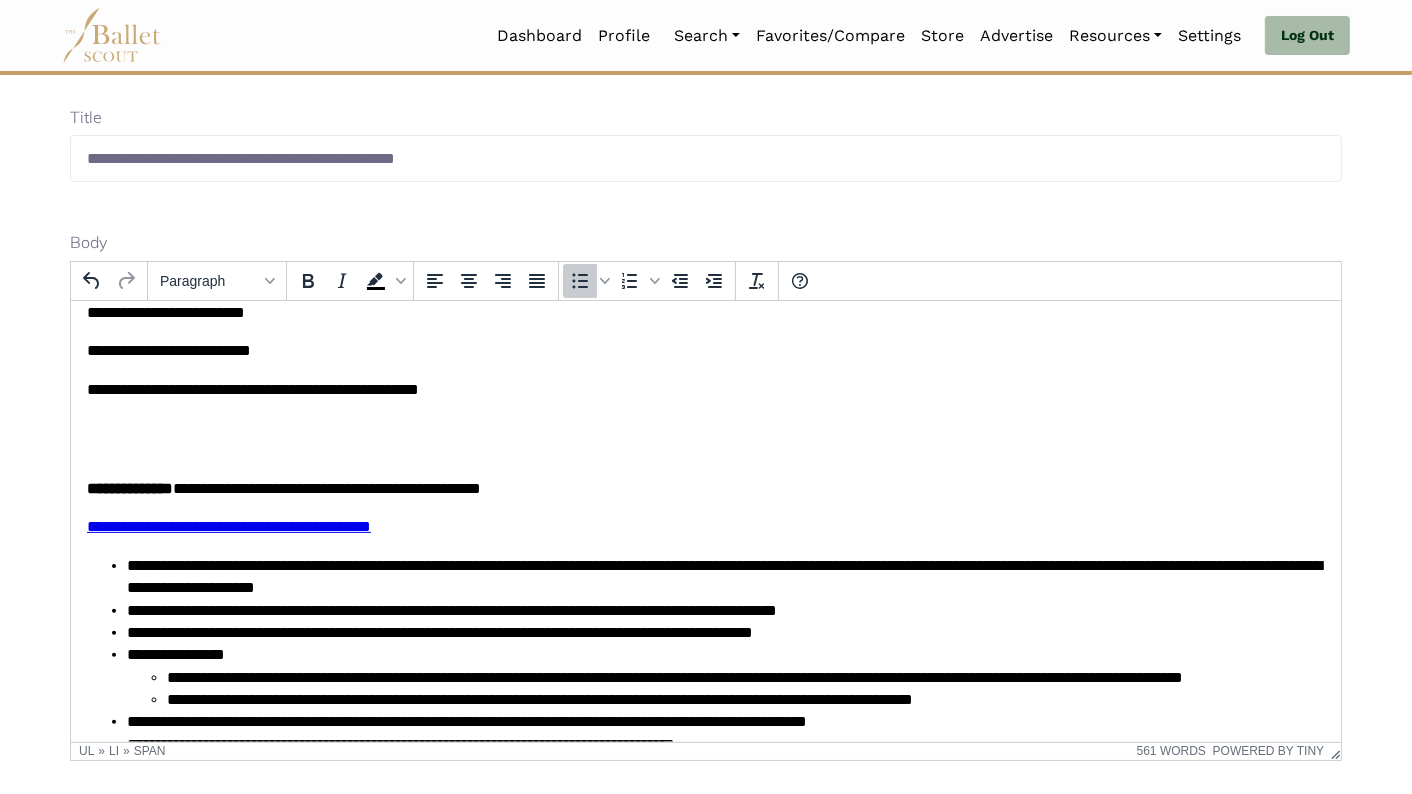 click on "**********" at bounding box center (326, 487) 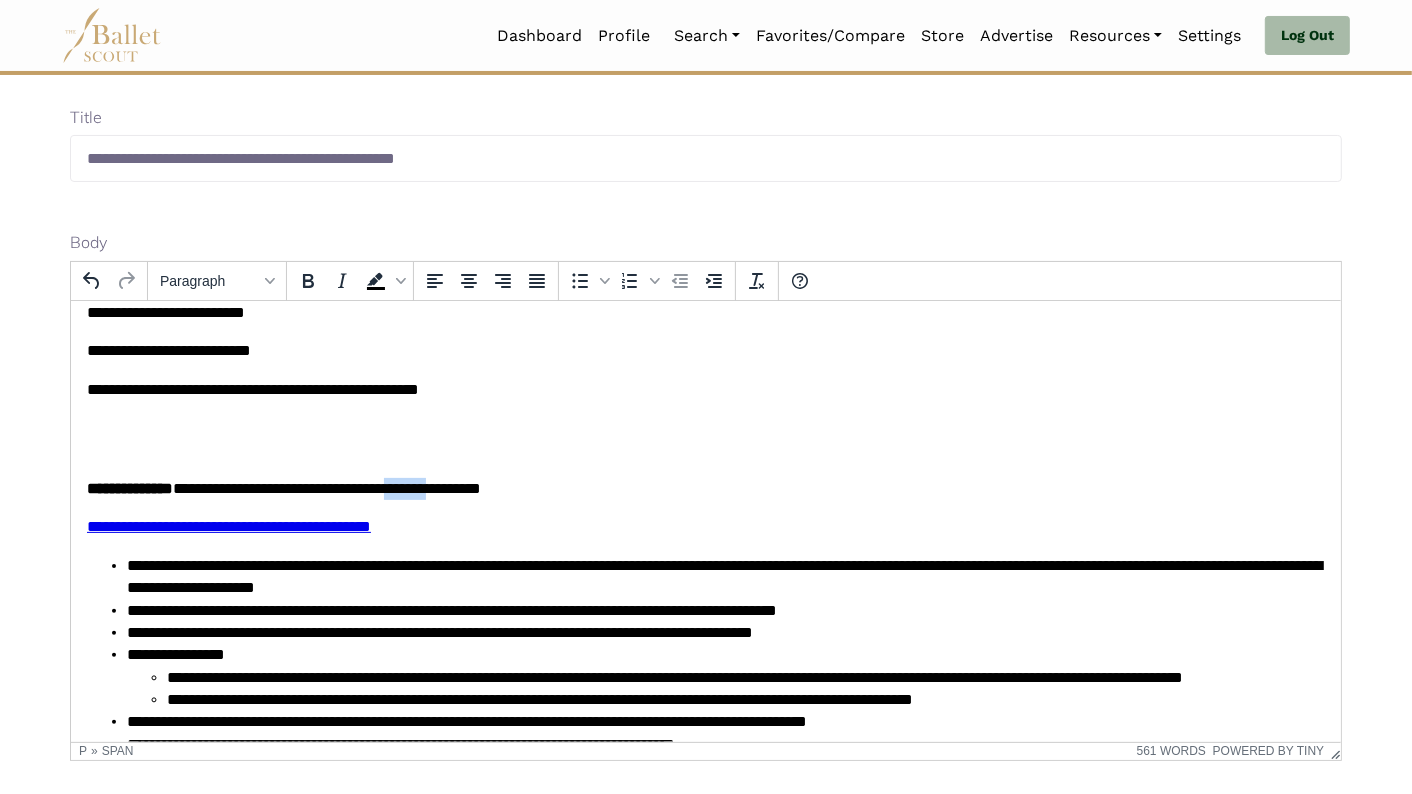 click on "**********" at bounding box center [326, 487] 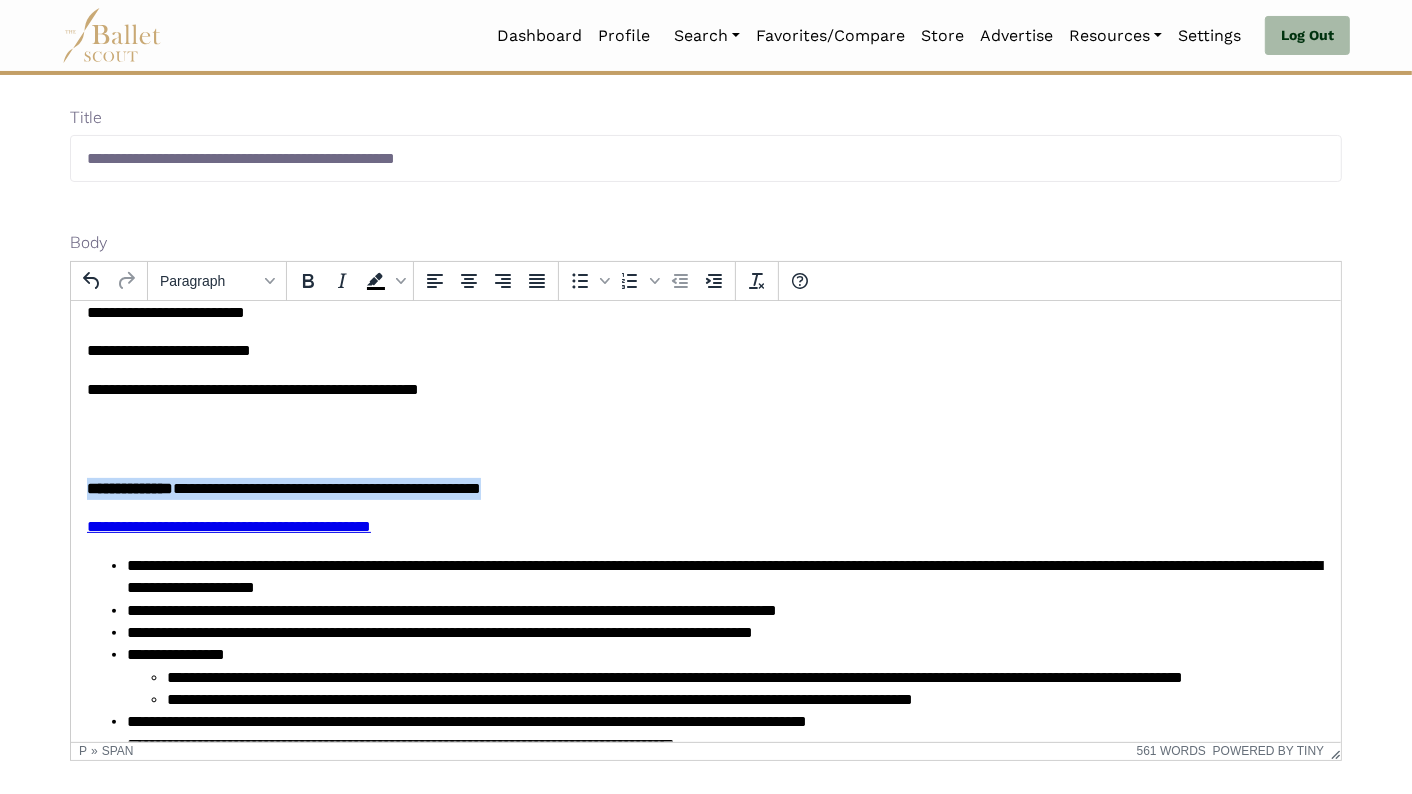click on "**********" at bounding box center (326, 487) 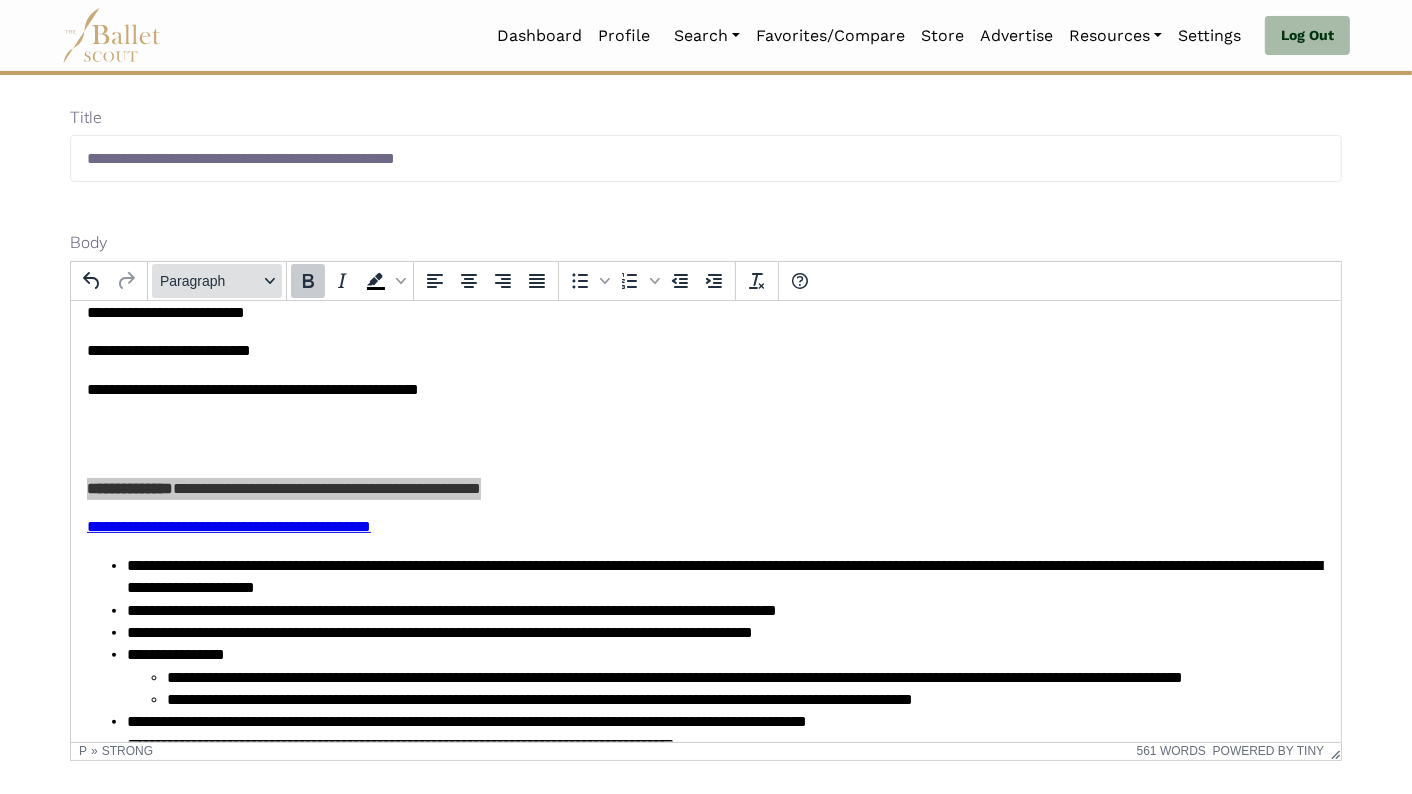click on "Paragraph" at bounding box center [209, 281] 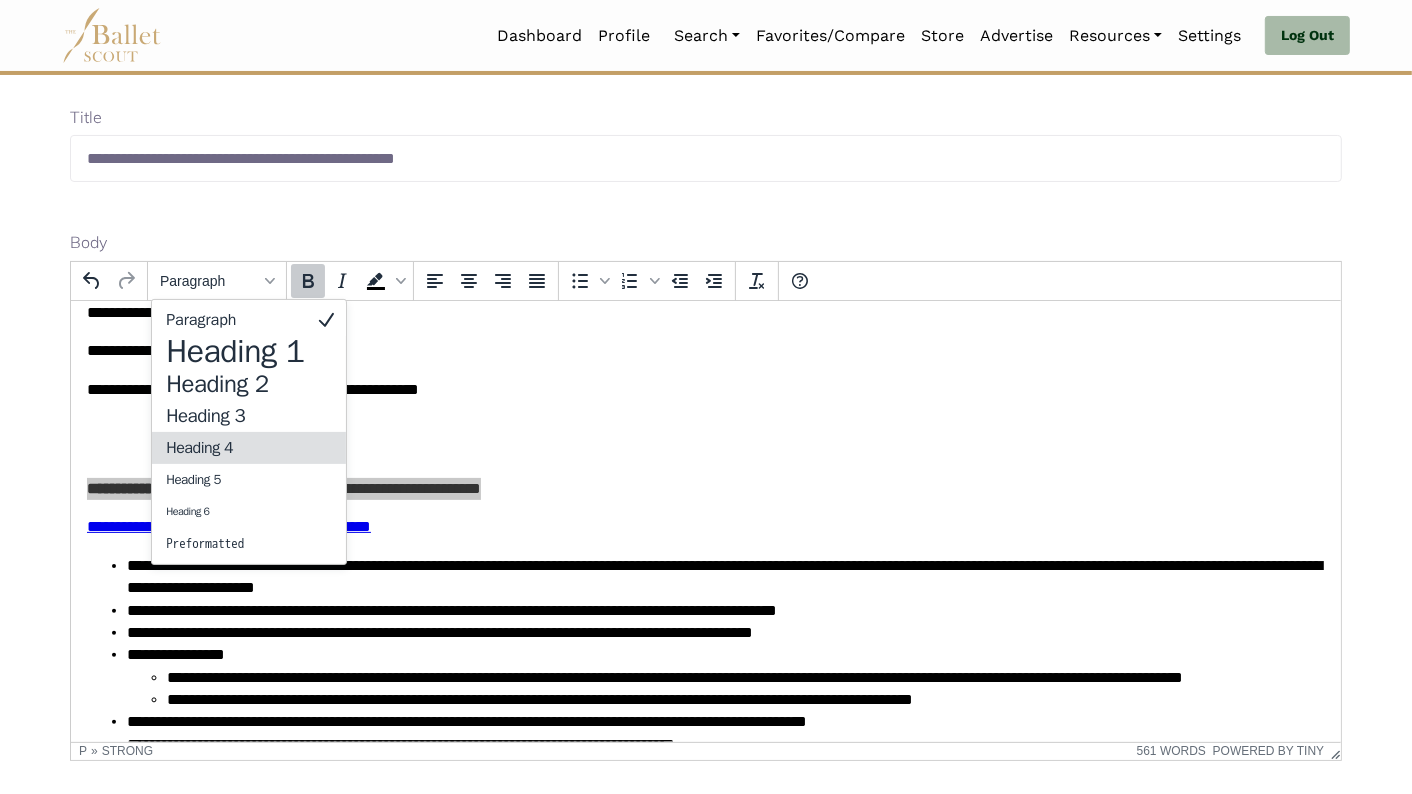 click on "Heading 4" at bounding box center (235, 448) 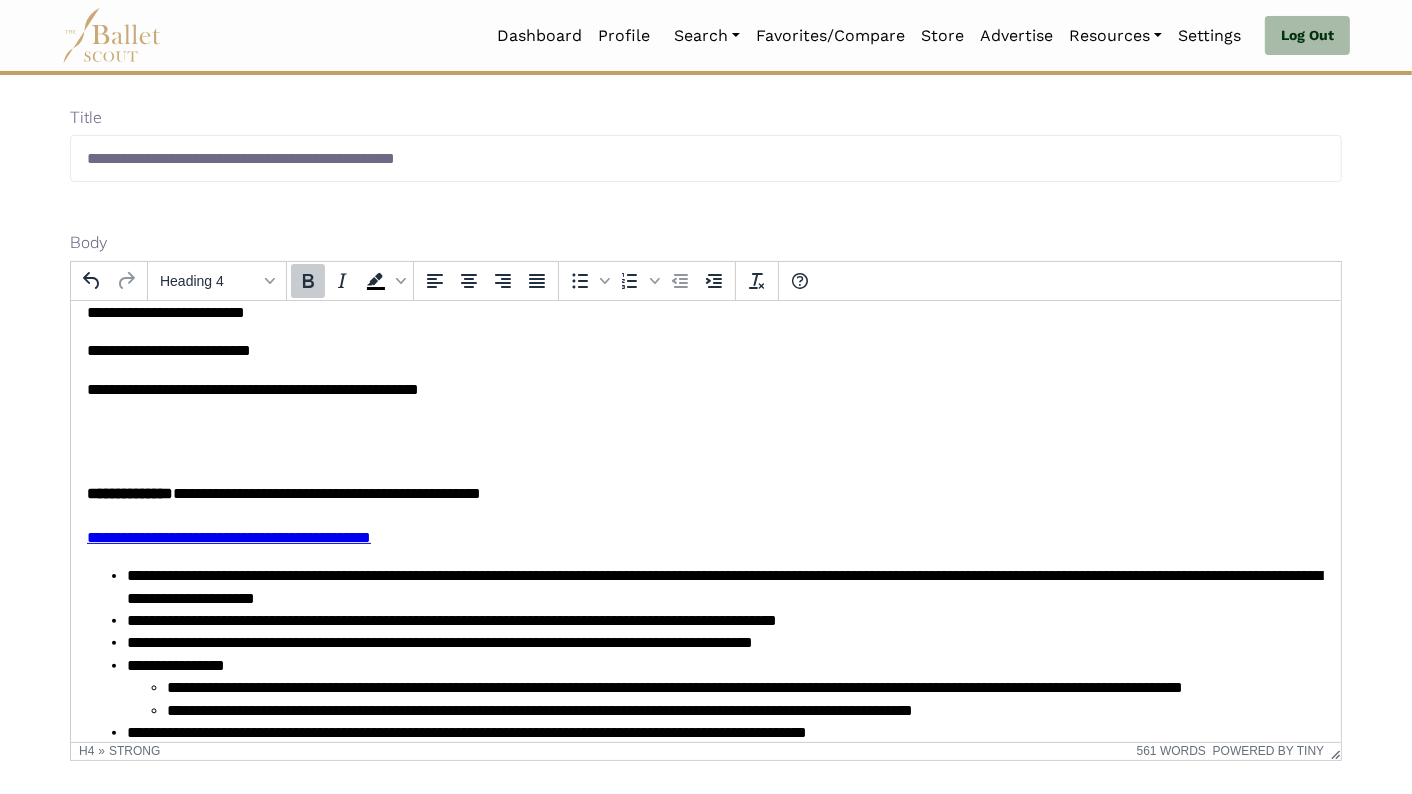 click at bounding box center (308, 281) 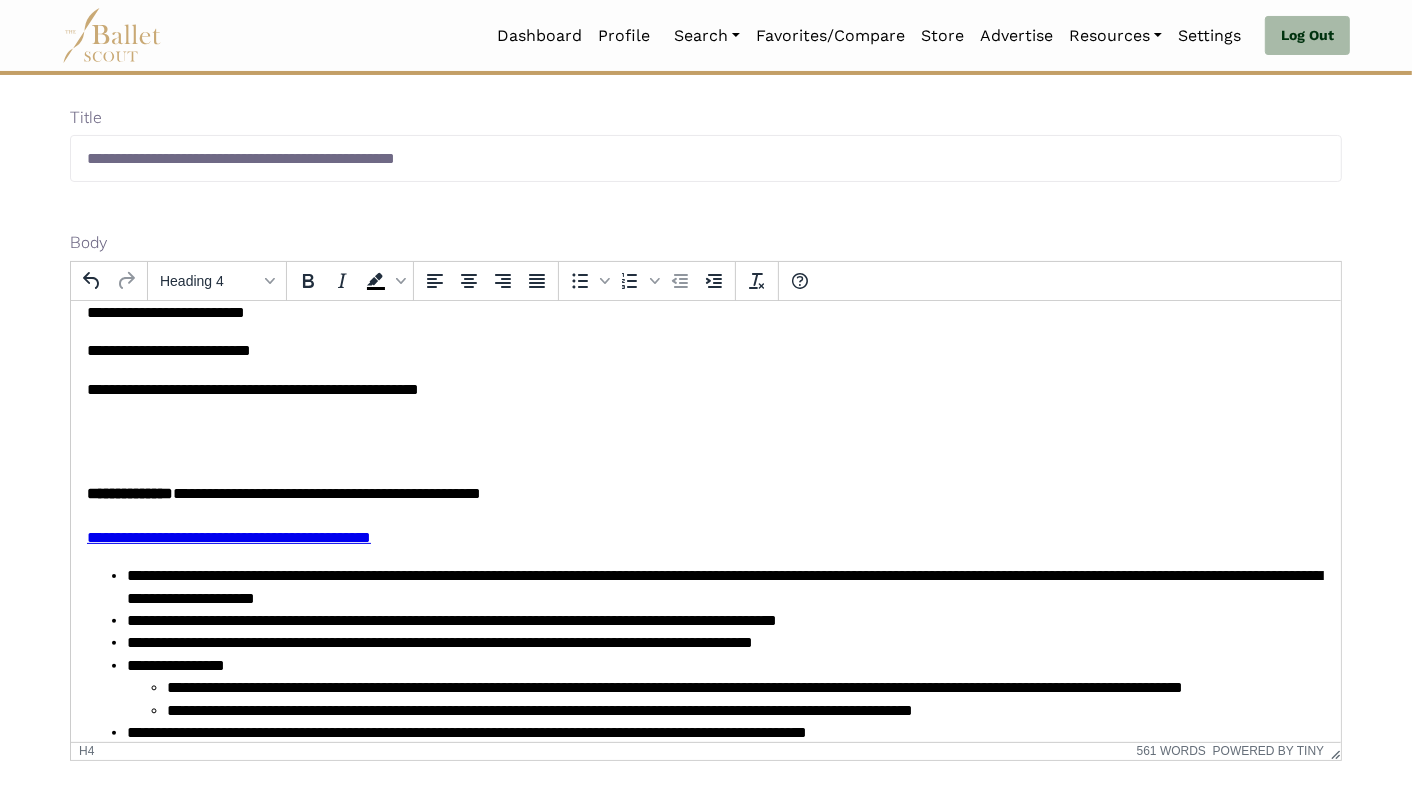 click at bounding box center [705, 438] 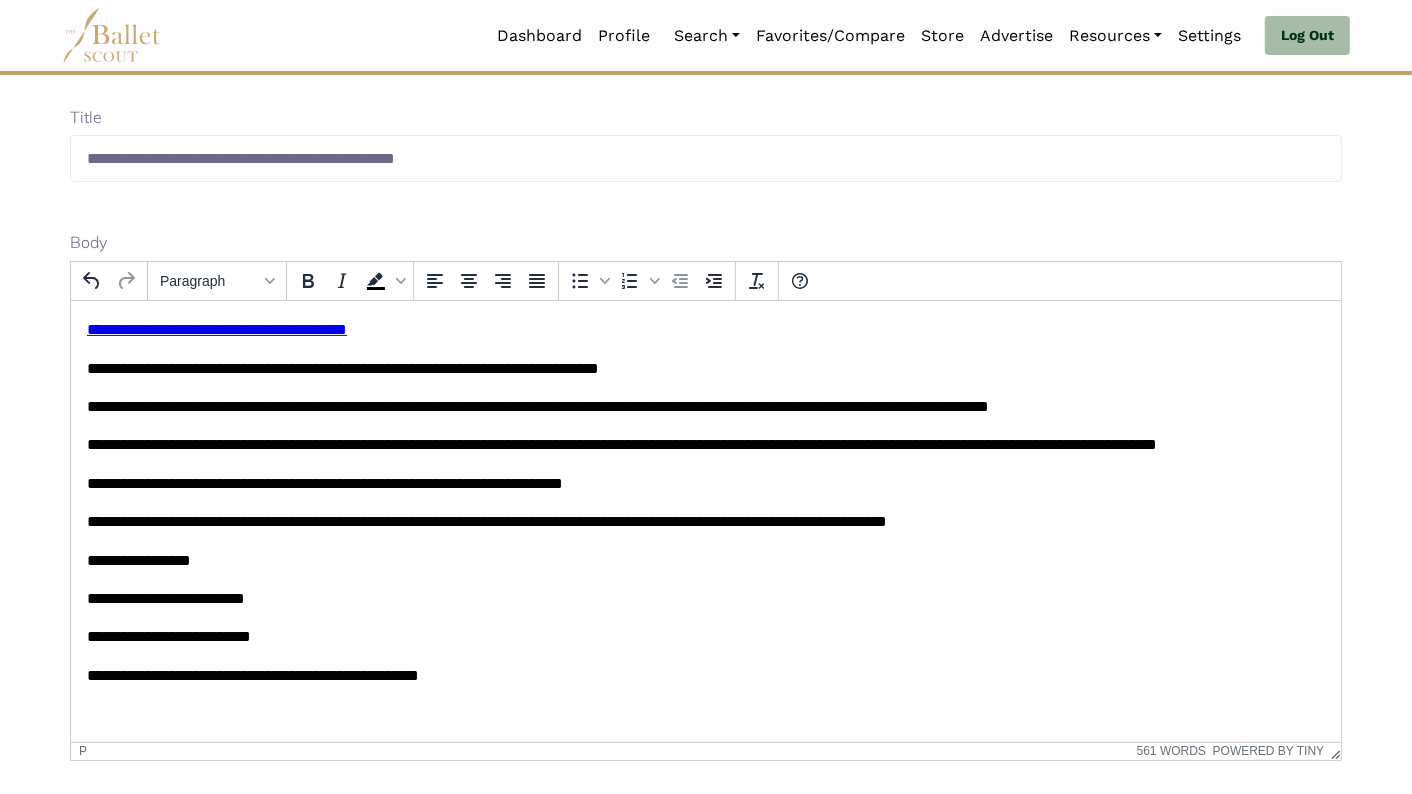 scroll, scrollTop: 1141, scrollLeft: 0, axis: vertical 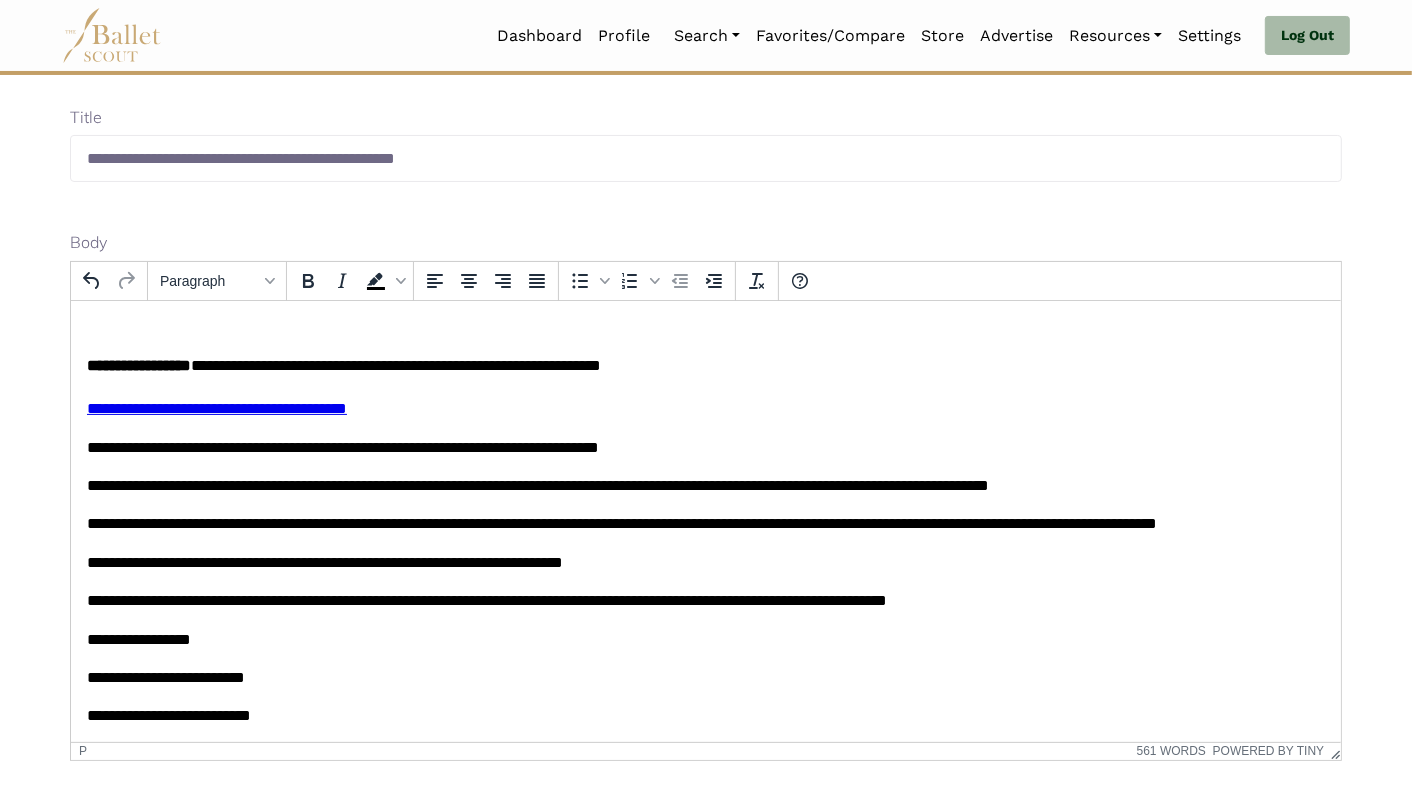 click on "**********" at bounding box center (395, 364) 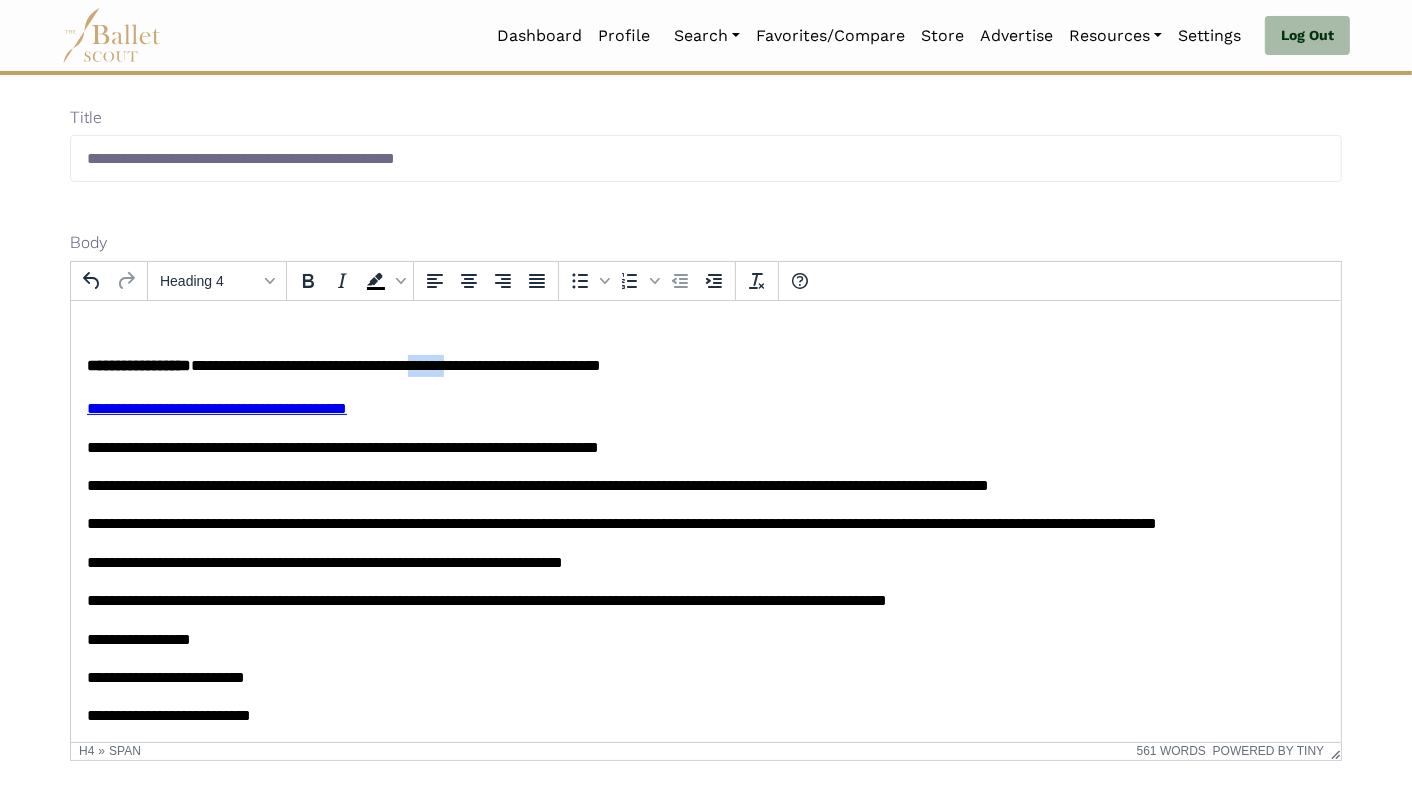 click on "**********" at bounding box center (395, 364) 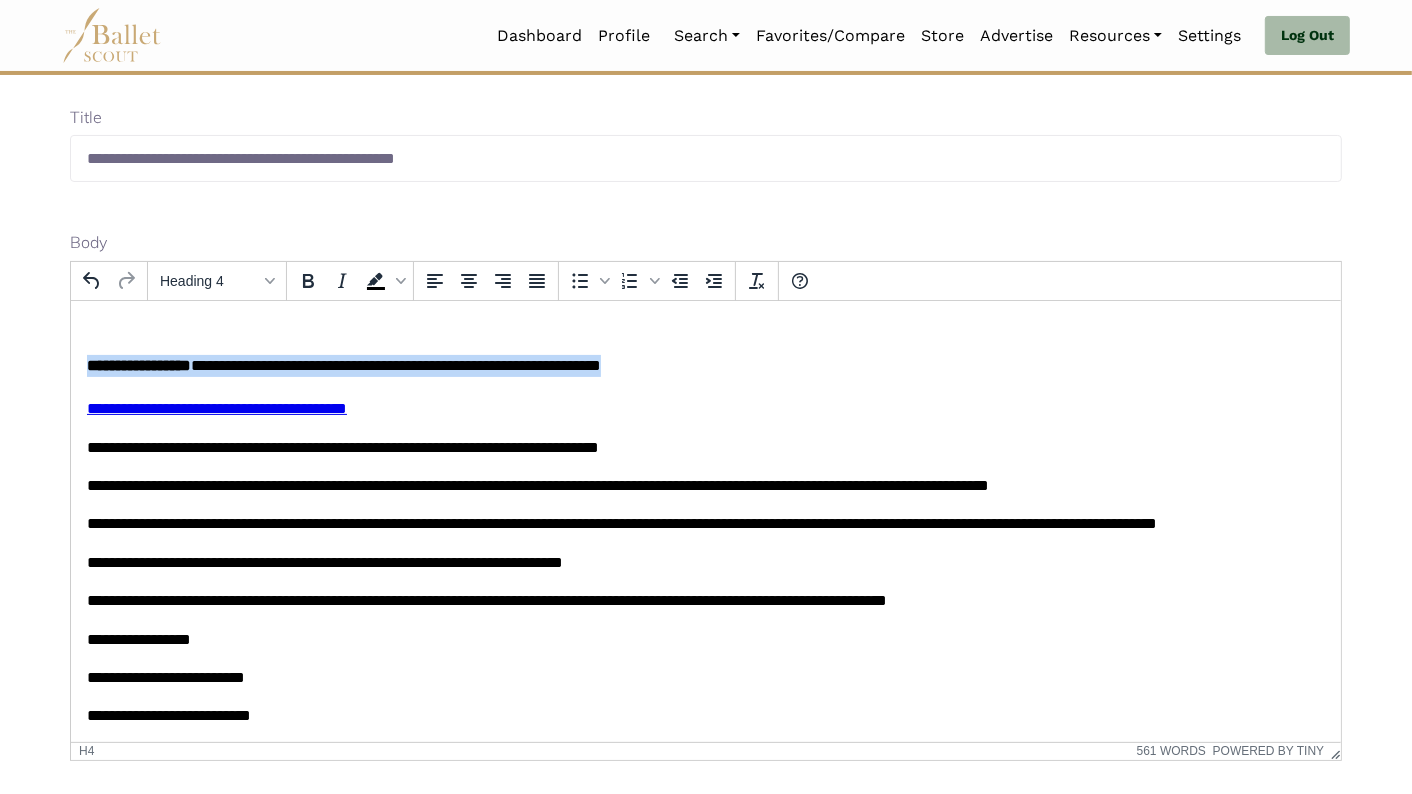 click on "**********" at bounding box center [395, 364] 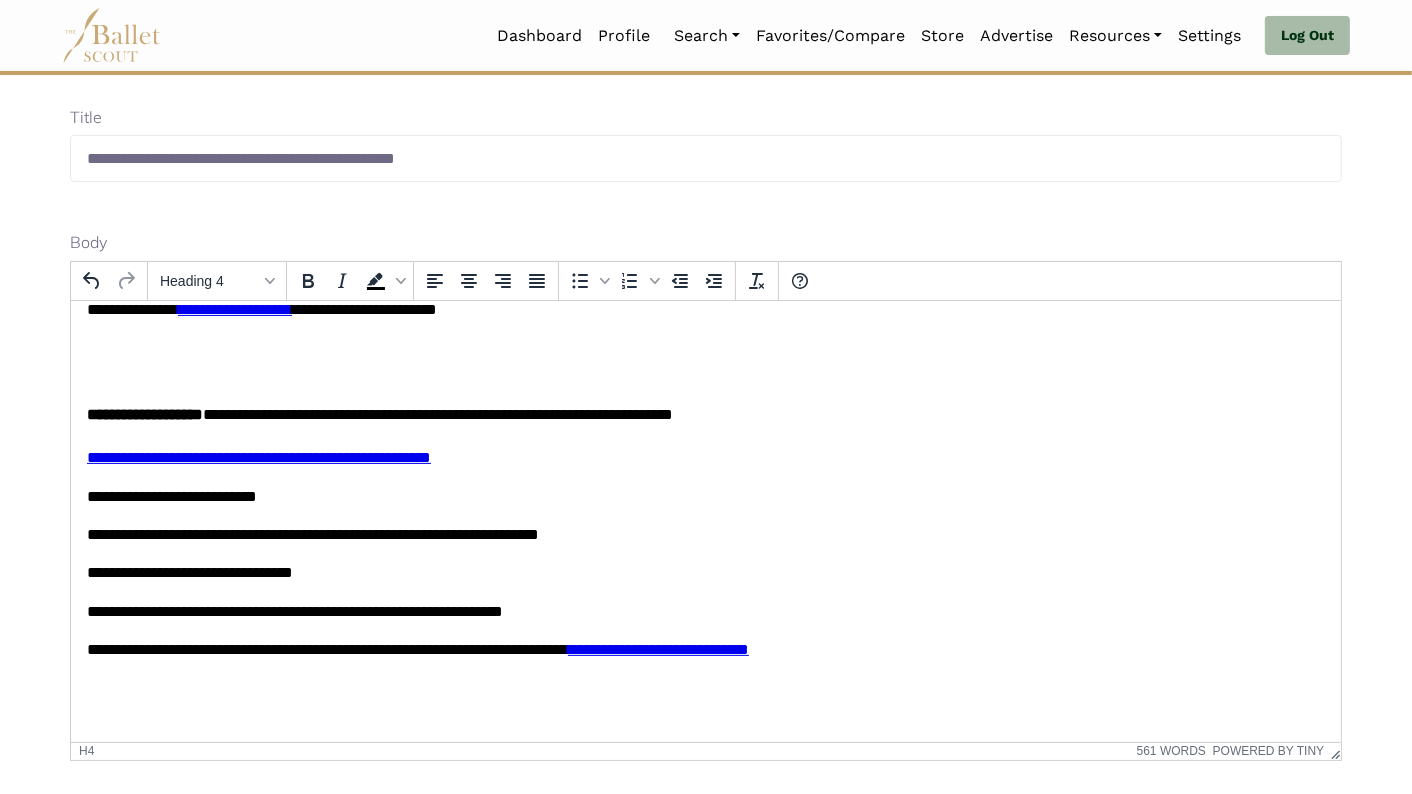 scroll, scrollTop: 715, scrollLeft: 0, axis: vertical 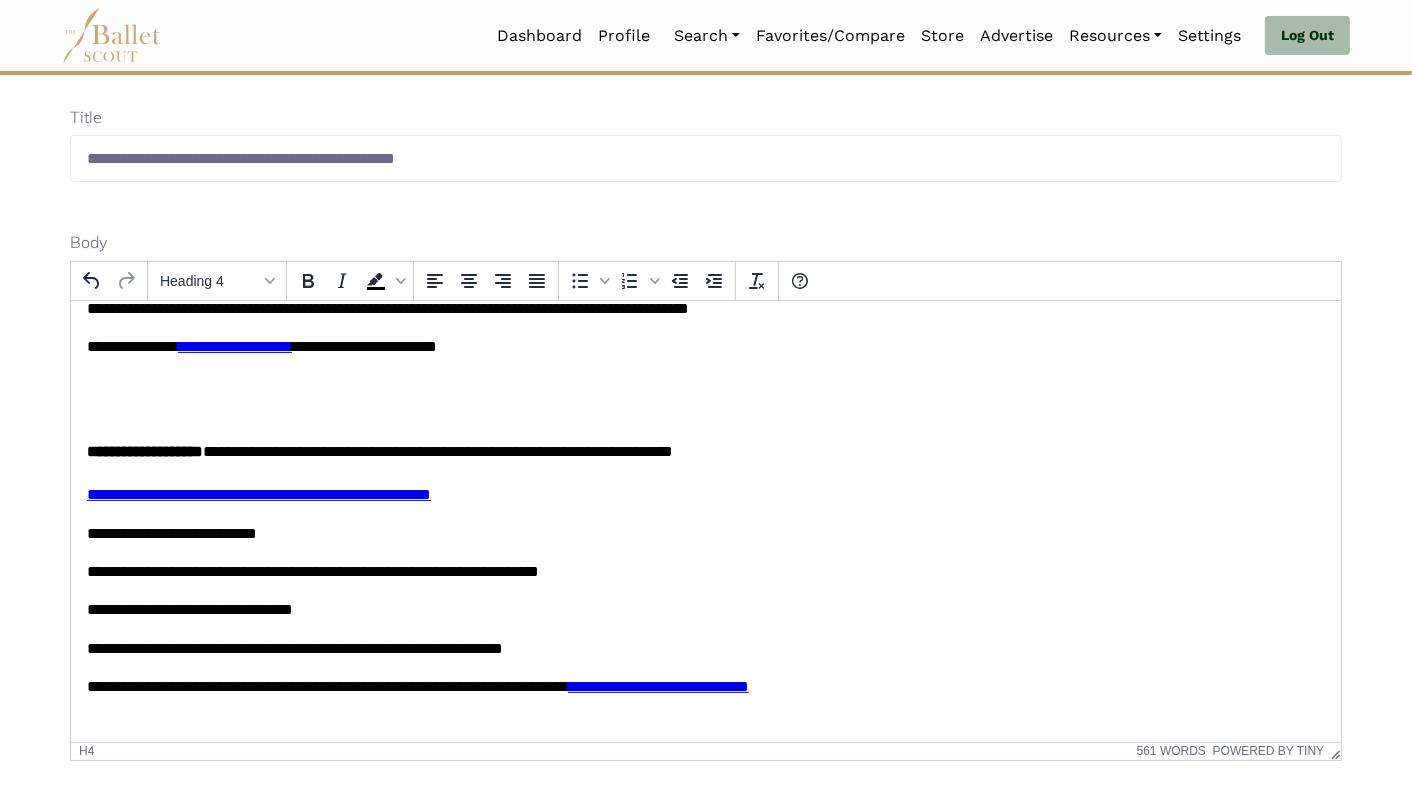 click on "**********" at bounding box center (437, 450) 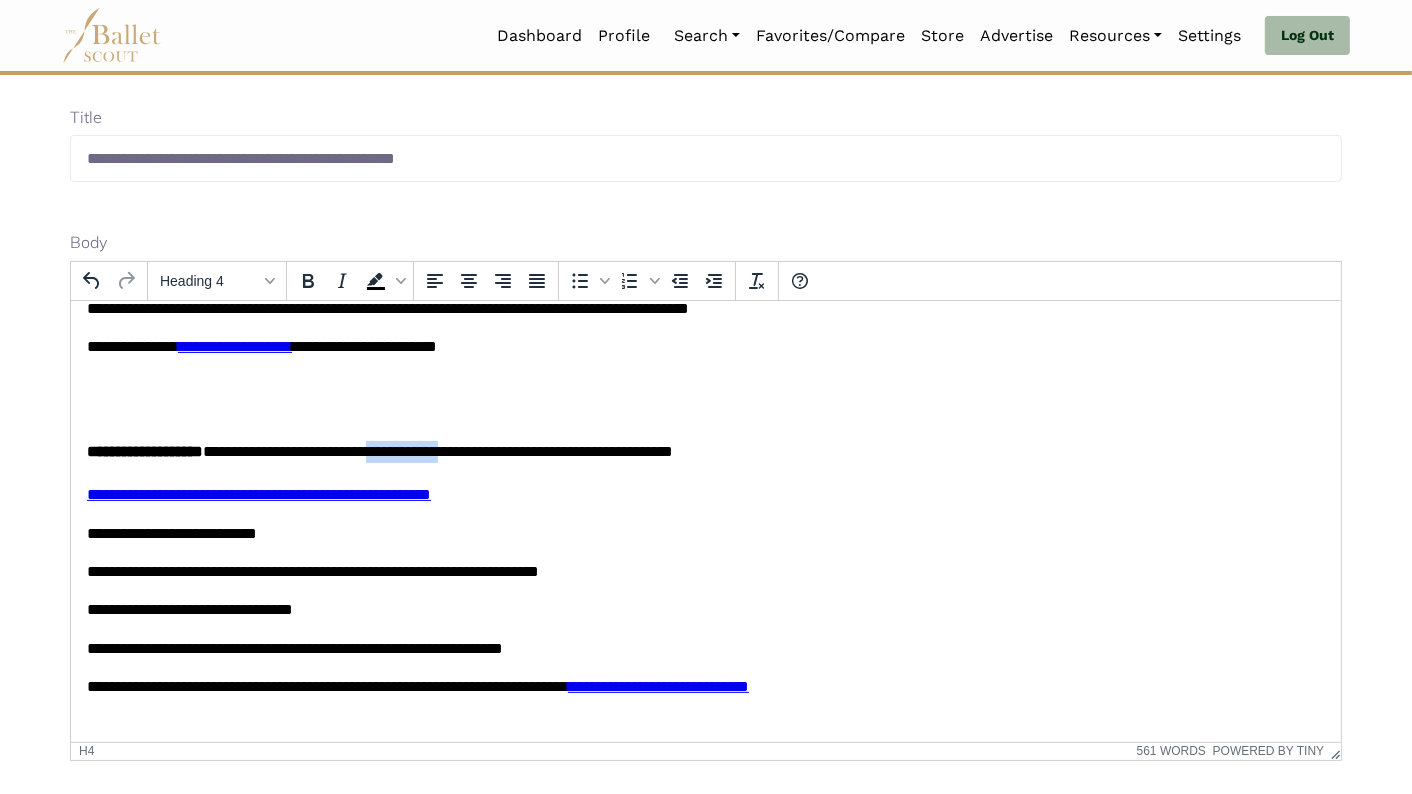 click on "**********" at bounding box center (437, 450) 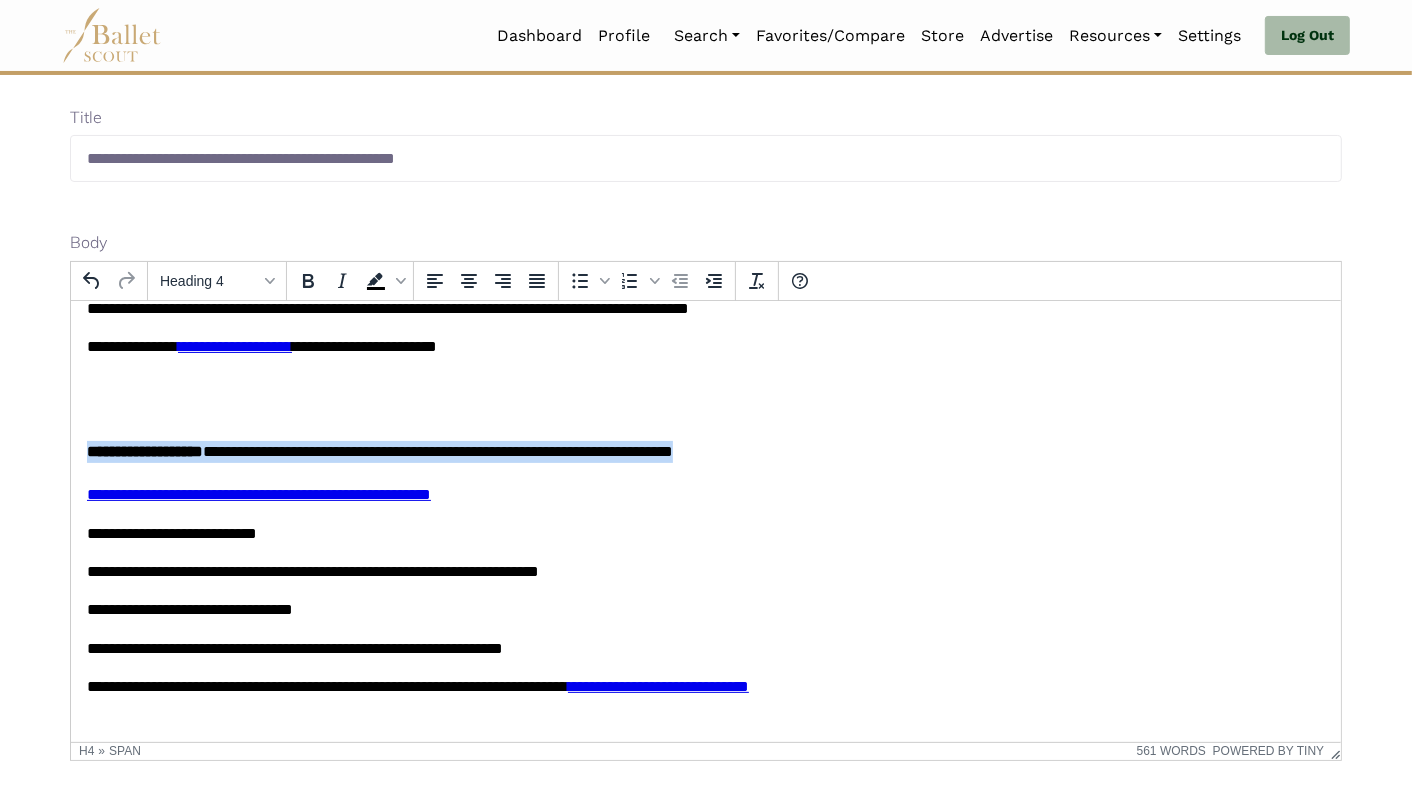 click on "**********" at bounding box center (437, 450) 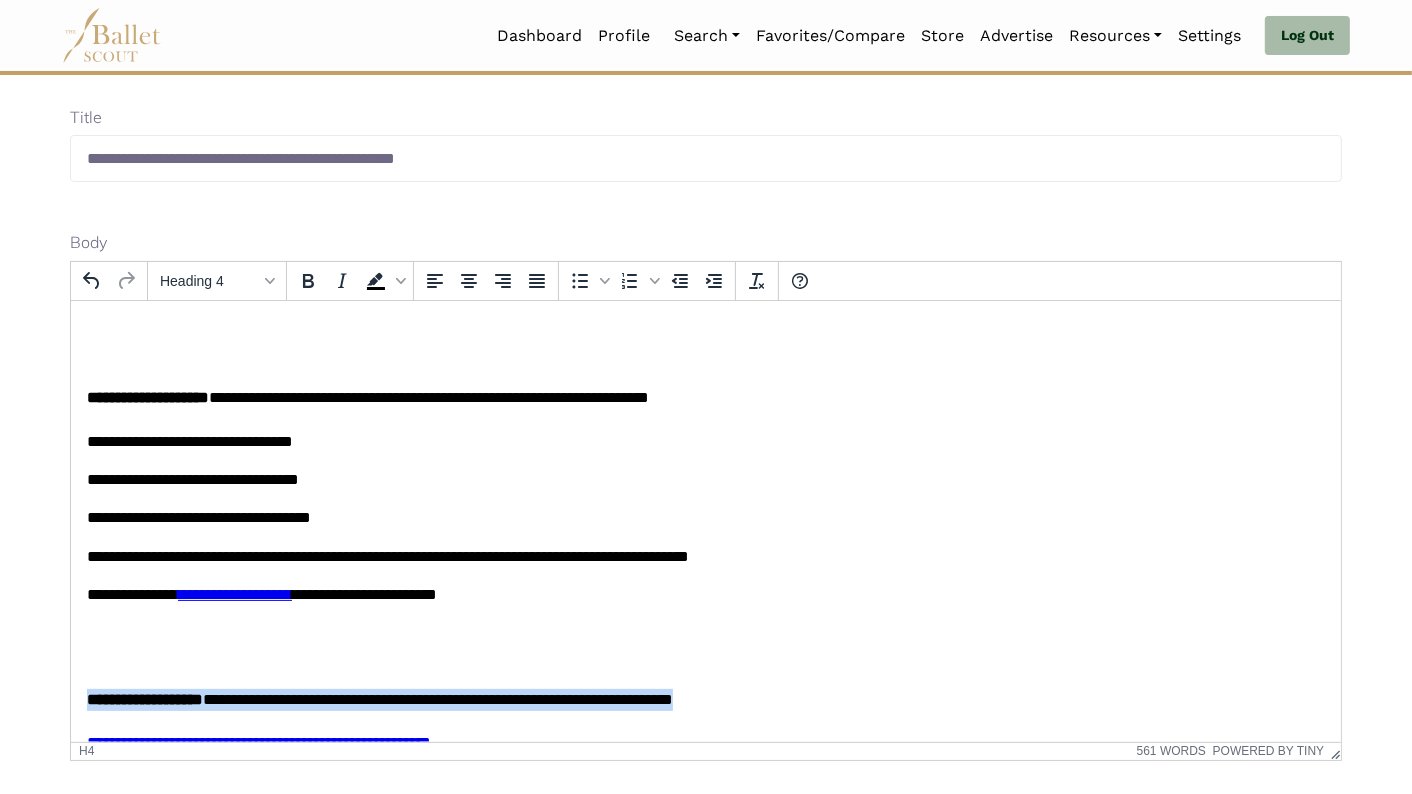 scroll, scrollTop: 466, scrollLeft: 0, axis: vertical 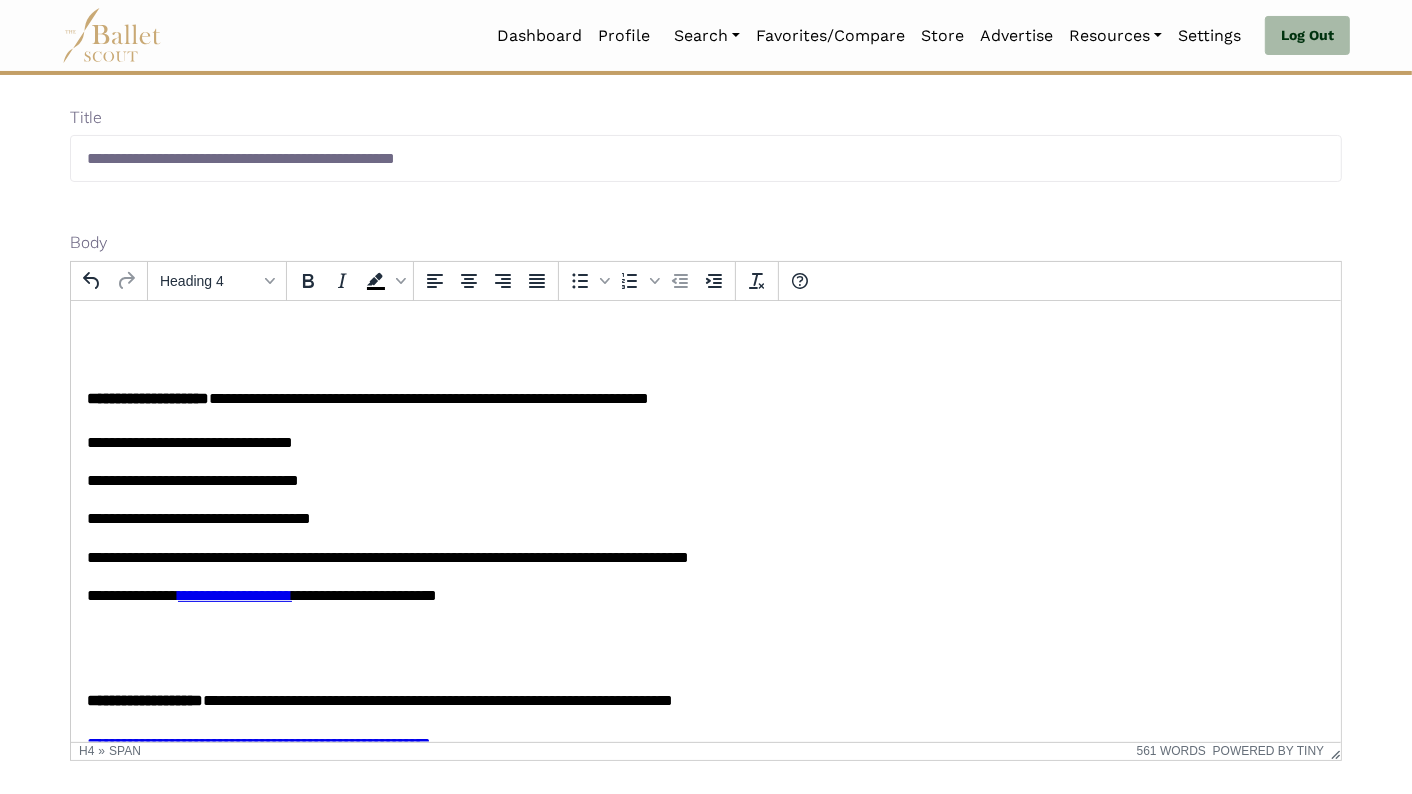 click on "**********" at bounding box center [428, 397] 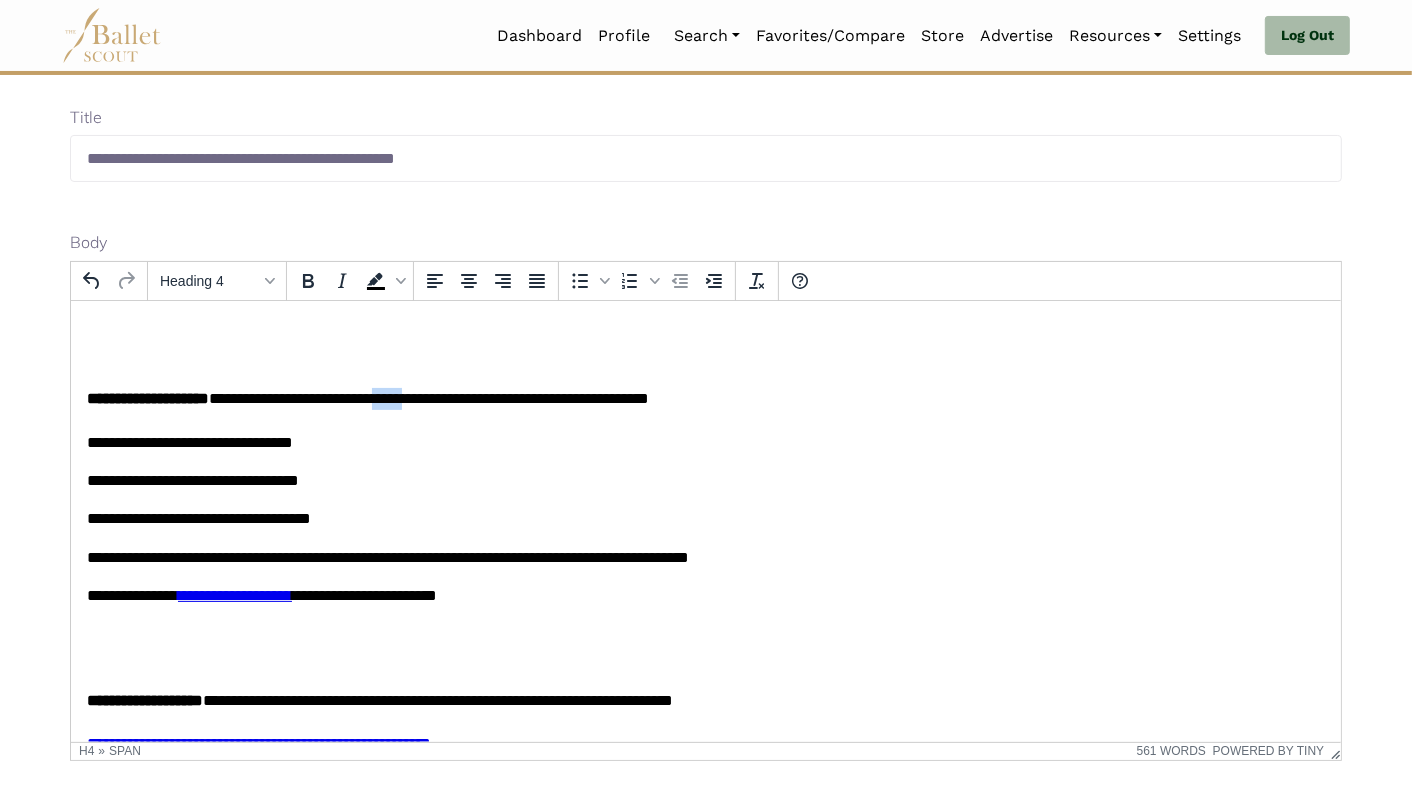 click on "**********" at bounding box center [428, 397] 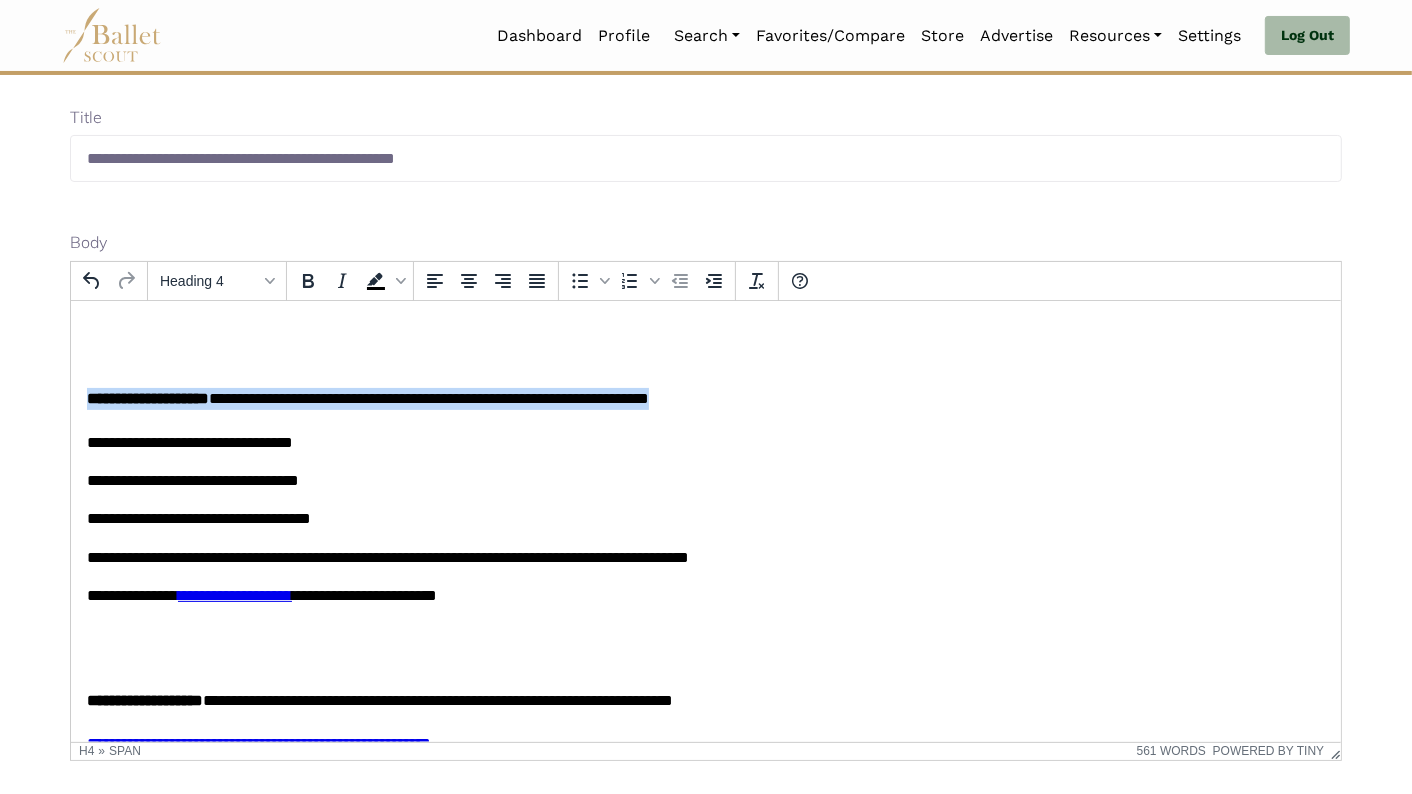 click on "**********" at bounding box center [428, 397] 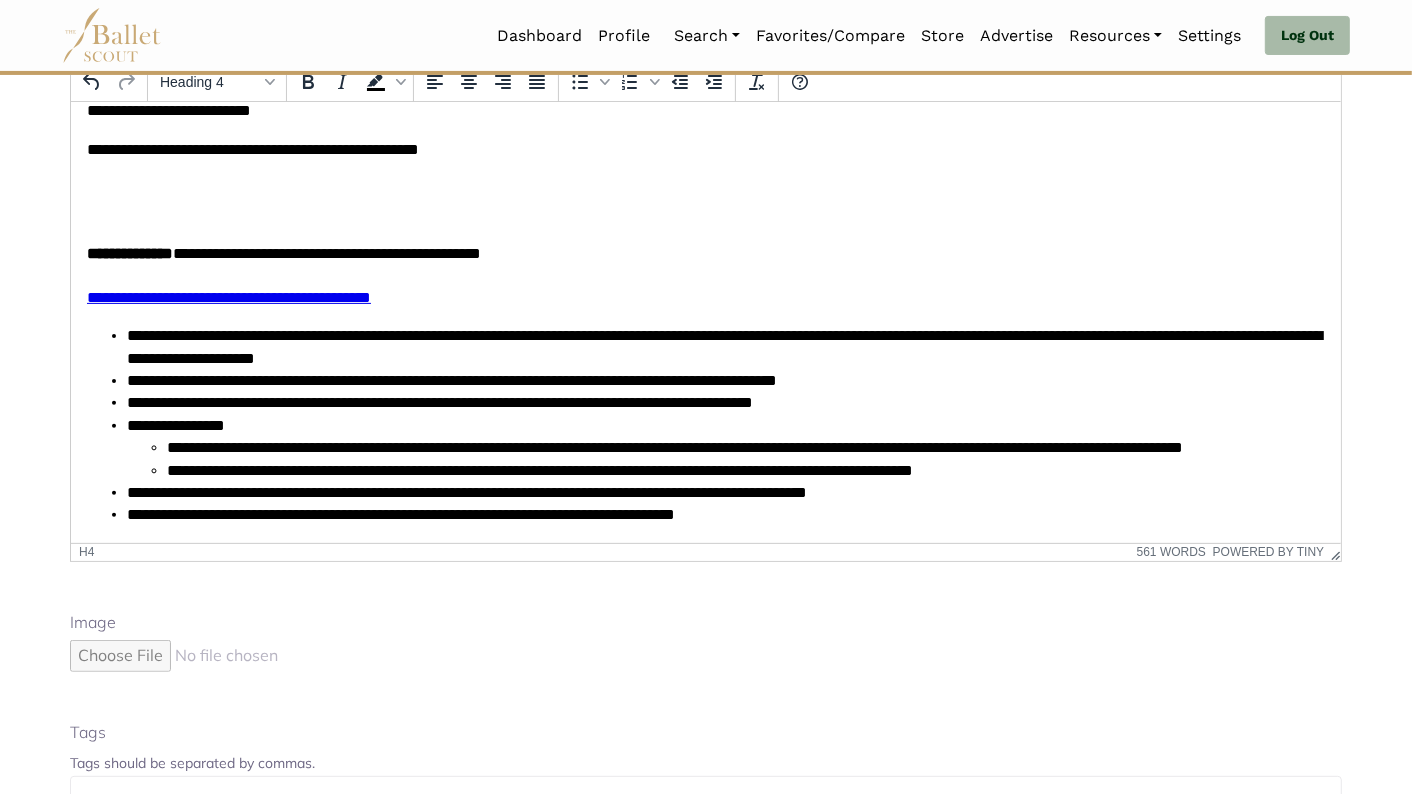 scroll, scrollTop: 410, scrollLeft: 0, axis: vertical 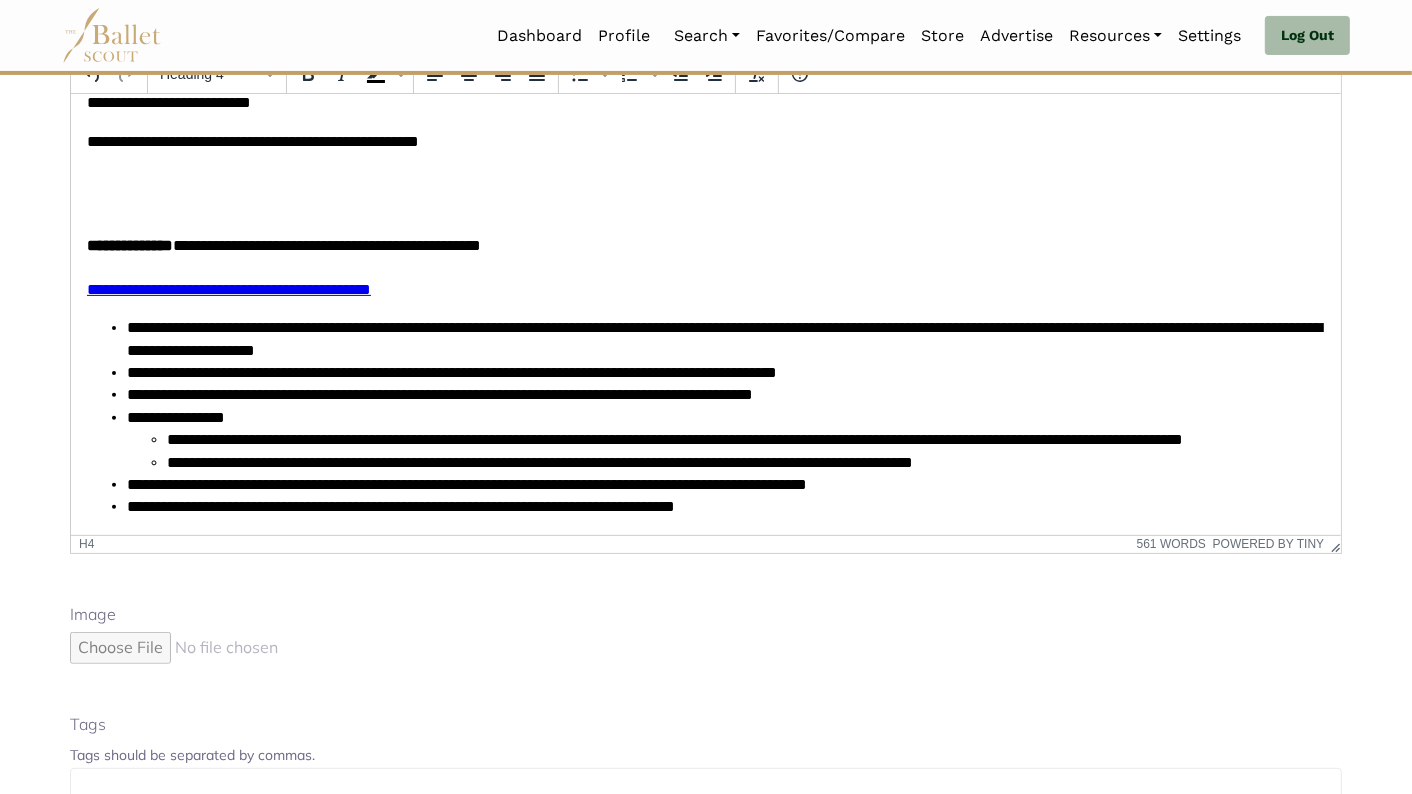 click on "**********" at bounding box center [723, 337] 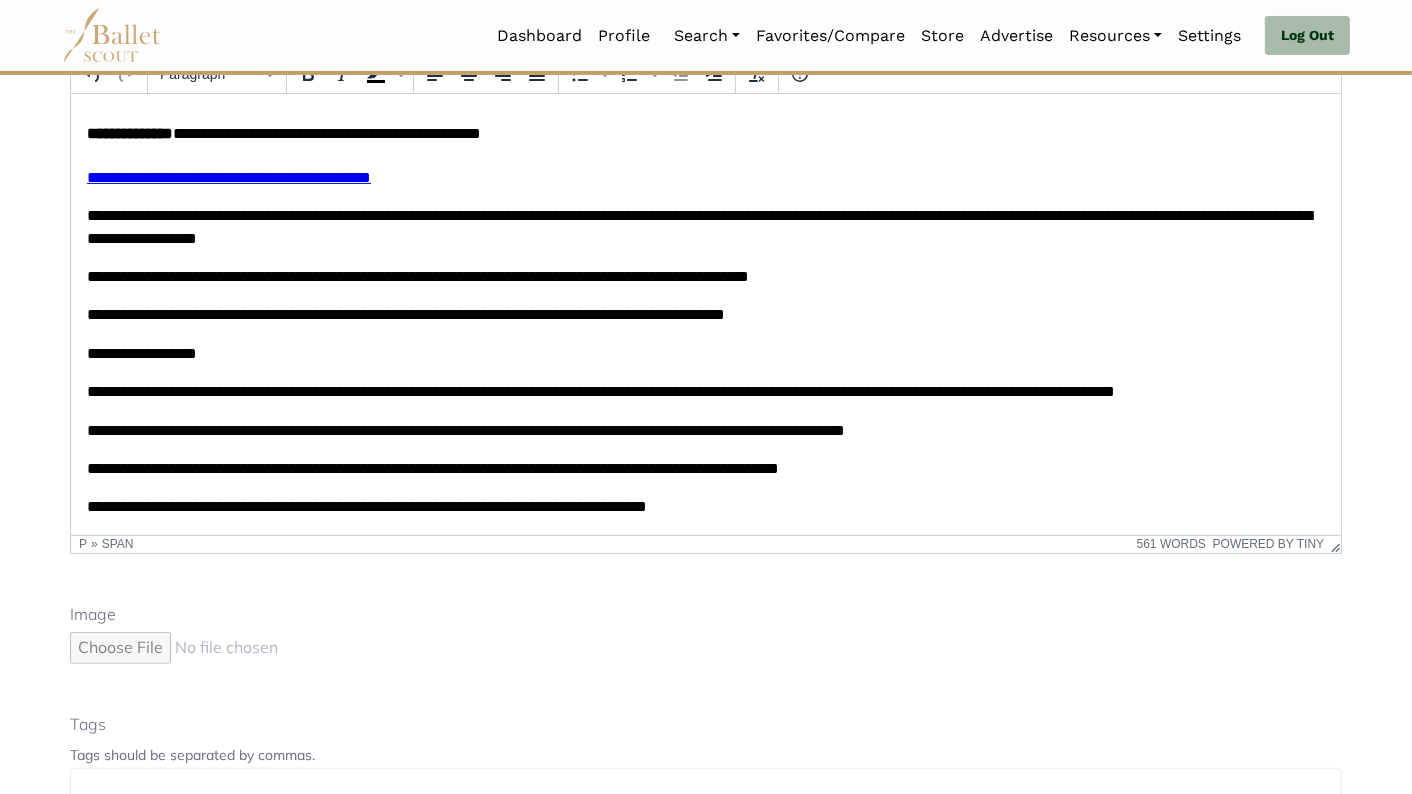 scroll, scrollTop: 1703, scrollLeft: 0, axis: vertical 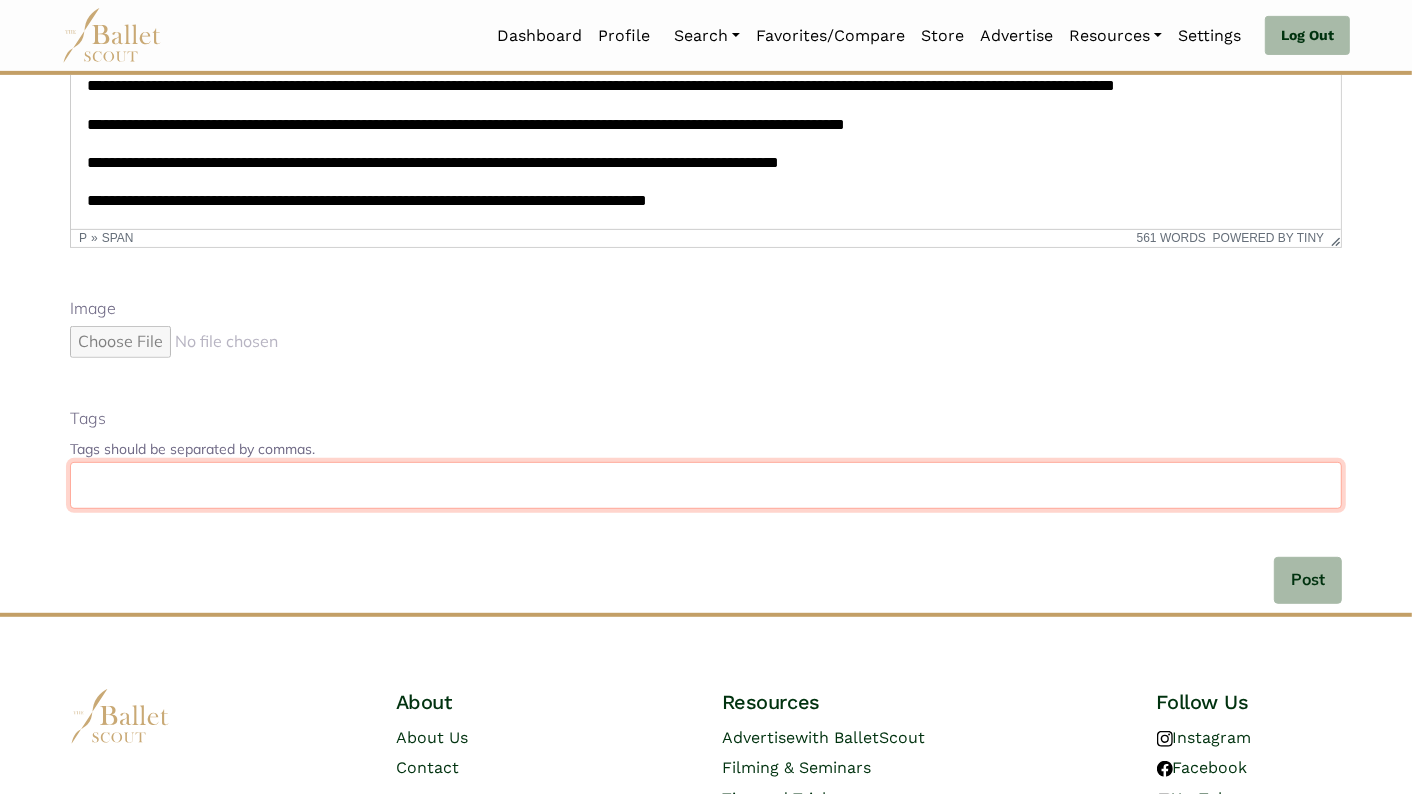 click at bounding box center [706, 485] 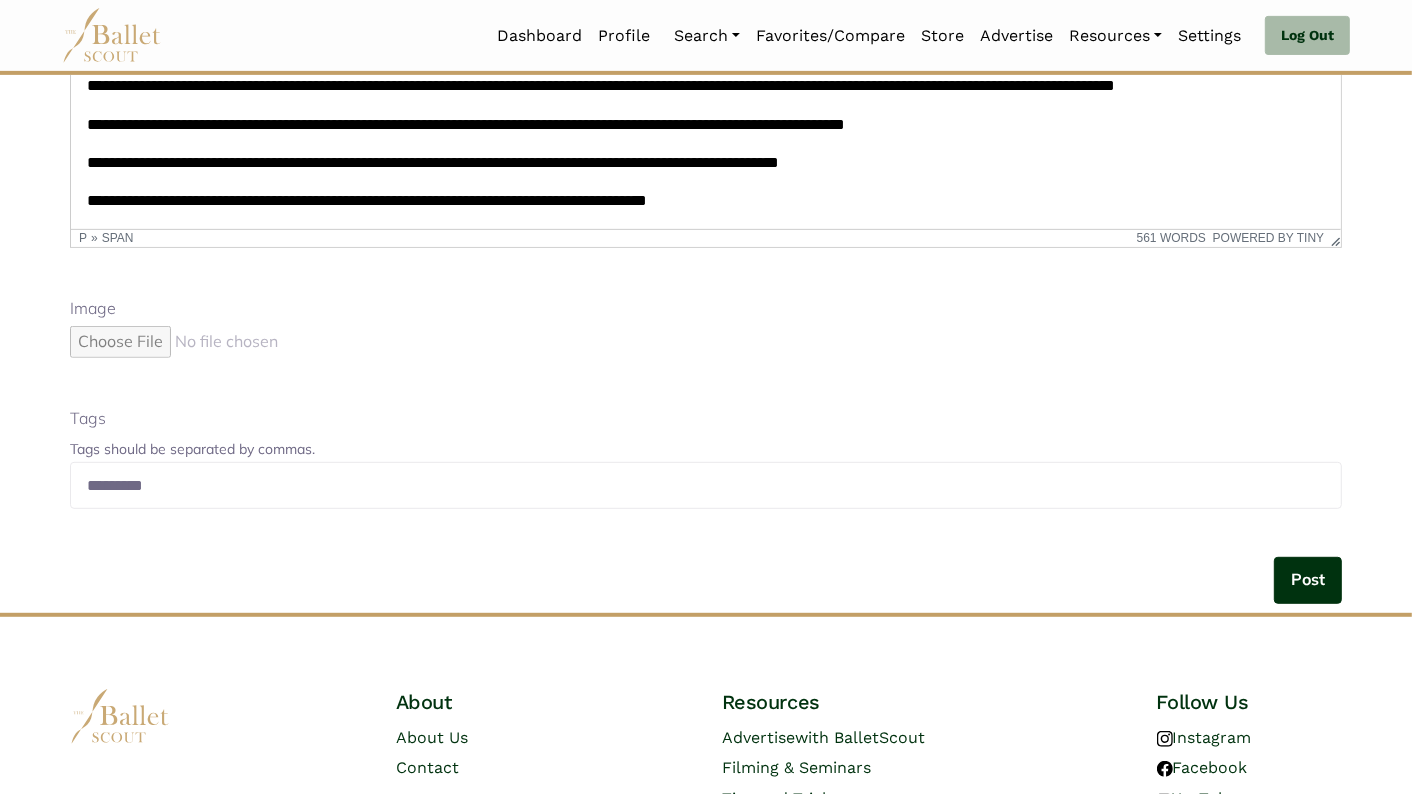 click on "Post" at bounding box center (1308, 580) 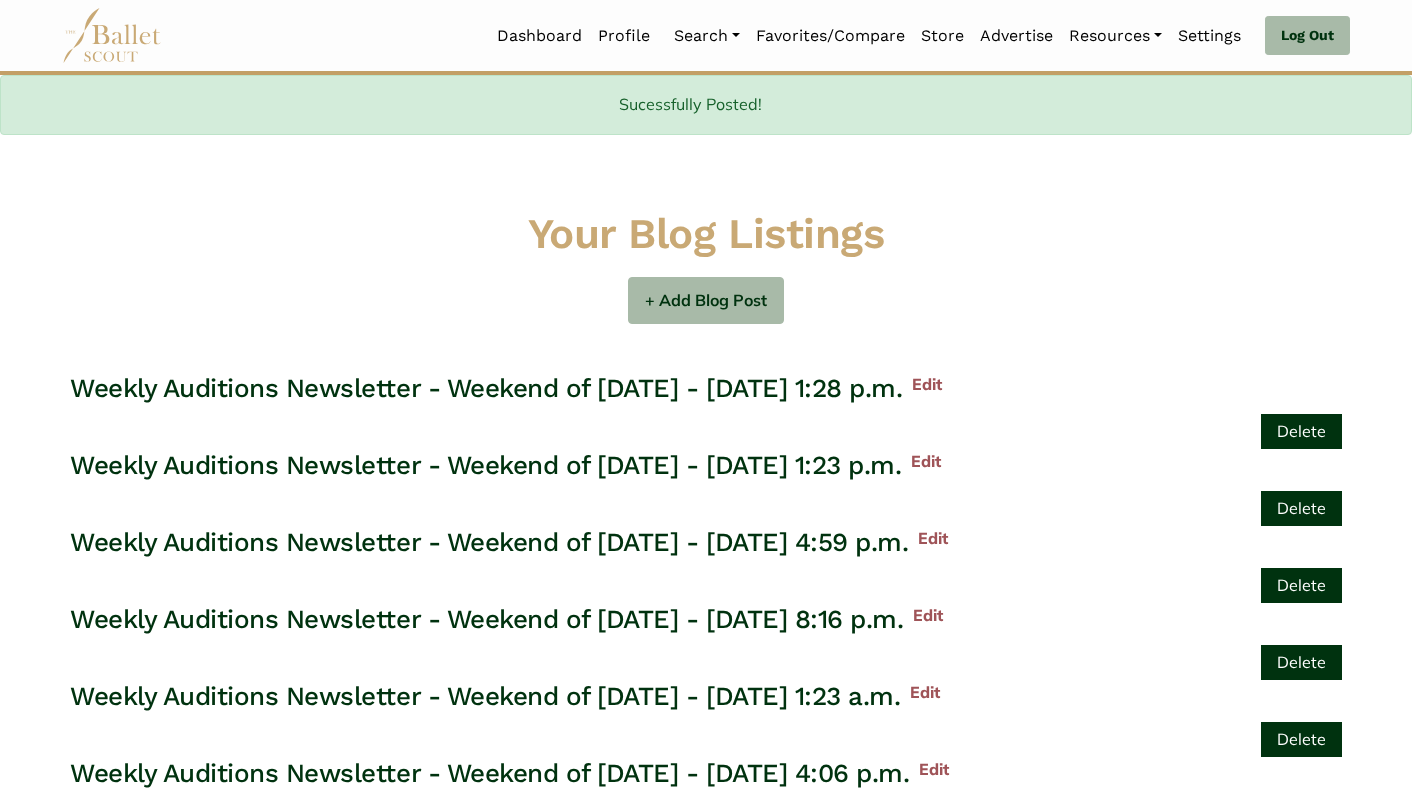 scroll, scrollTop: 0, scrollLeft: 0, axis: both 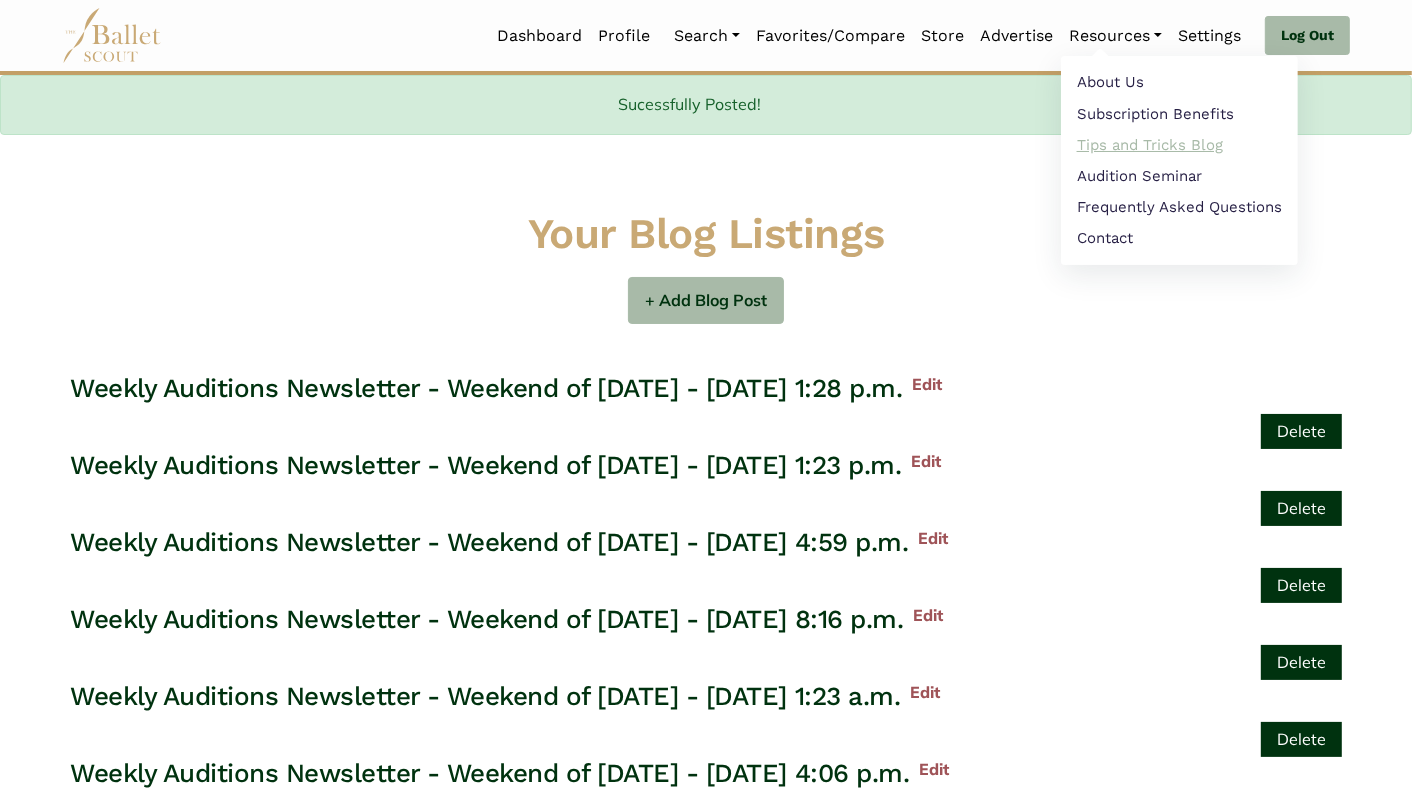 click on "Tips and Tricks Blog" at bounding box center [1179, 144] 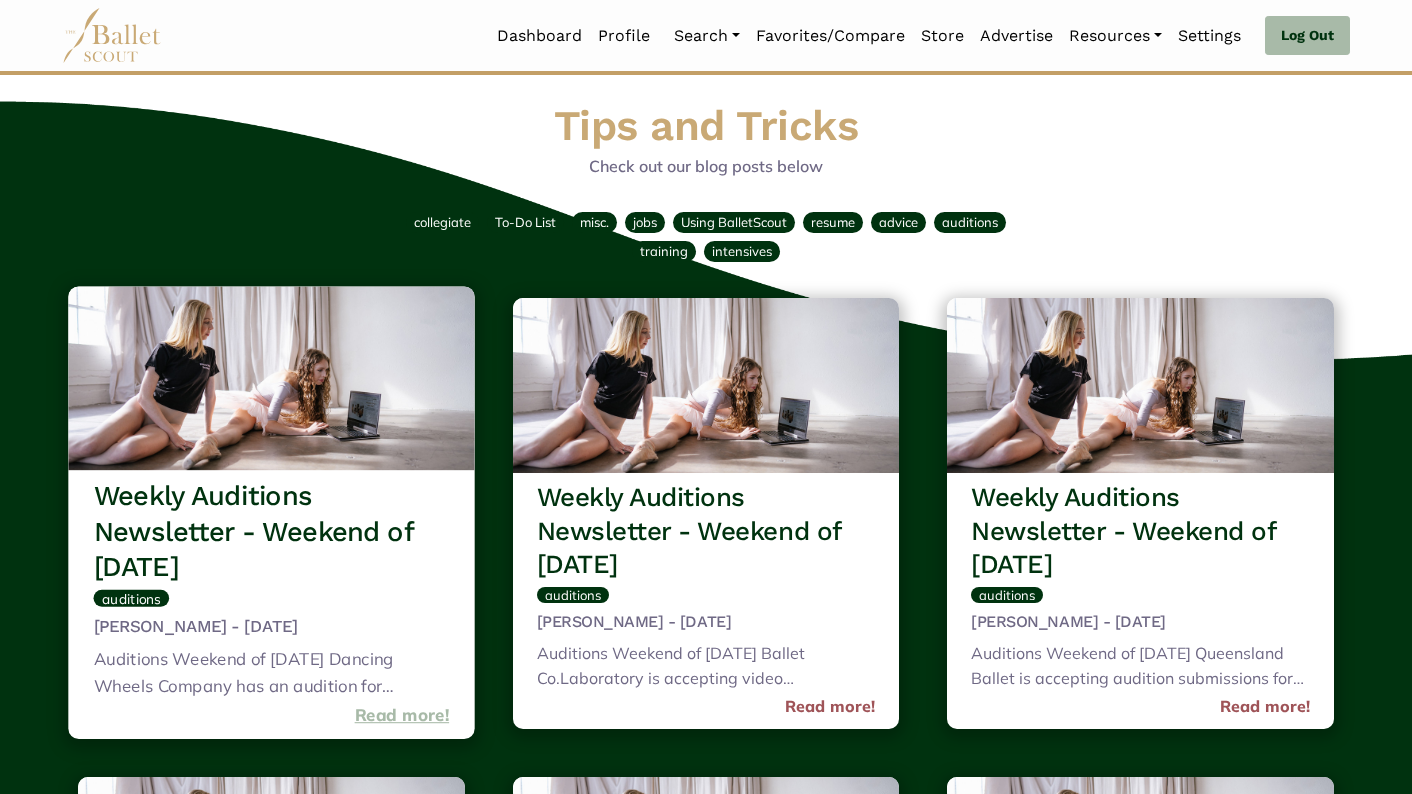 scroll, scrollTop: 0, scrollLeft: 0, axis: both 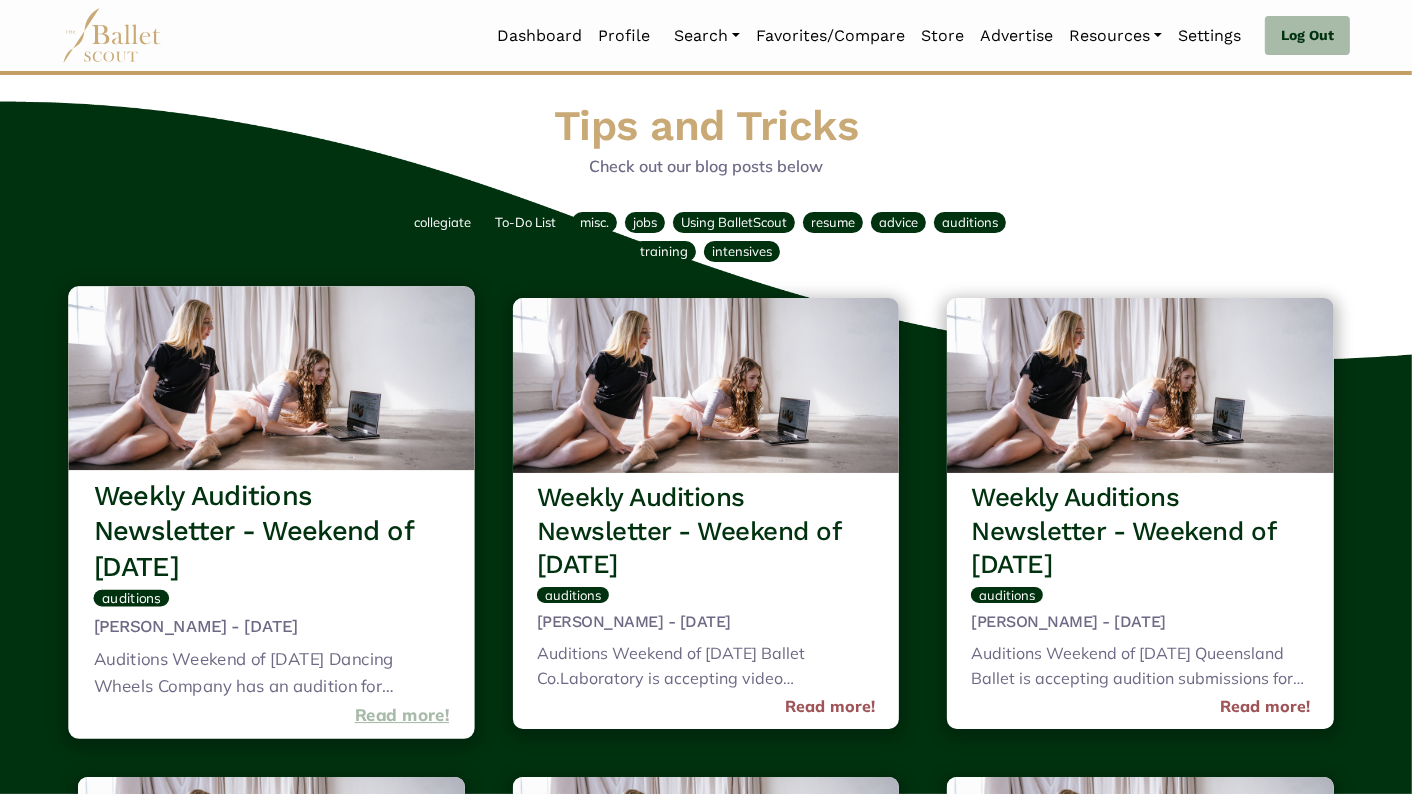 click on "Read more!" at bounding box center [402, 715] 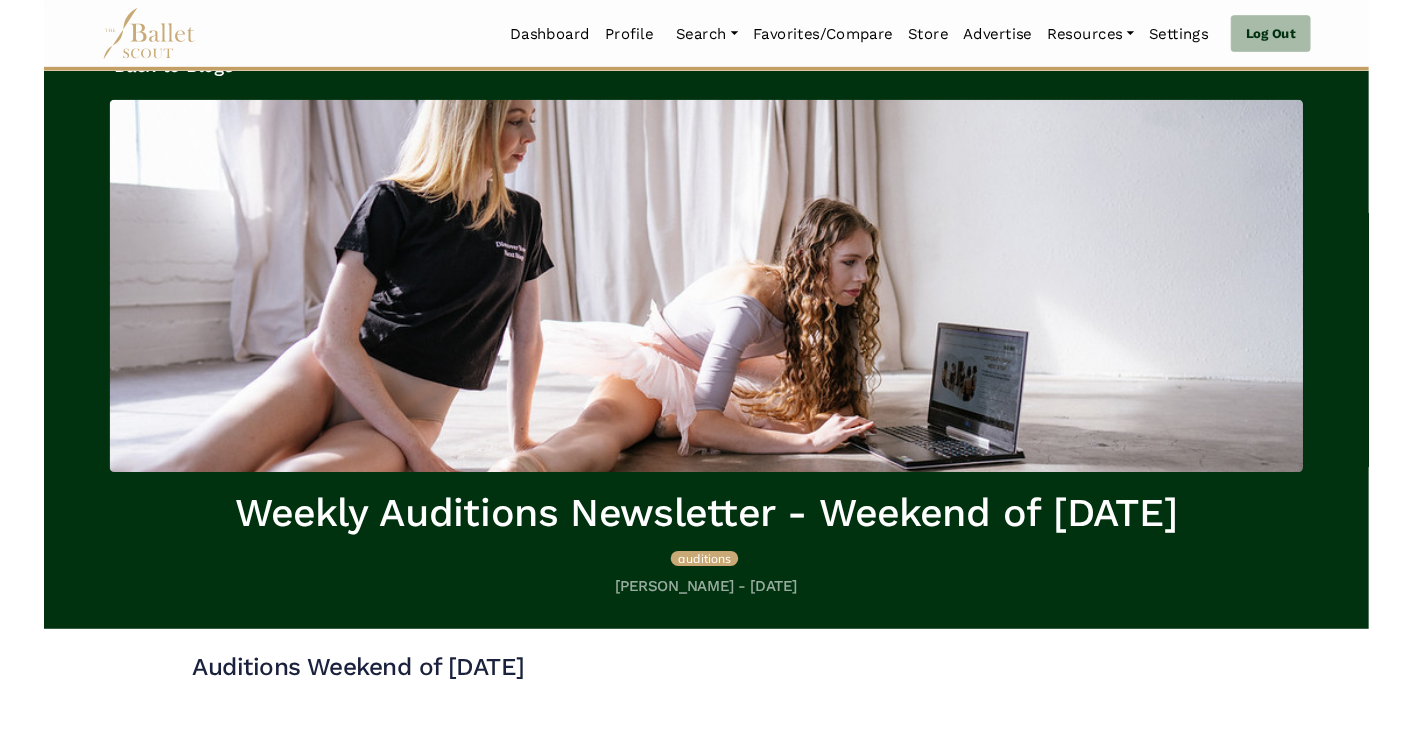 scroll, scrollTop: 0, scrollLeft: 0, axis: both 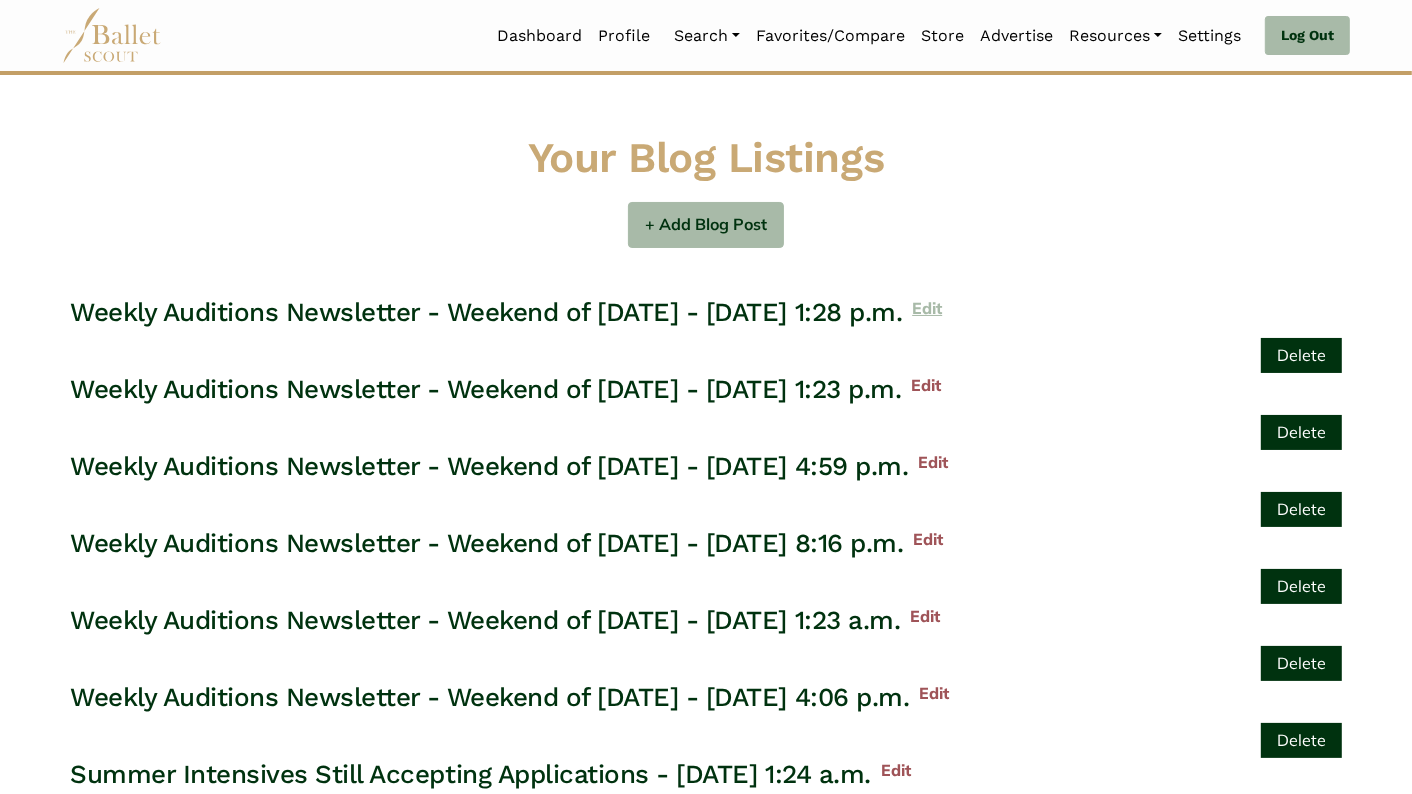 click on "Edit" at bounding box center [922, 309] 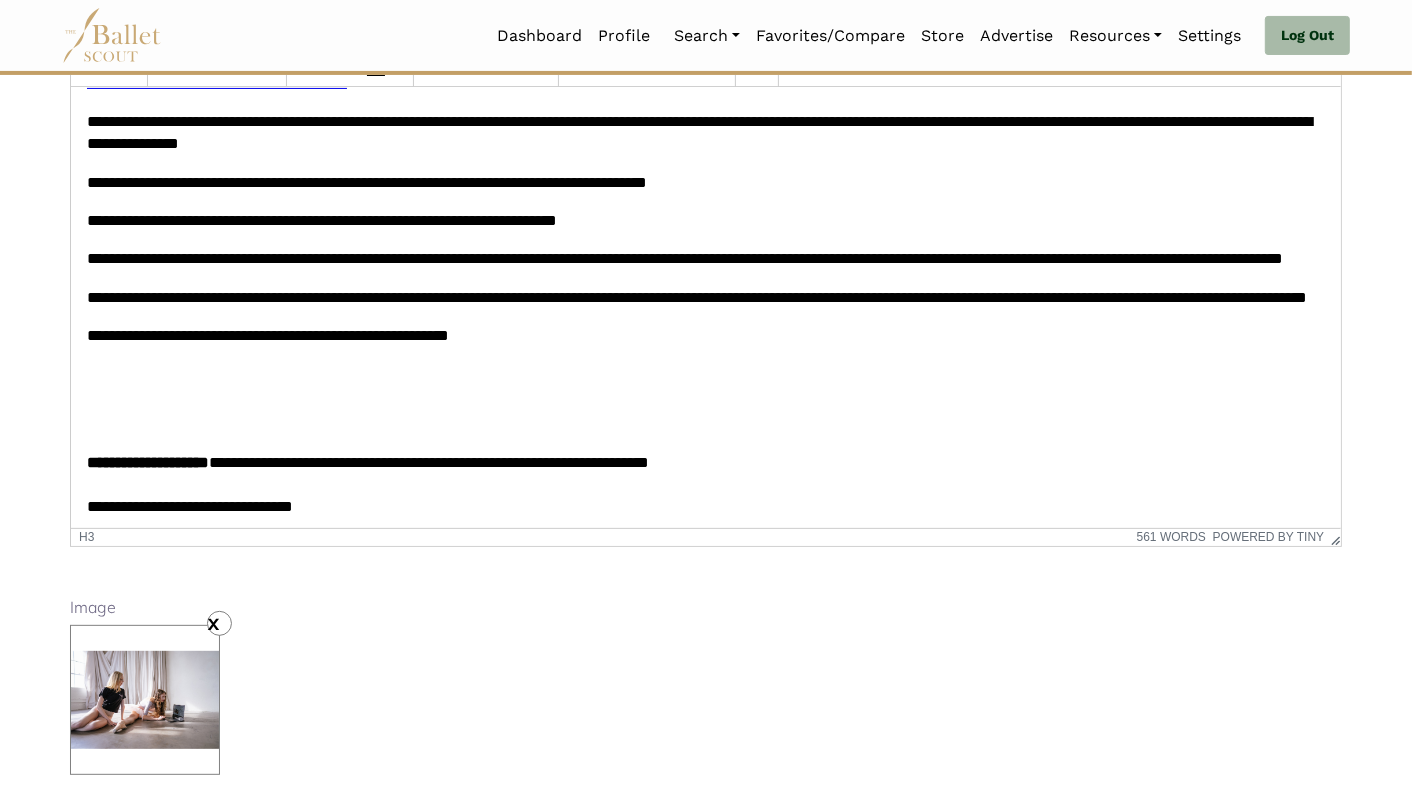 scroll, scrollTop: 268, scrollLeft: 0, axis: vertical 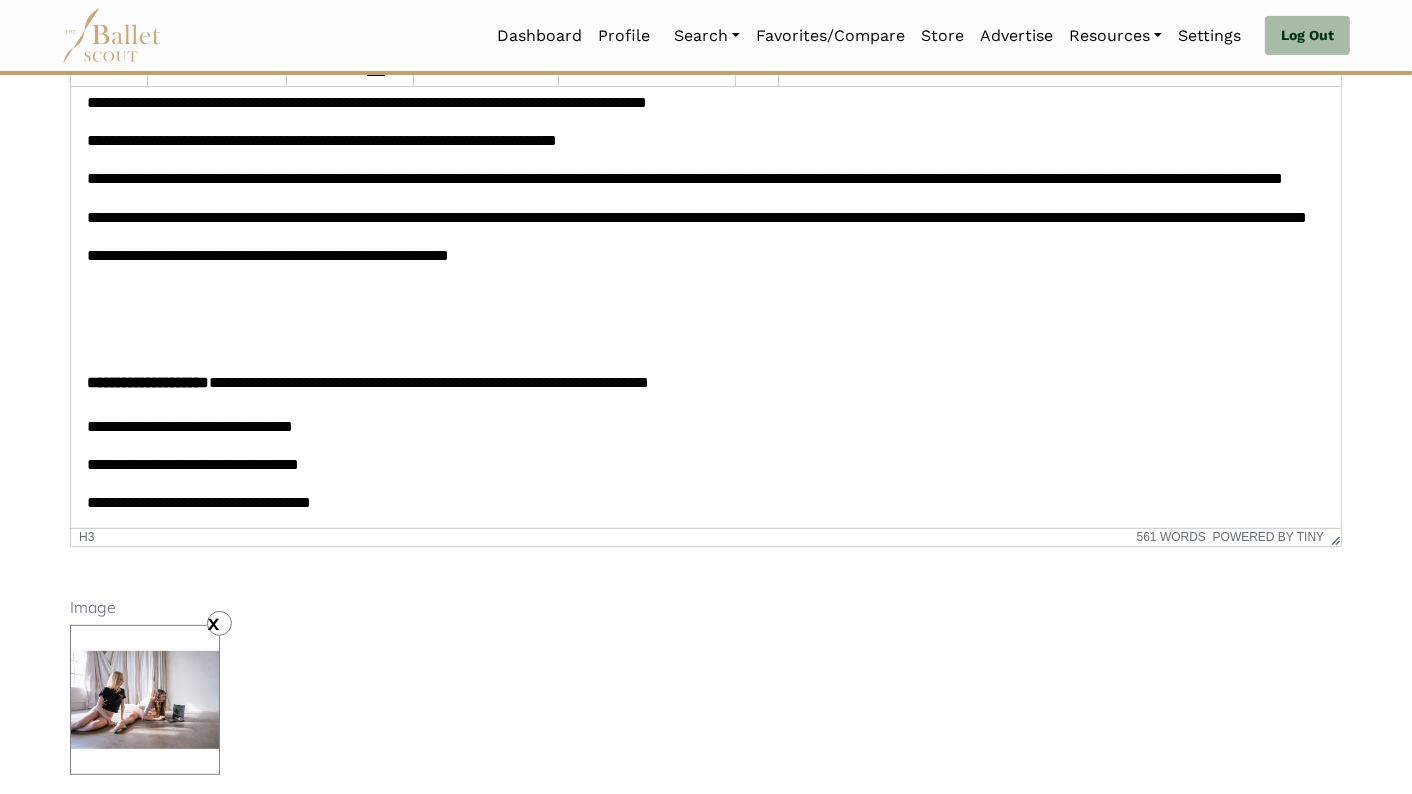 click at bounding box center (705, 315) 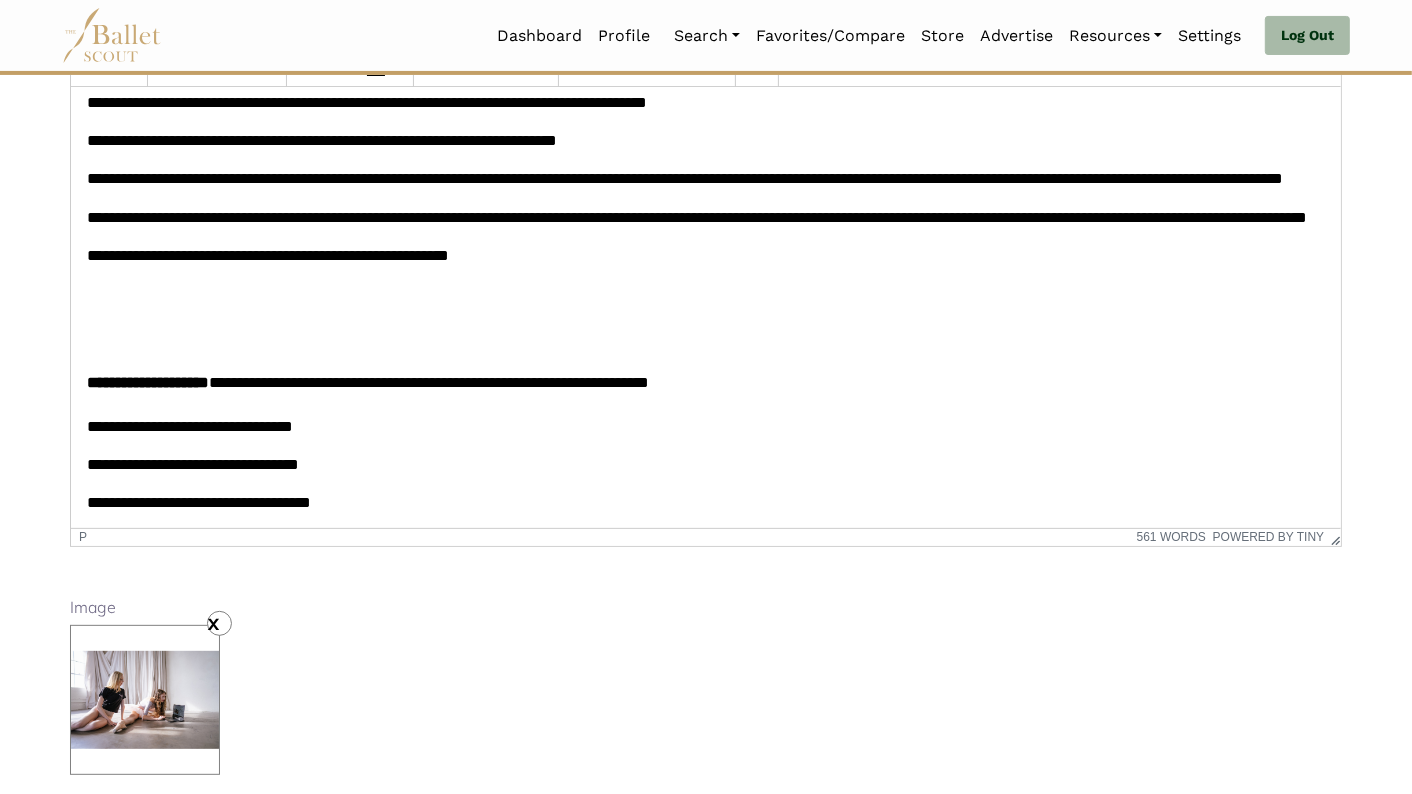 type 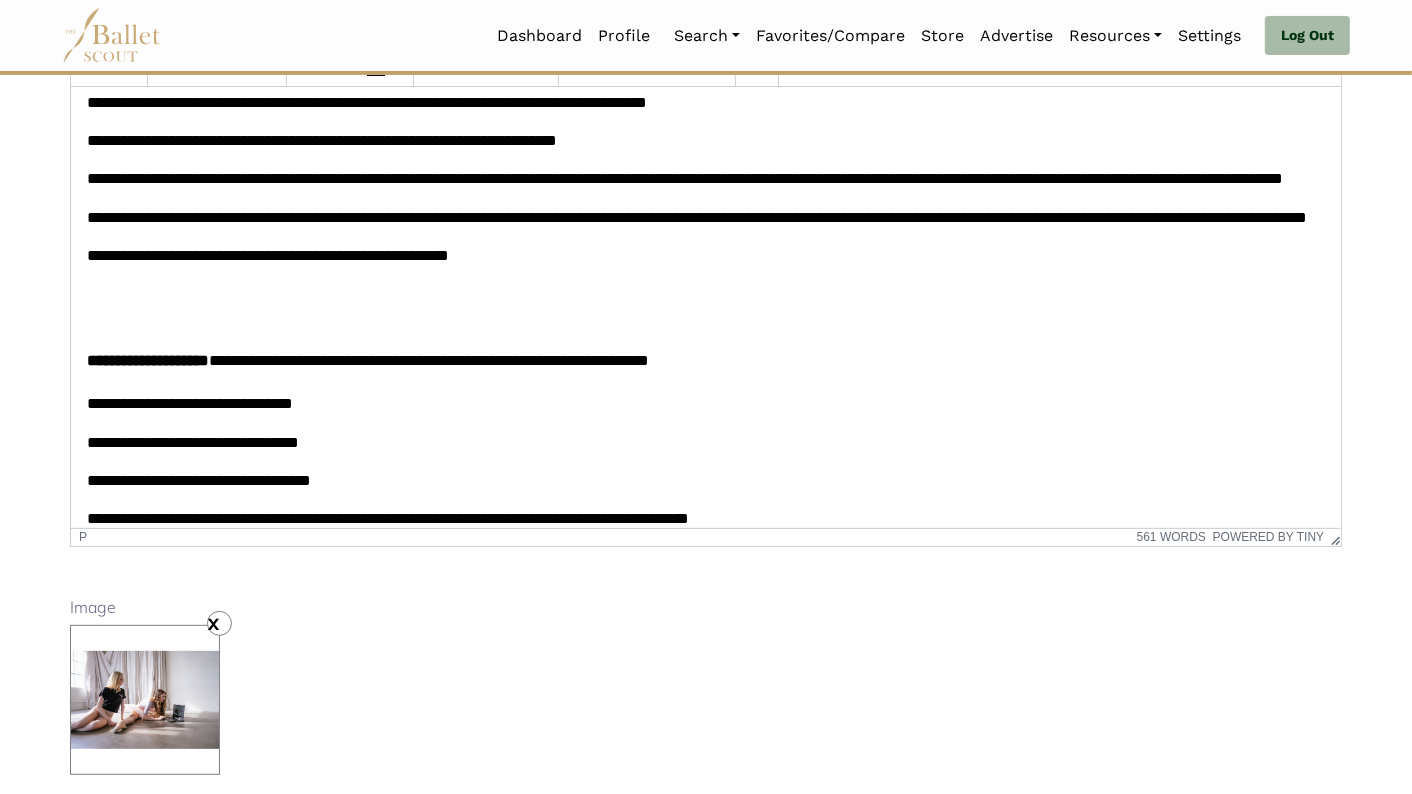 scroll, scrollTop: 0, scrollLeft: 0, axis: both 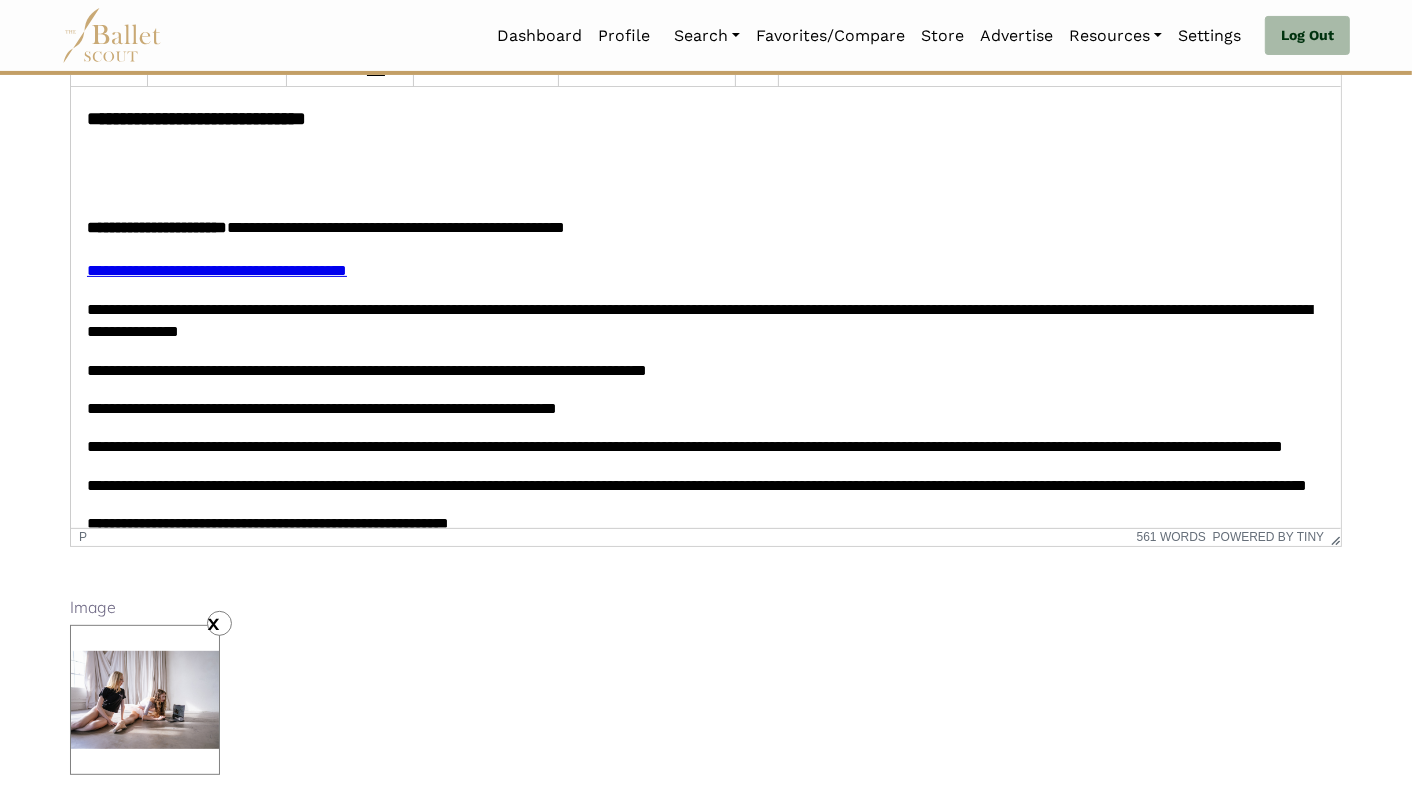 click at bounding box center (705, 172) 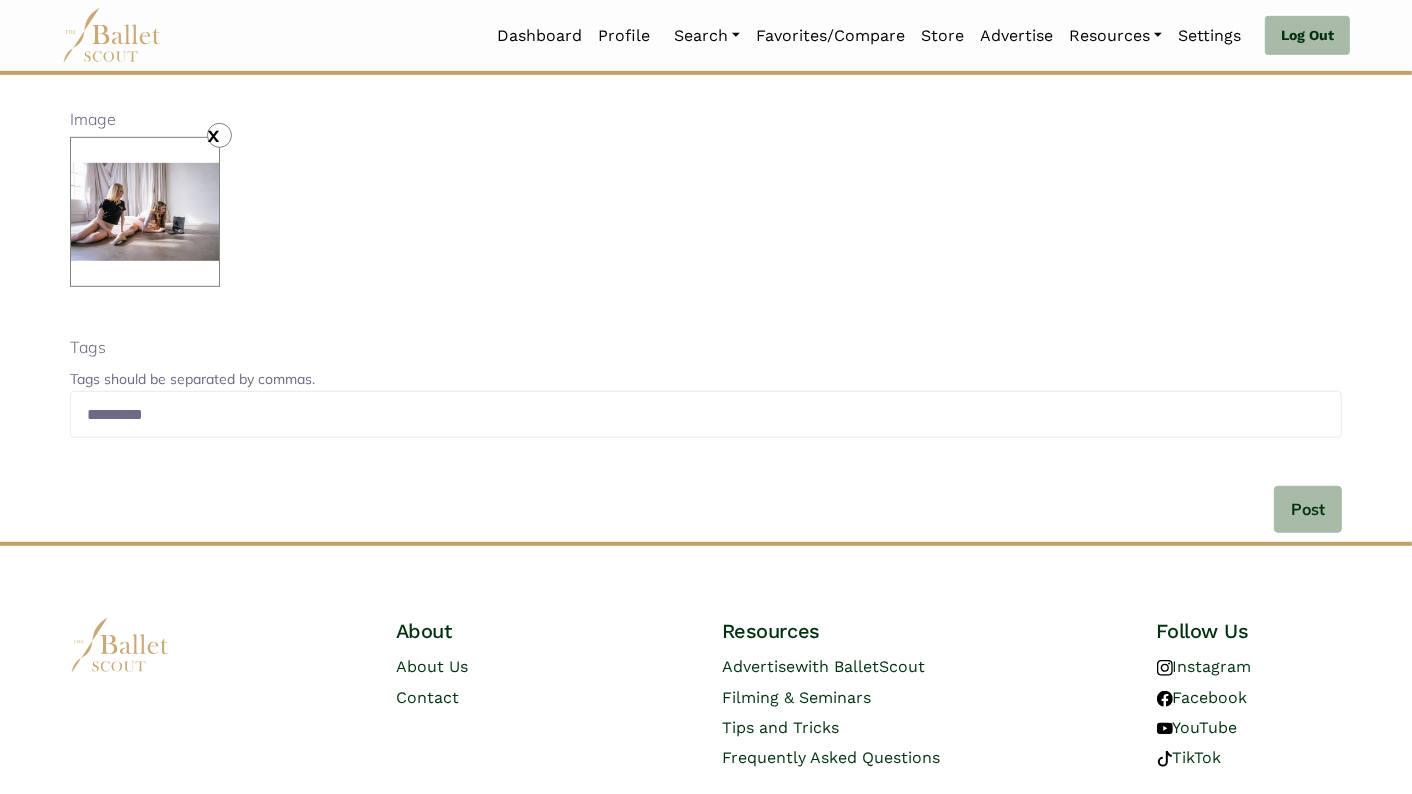 scroll, scrollTop: 915, scrollLeft: 0, axis: vertical 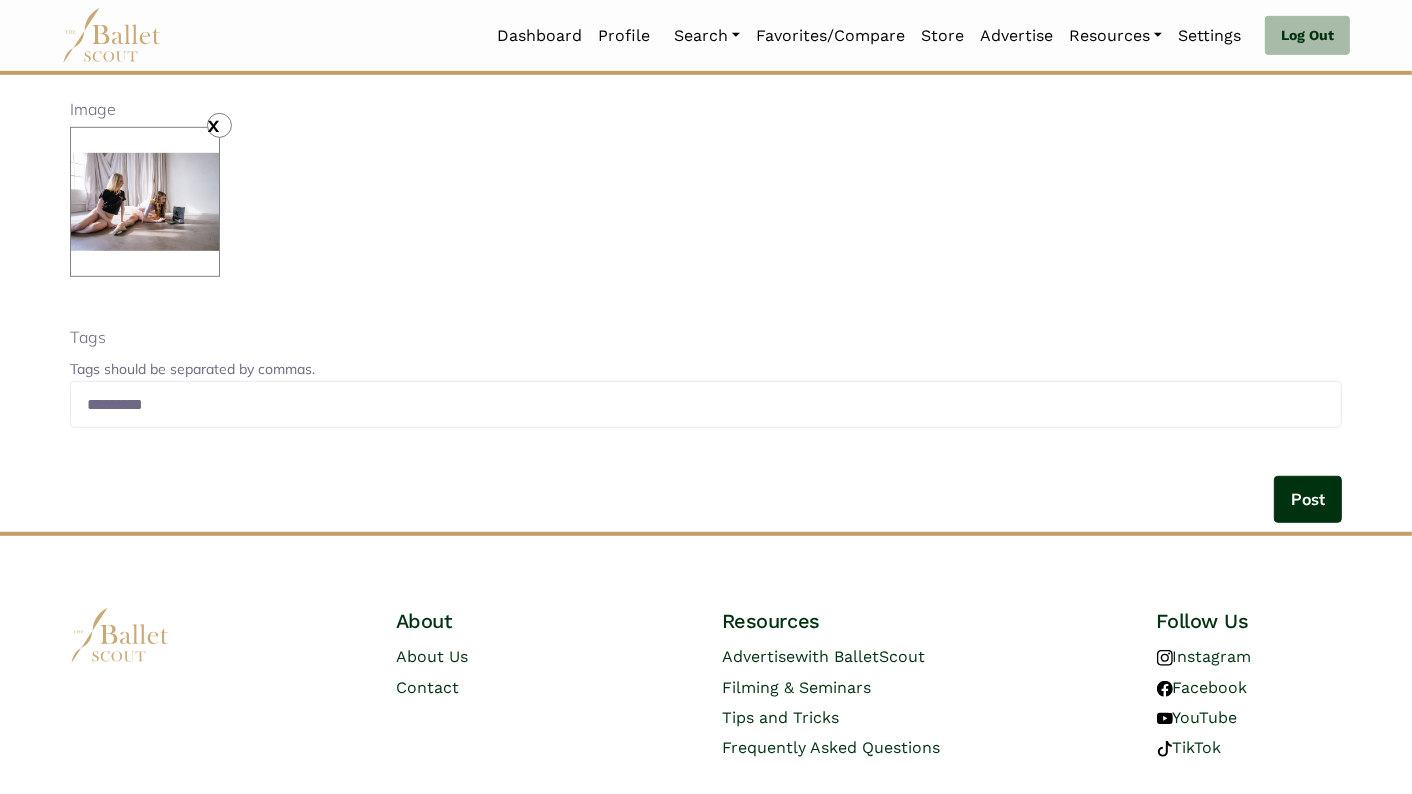 click on "Post" at bounding box center (1308, 499) 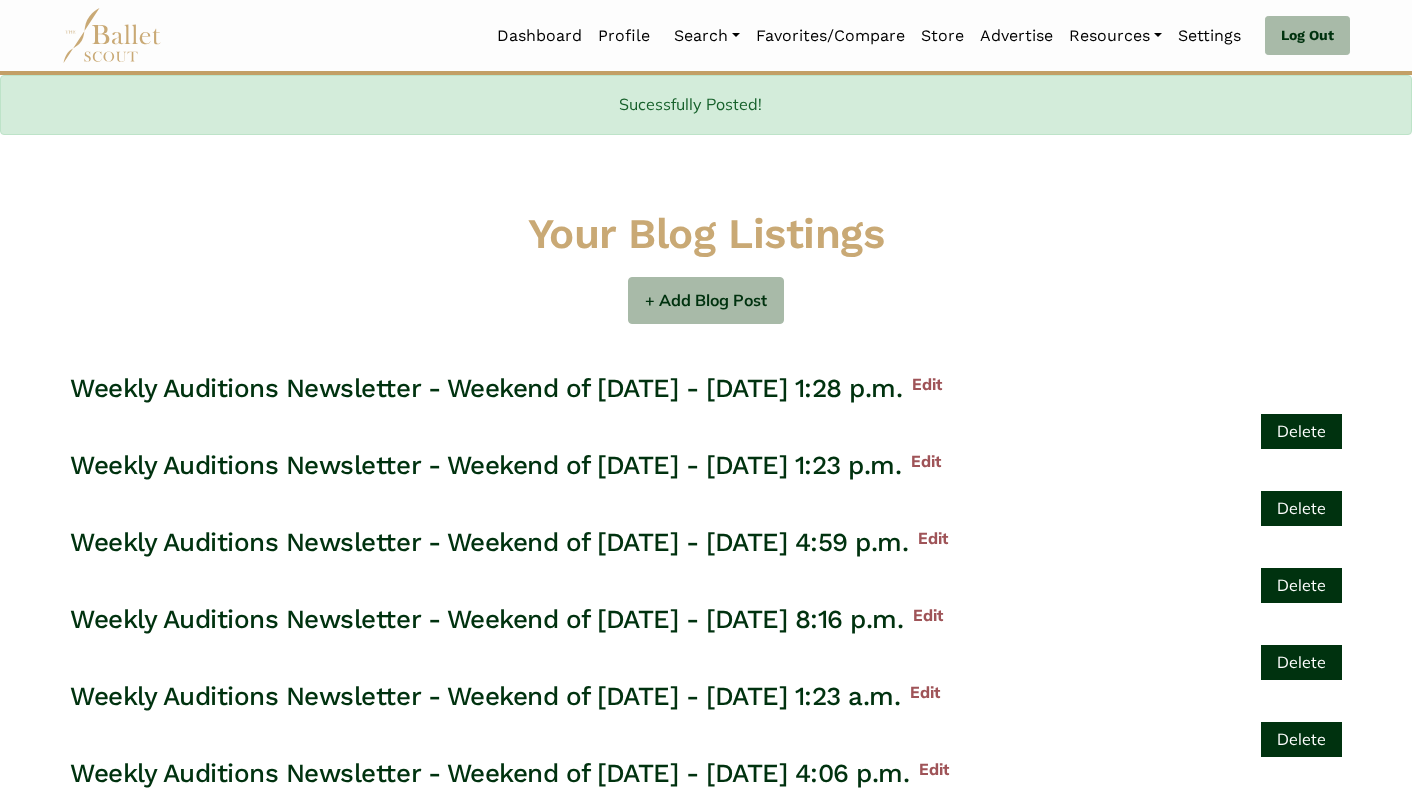 scroll, scrollTop: 0, scrollLeft: 0, axis: both 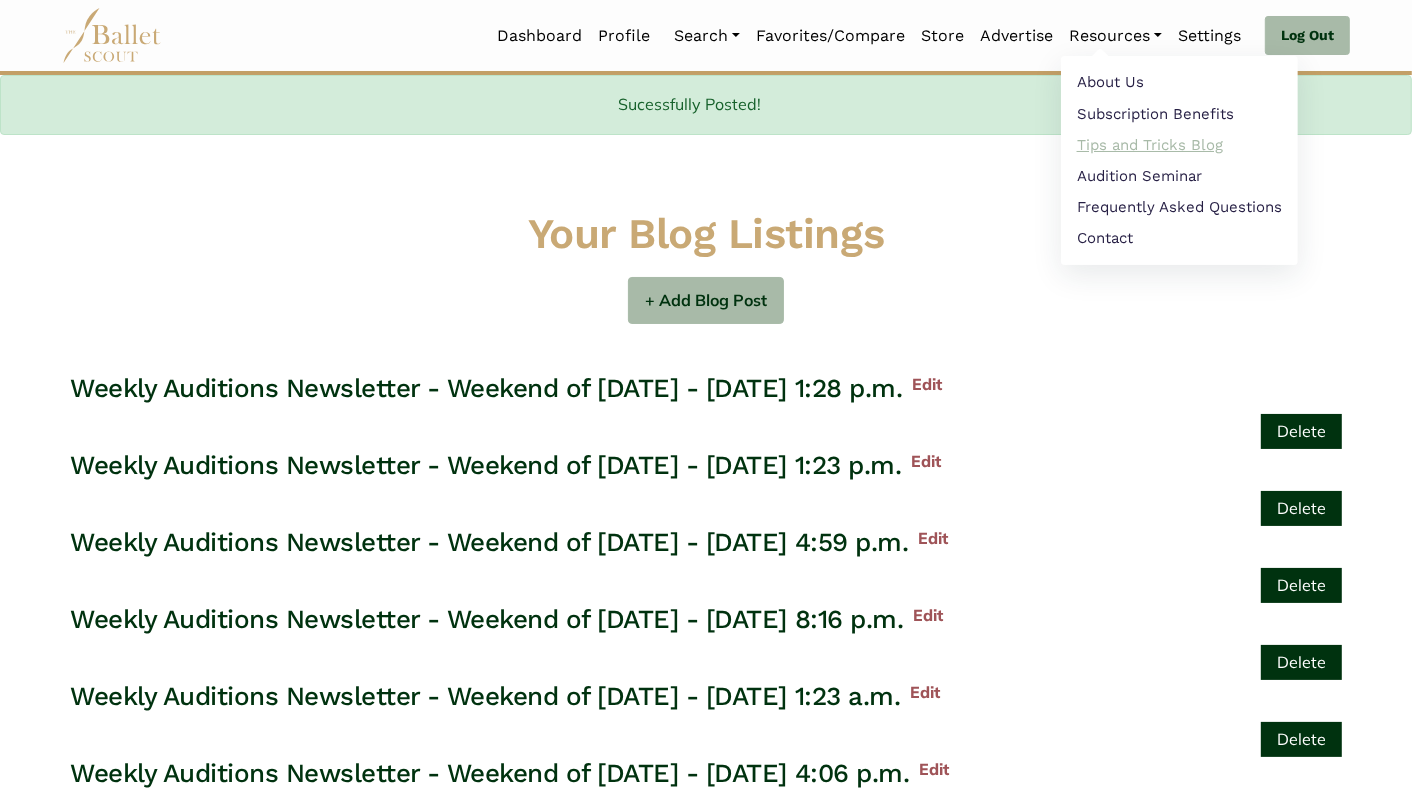click on "Tips and Tricks Blog" at bounding box center [1179, 144] 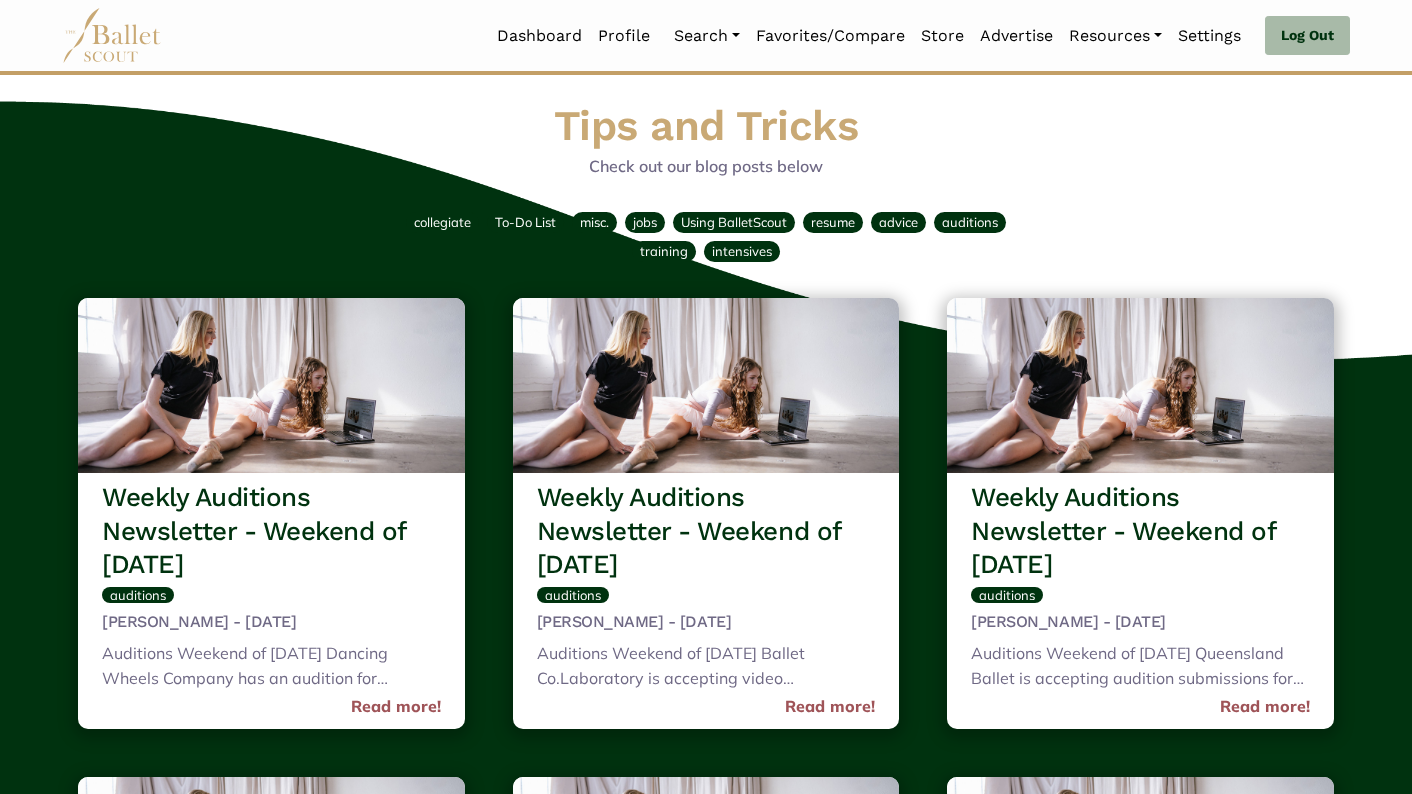 scroll, scrollTop: 0, scrollLeft: 0, axis: both 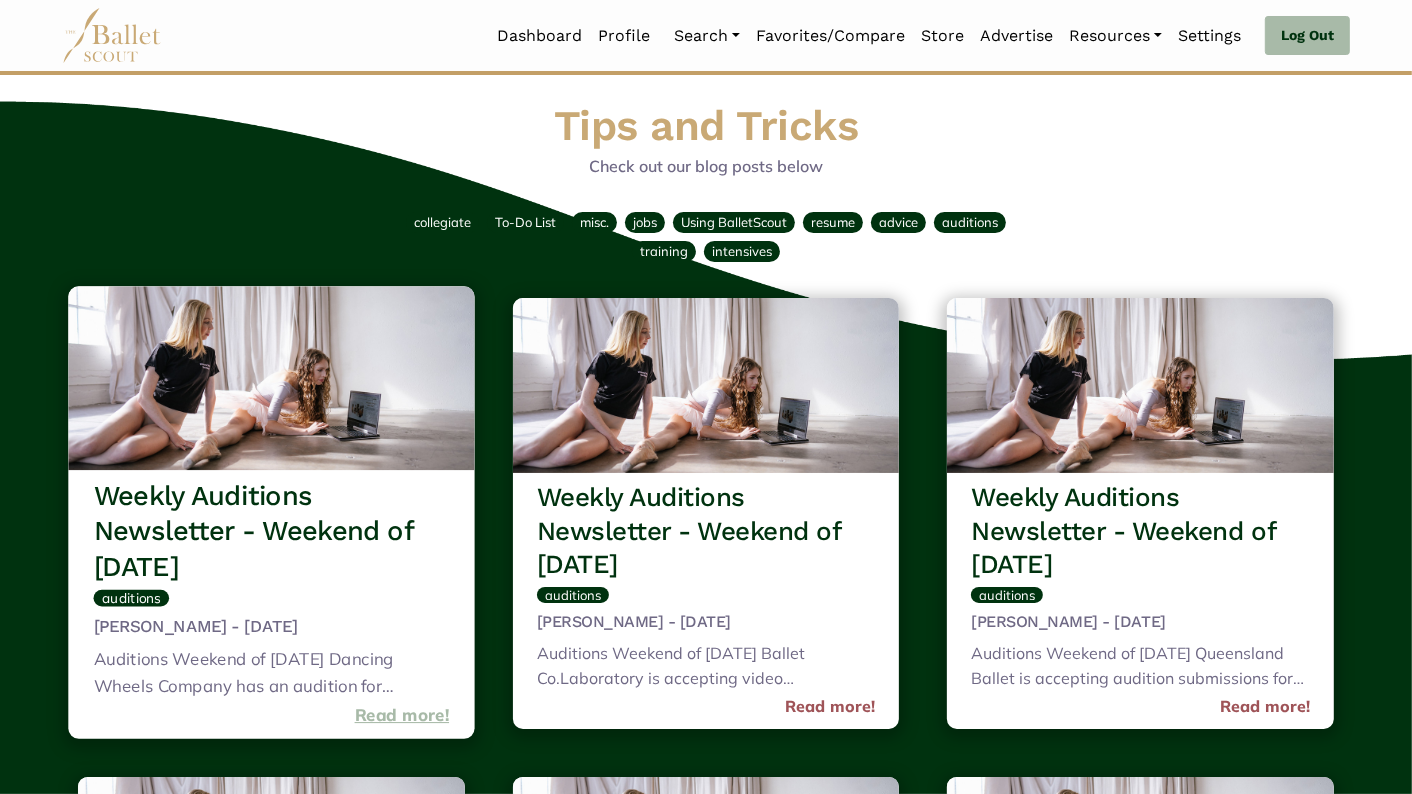 click on "Read more!" at bounding box center [402, 715] 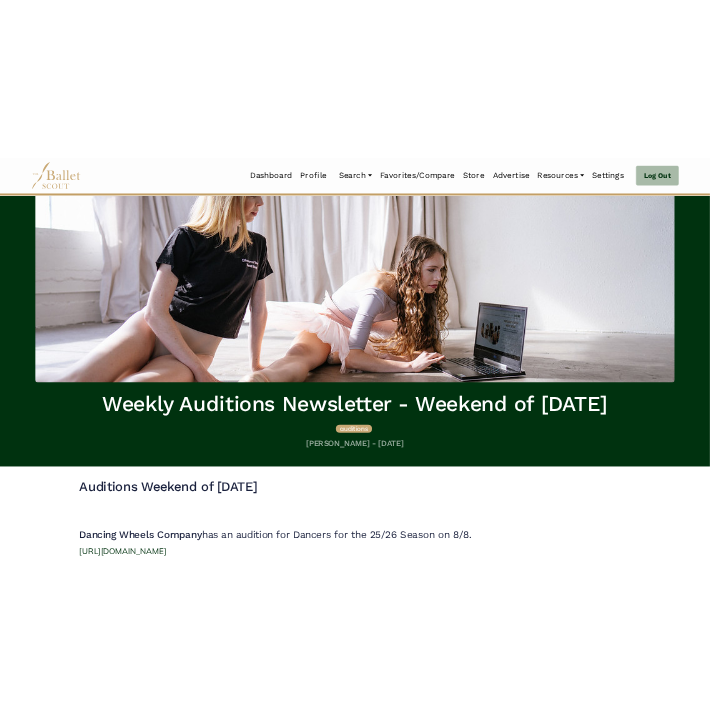 scroll, scrollTop: 0, scrollLeft: 0, axis: both 